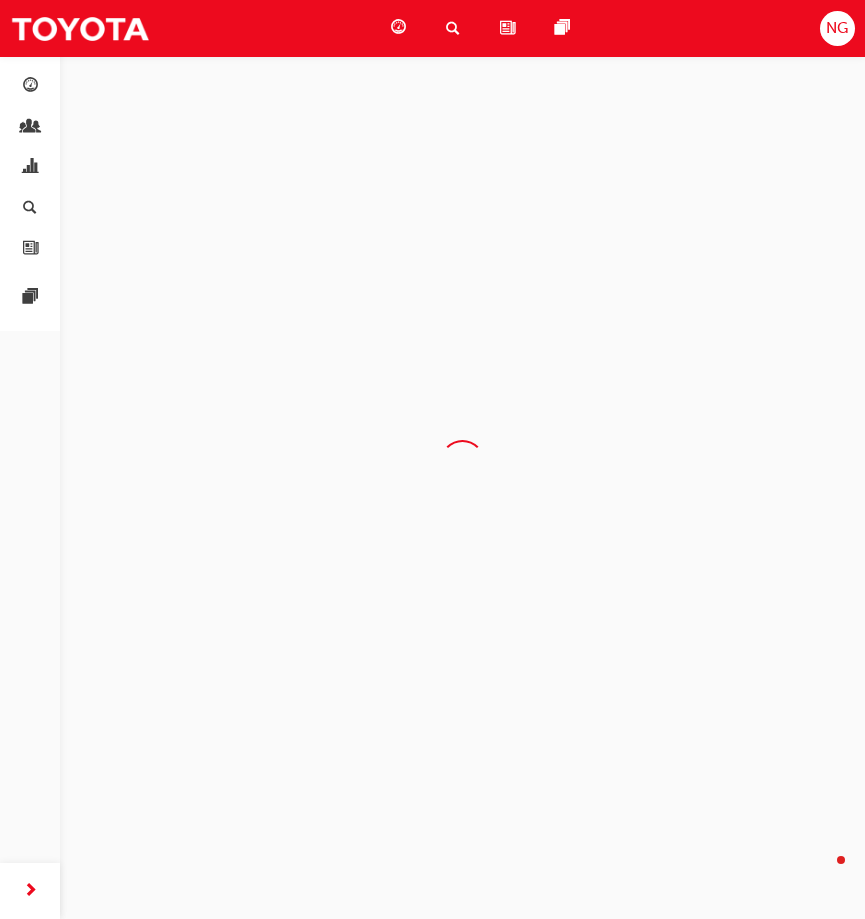 scroll, scrollTop: -1, scrollLeft: 0, axis: vertical 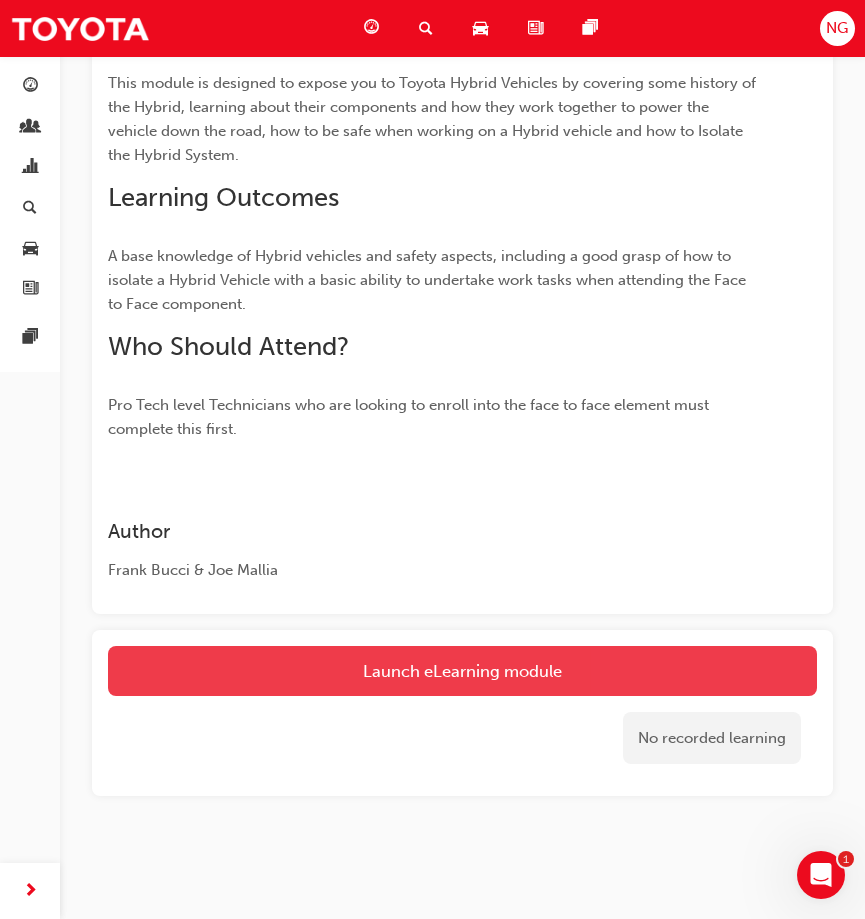 click on "Launch eLearning module" at bounding box center (462, 671) 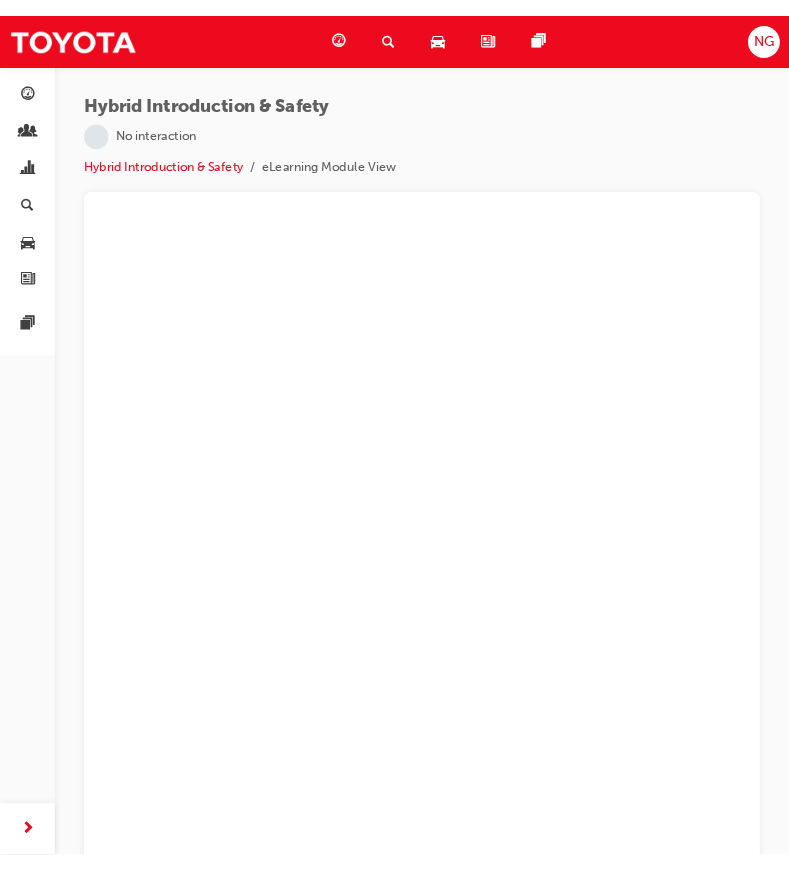 scroll, scrollTop: 0, scrollLeft: 0, axis: both 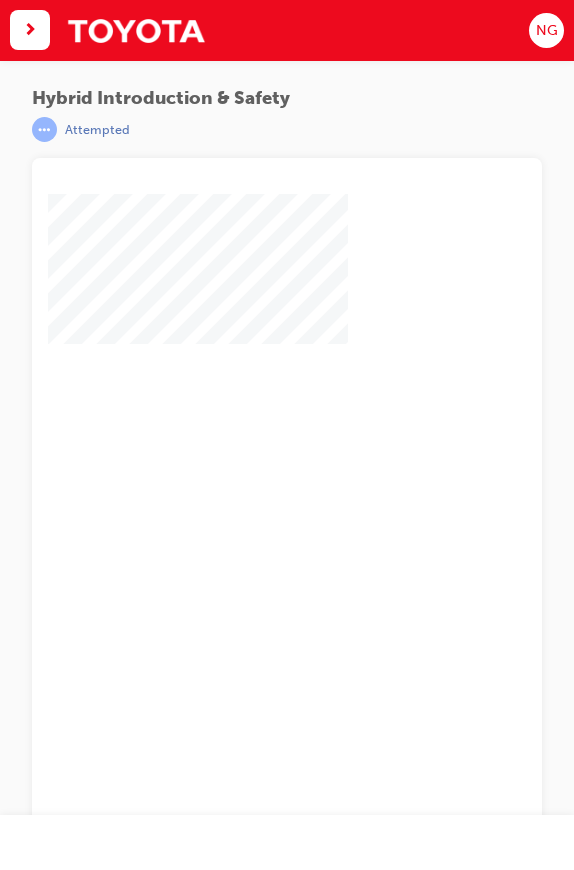 click at bounding box center (229, 470) 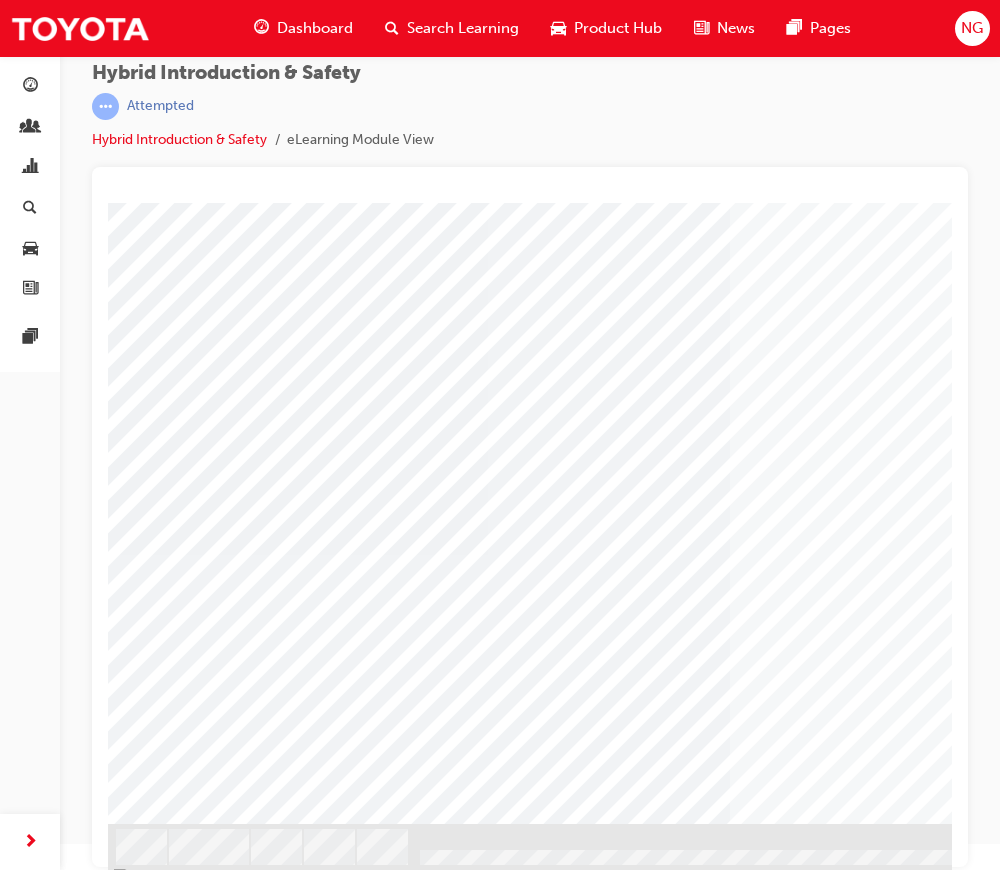 scroll, scrollTop: 97, scrollLeft: 0, axis: vertical 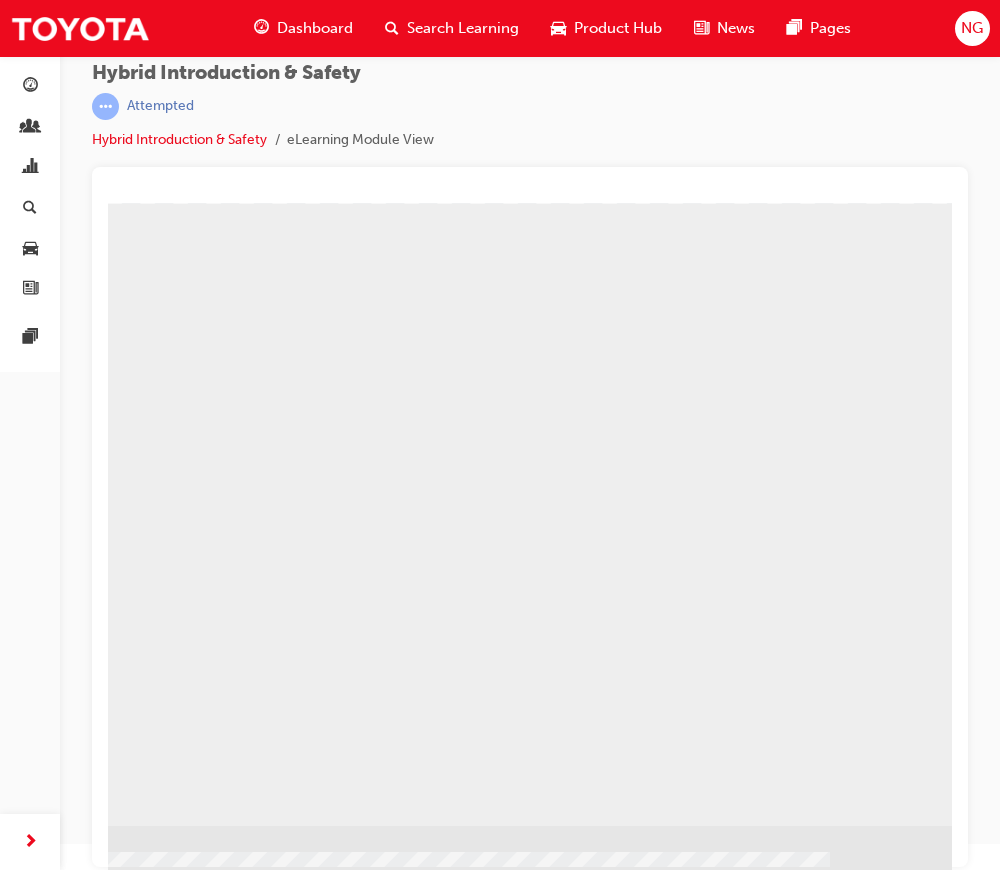 click at bounding box center (-345, 1892) 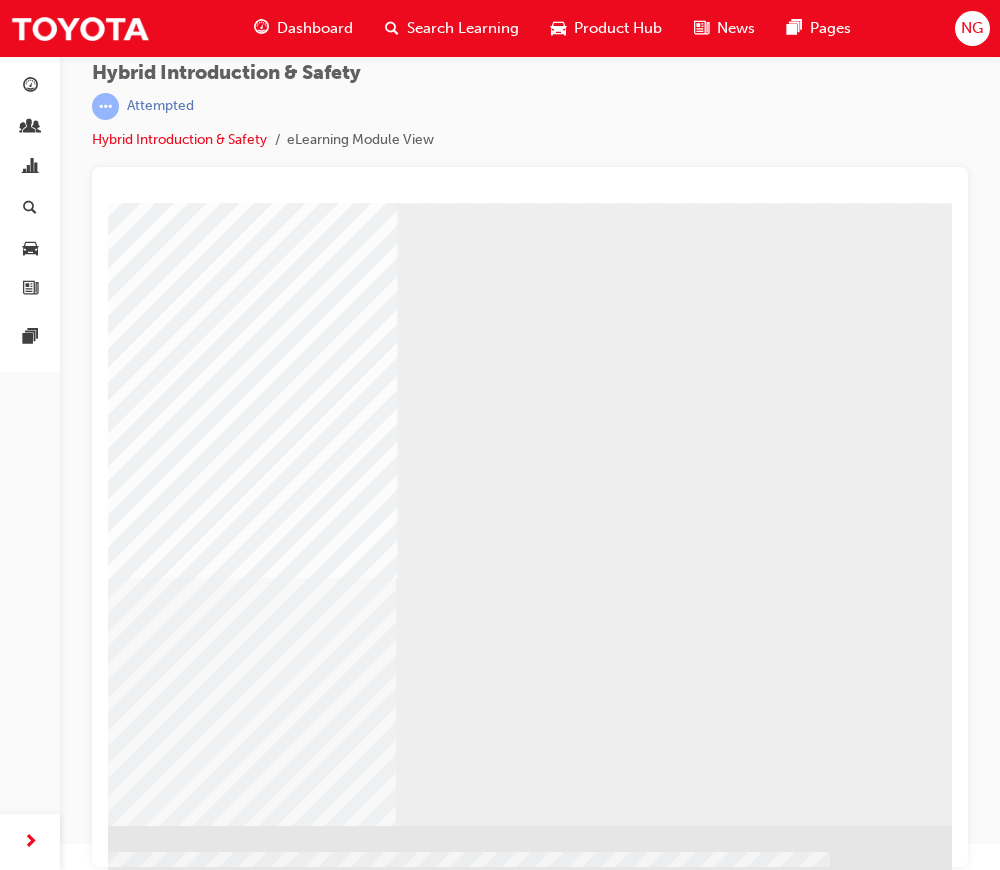 click at bounding box center (-6, 1756) 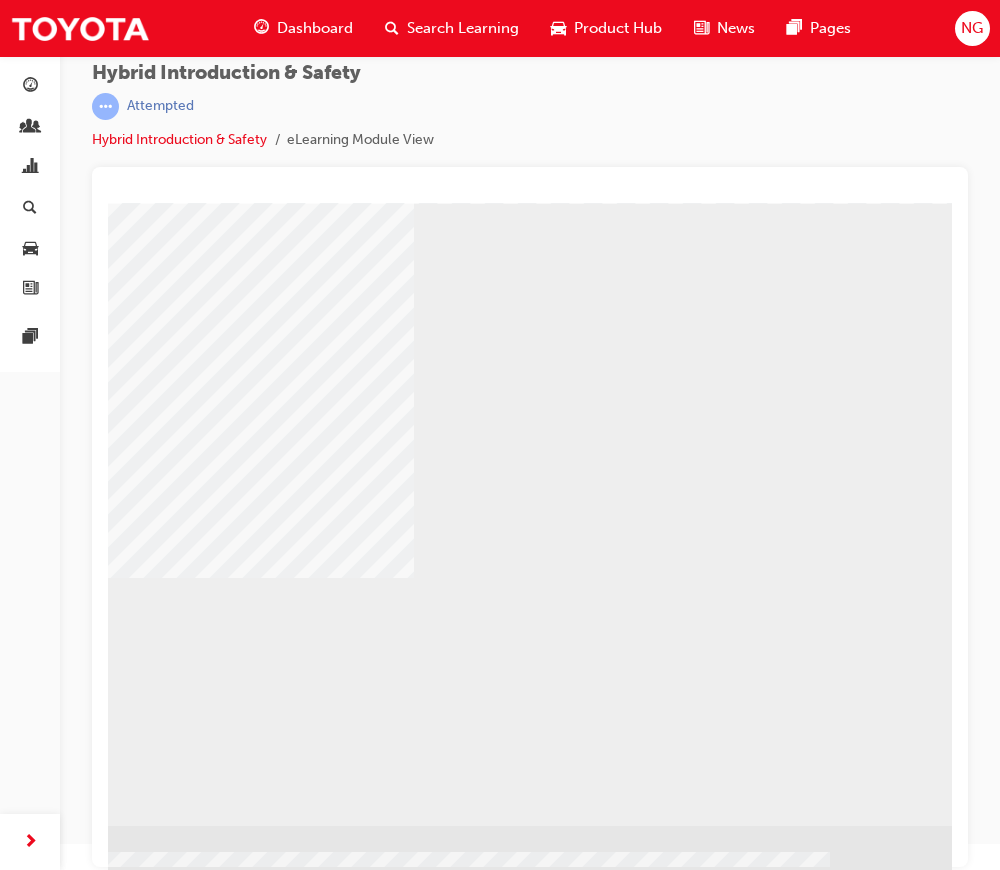 click at bounding box center (-345, 2234) 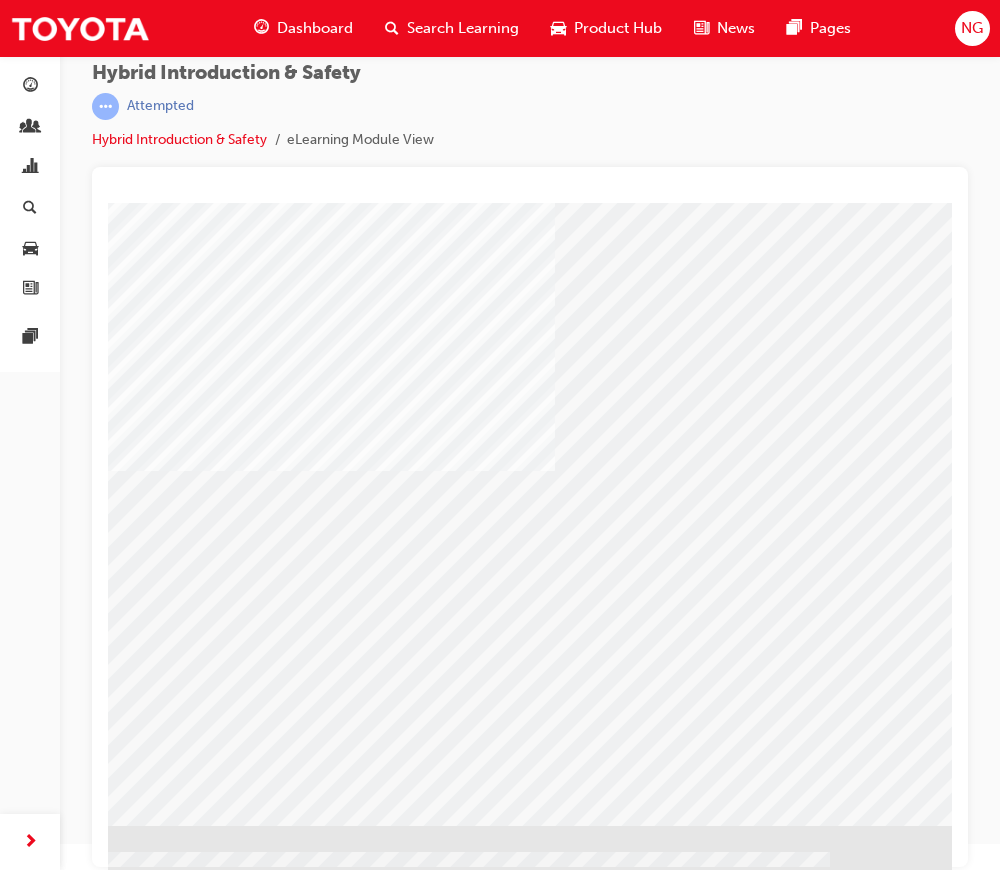 click at bounding box center [-345, 1830] 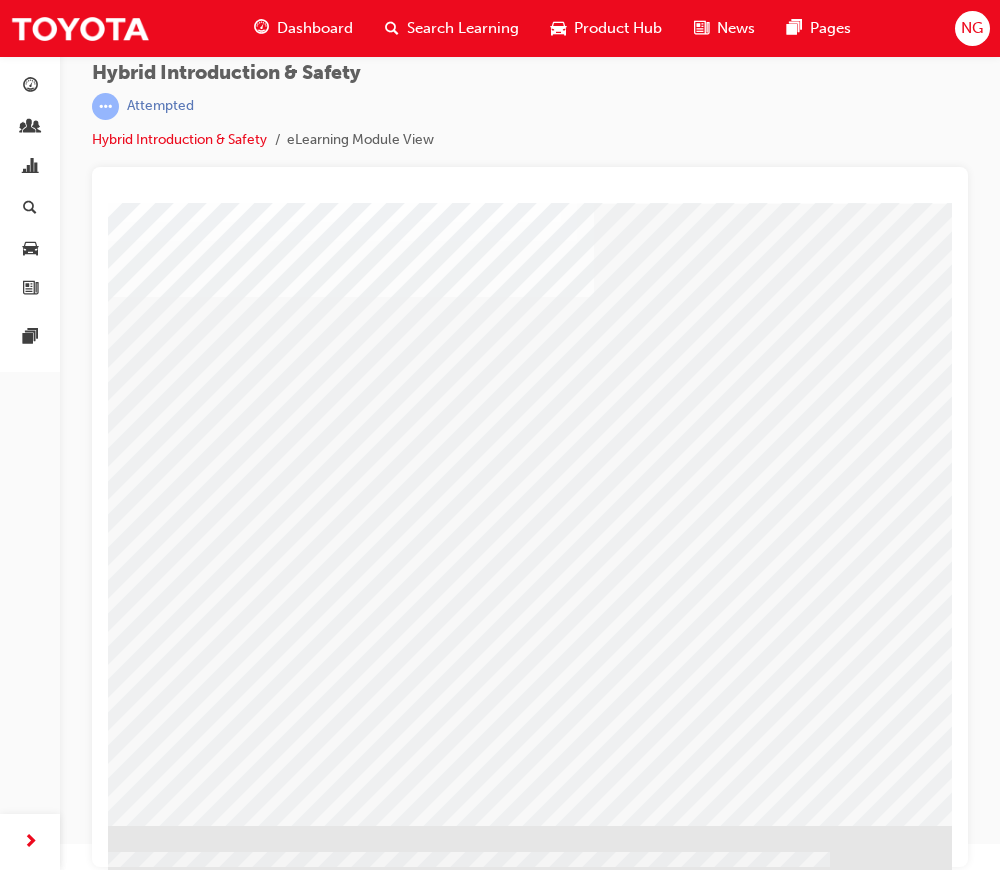 click at bounding box center (275, 1224) 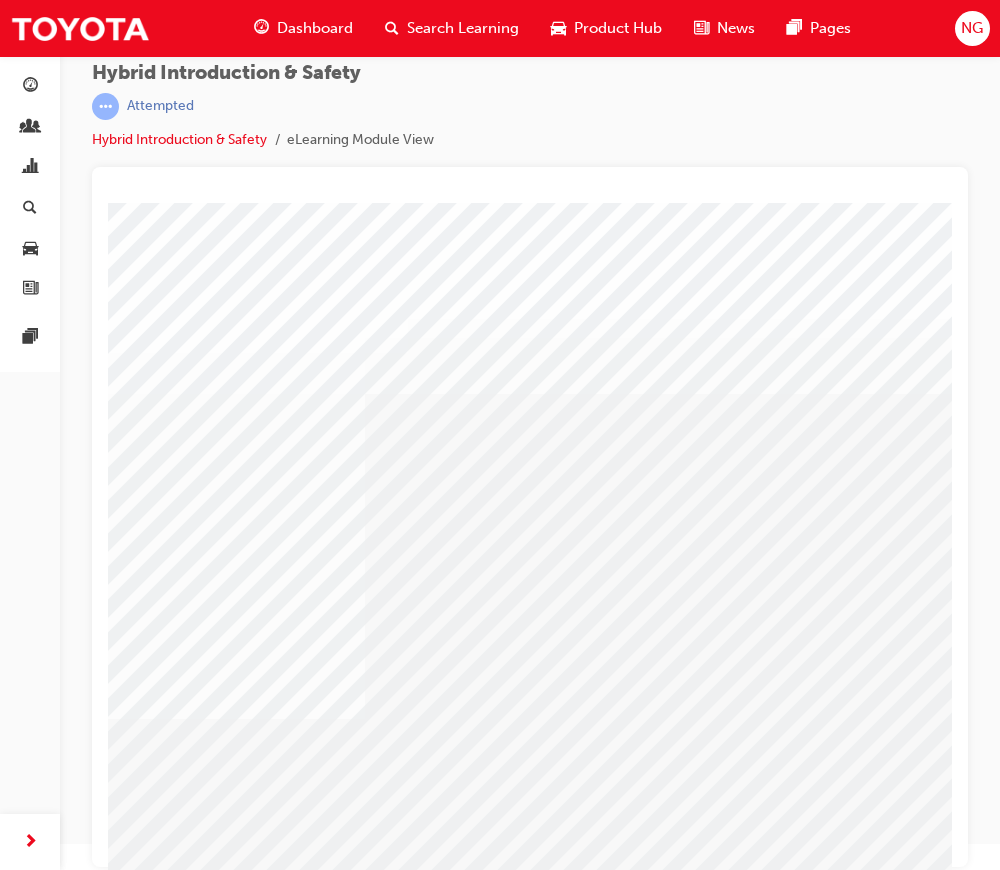 scroll, scrollTop: 0, scrollLeft: -2, axis: horizontal 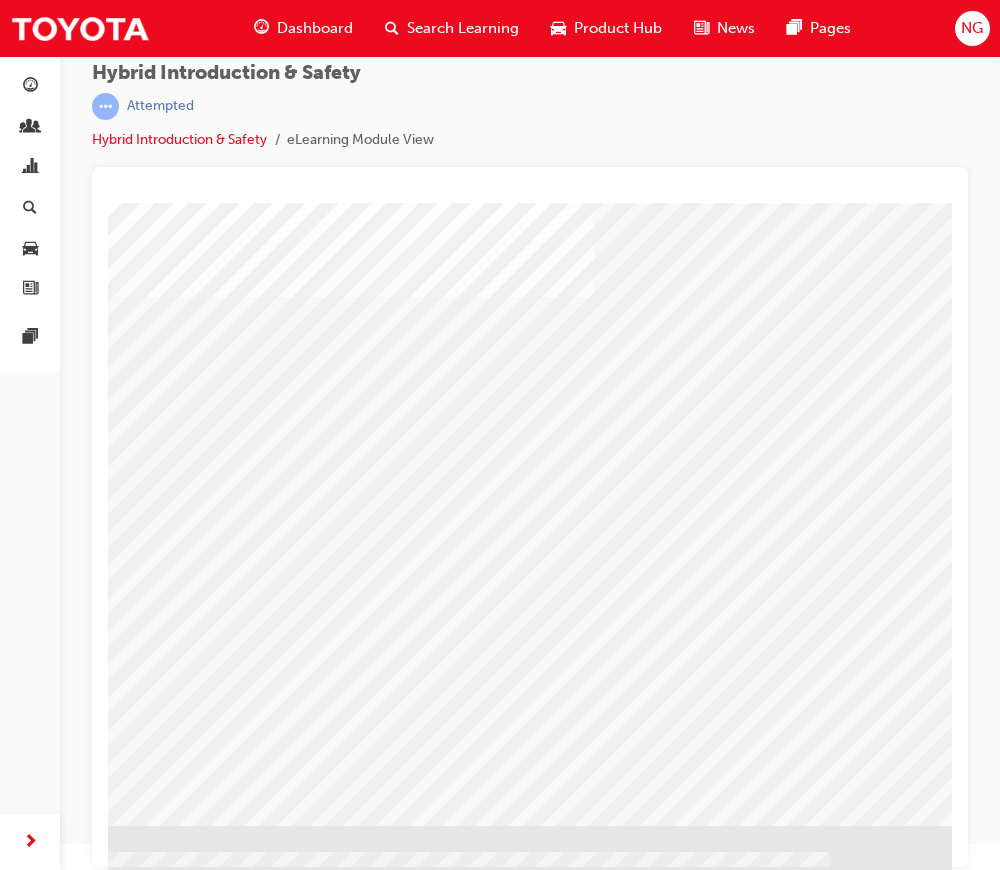 click at bounding box center (-345, 3323) 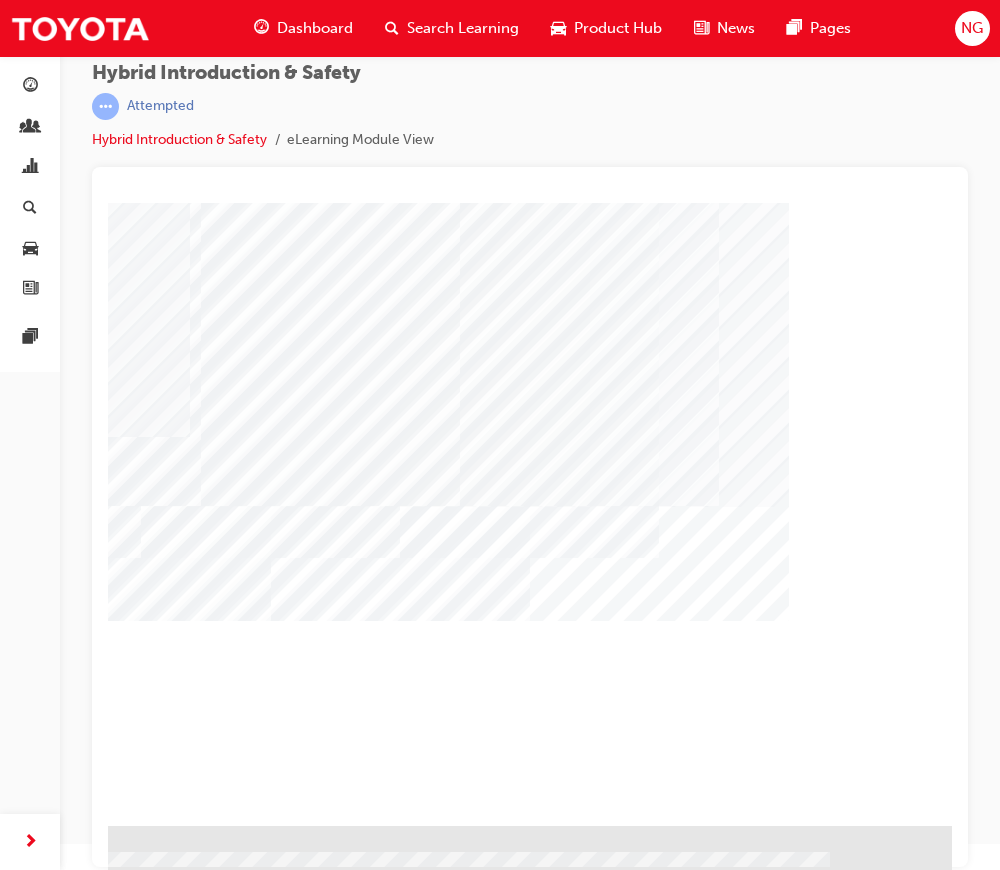 click at bounding box center [-345, 880] 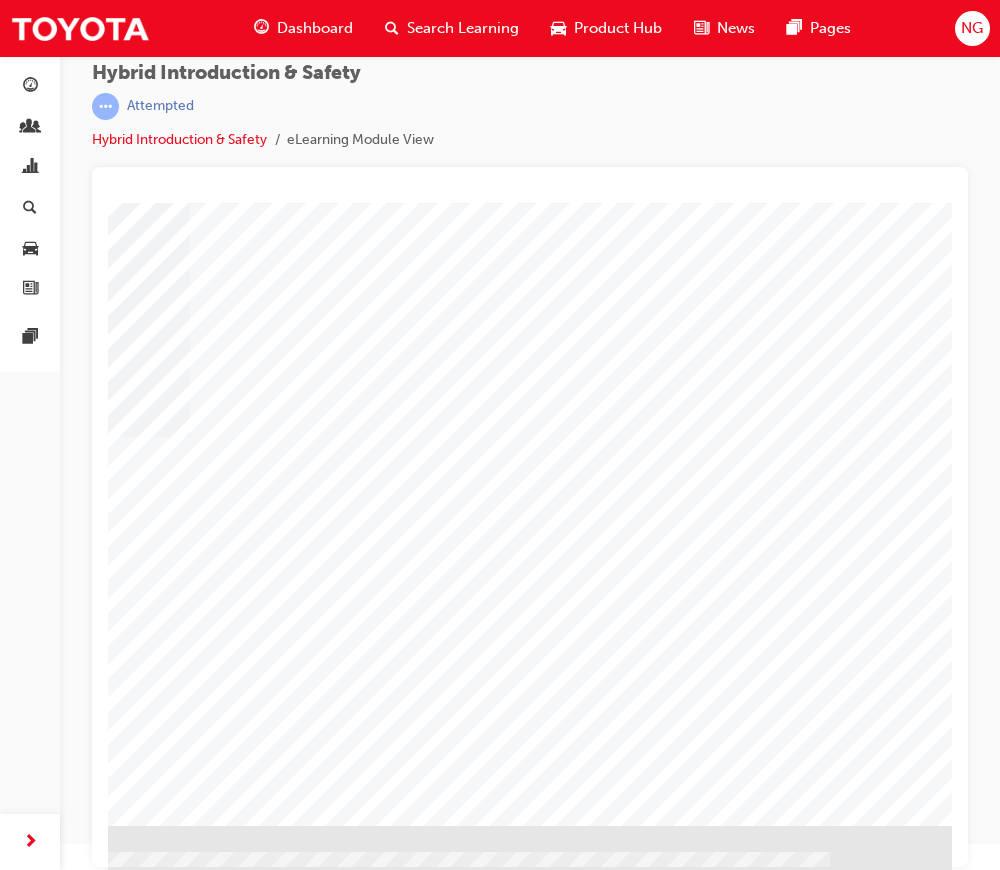 click at bounding box center [-345, 3165] 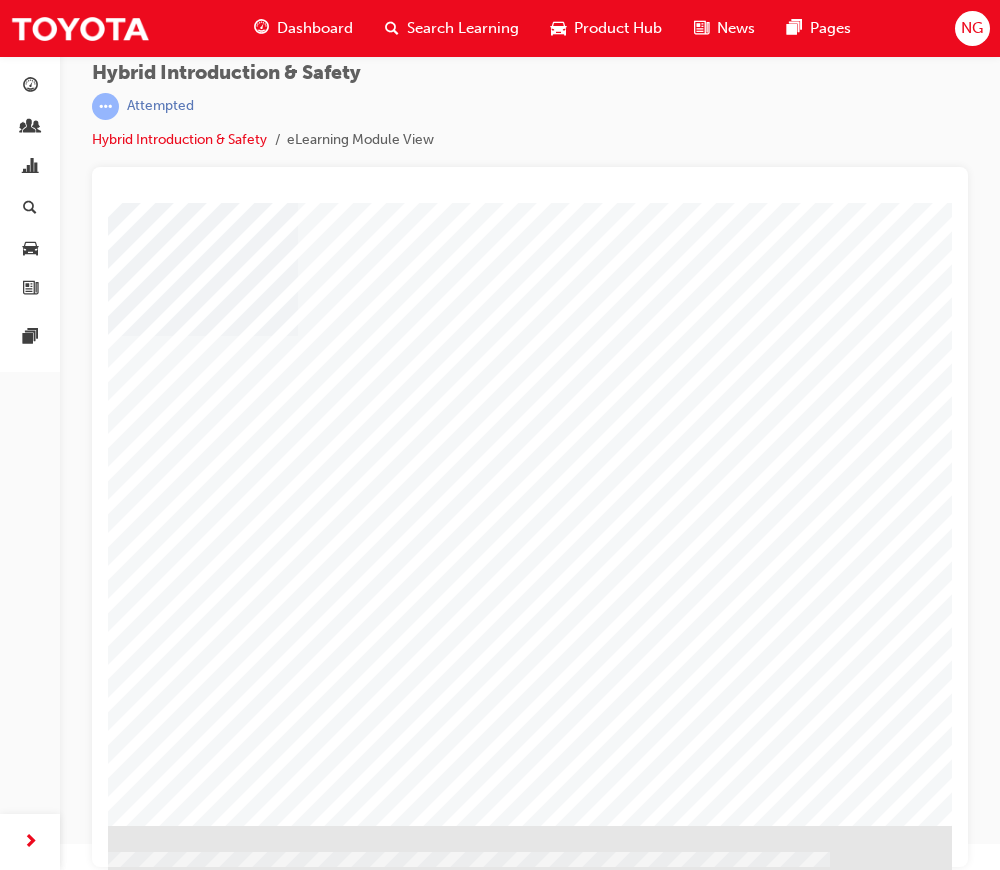 click at bounding box center [324, 1932] 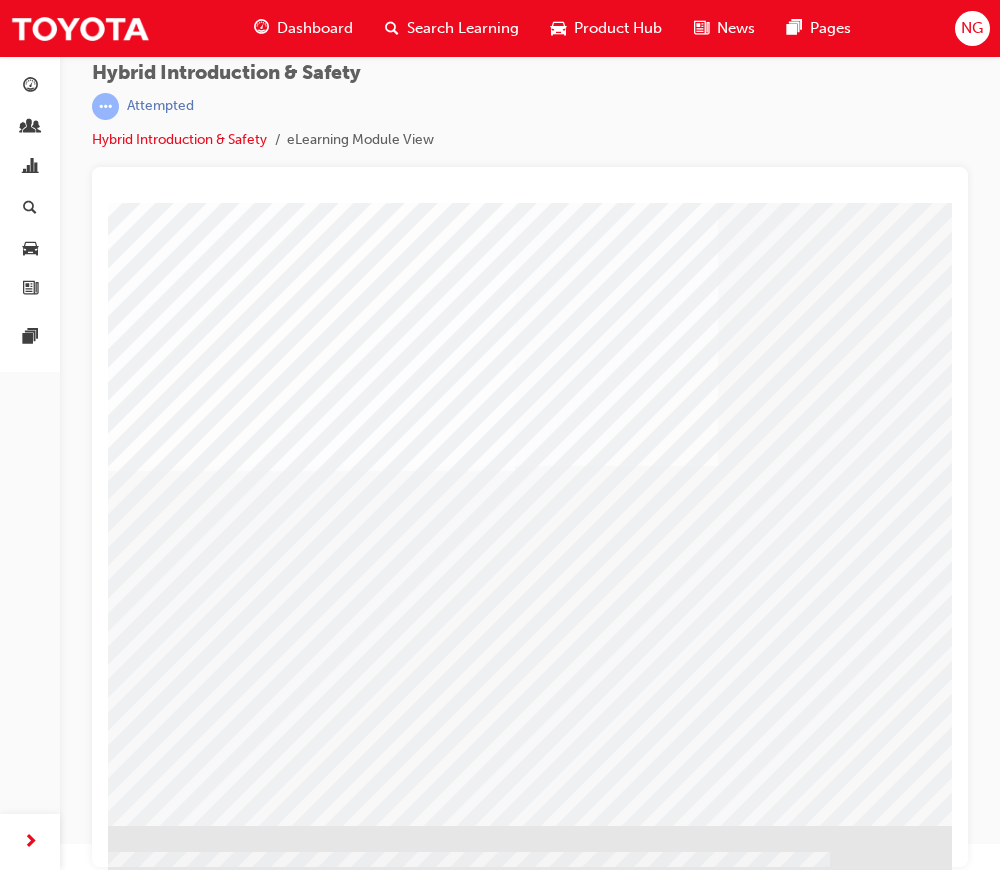 click at bounding box center (-345, 1830) 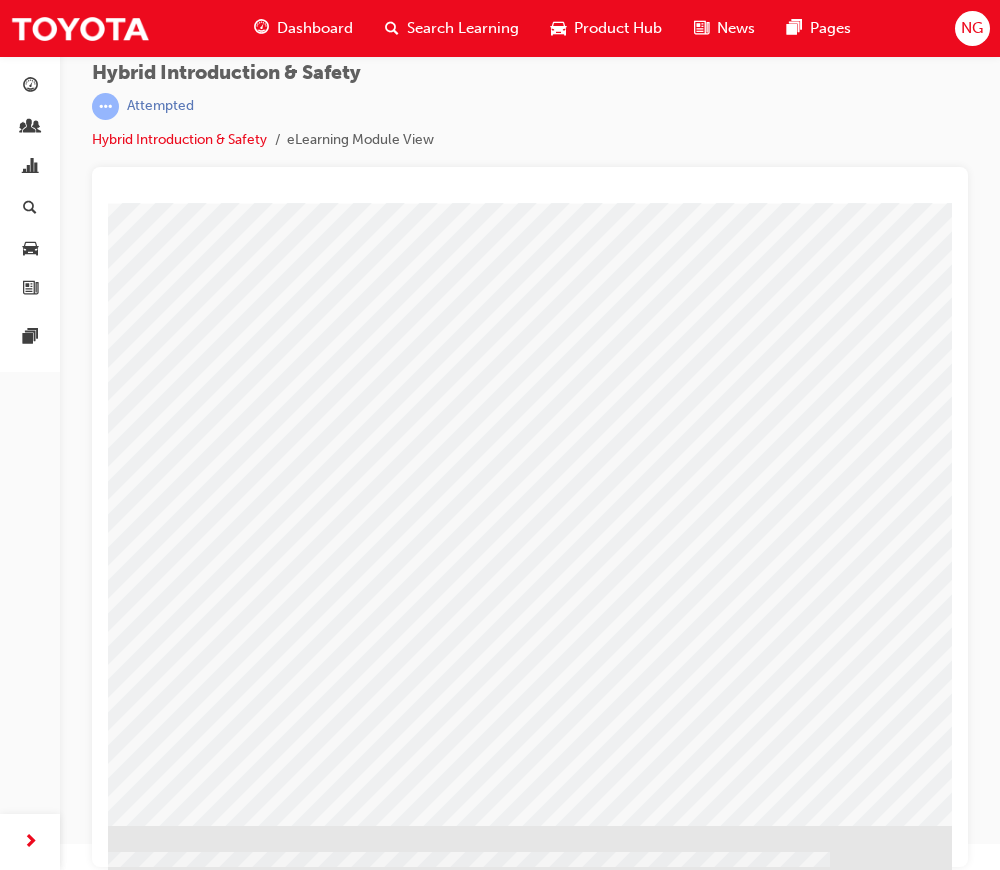 click at bounding box center (-345, 1792) 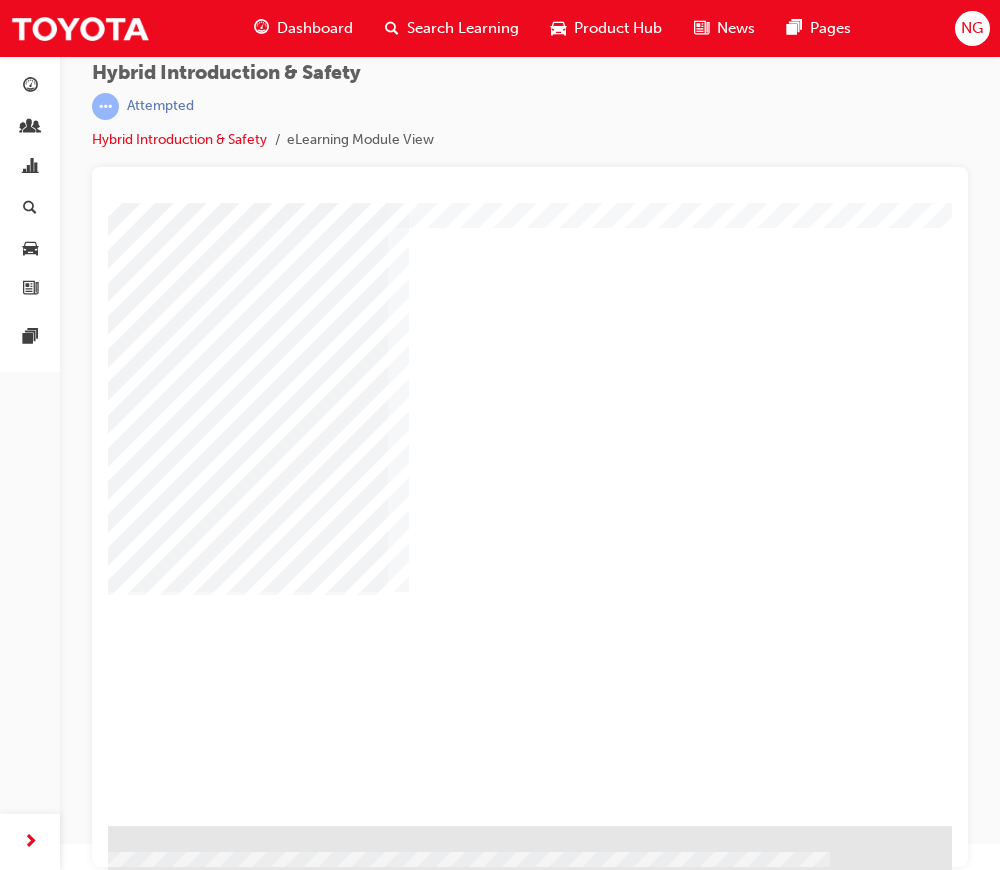 click at bounding box center (-345, 1499) 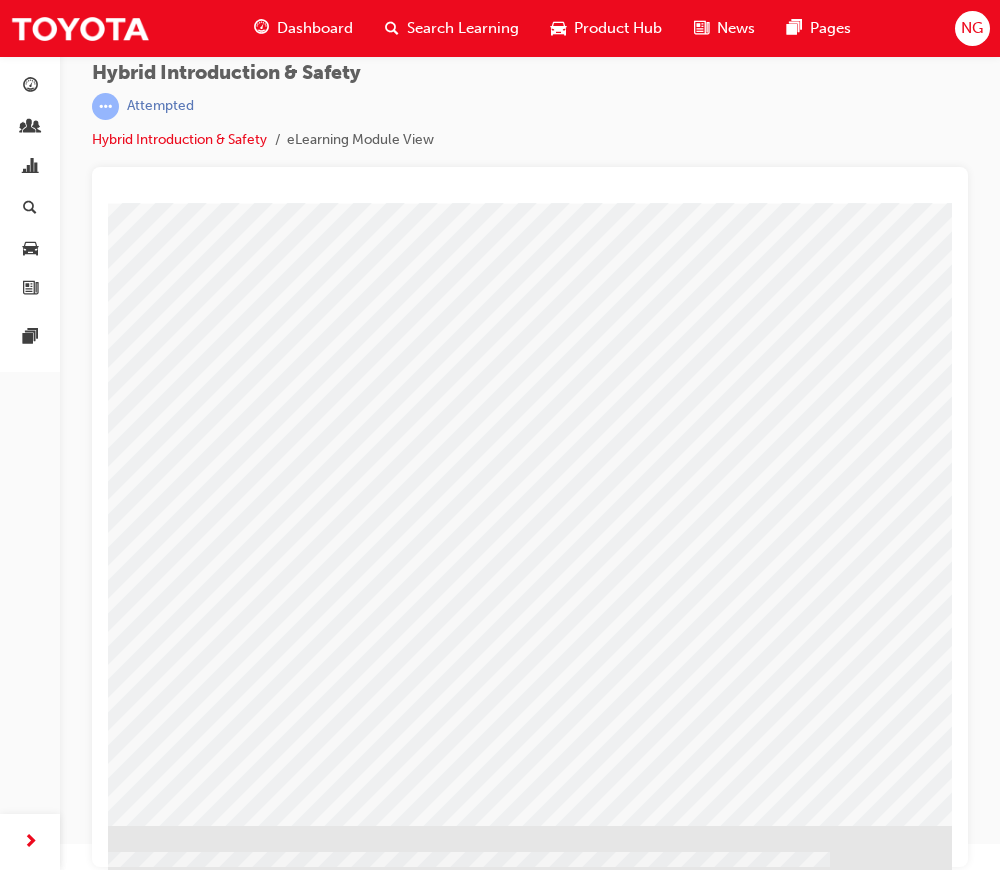 click at bounding box center [-345, 1792] 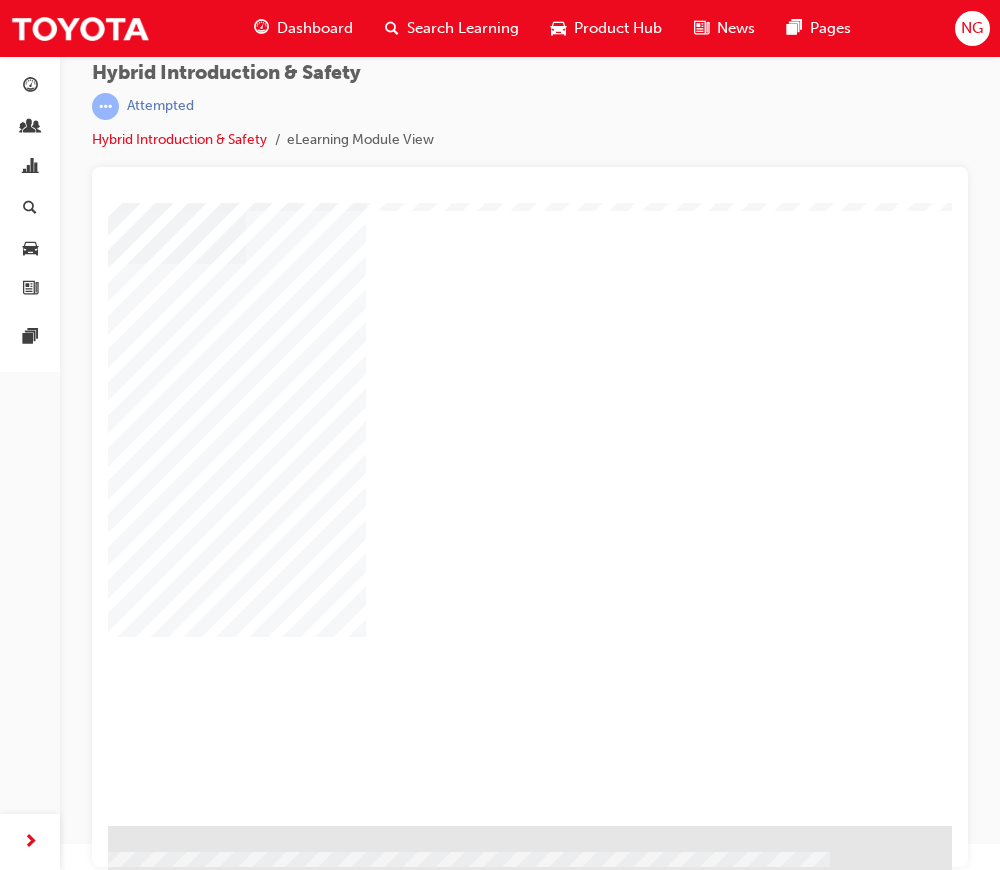 click at bounding box center (-345, 880) 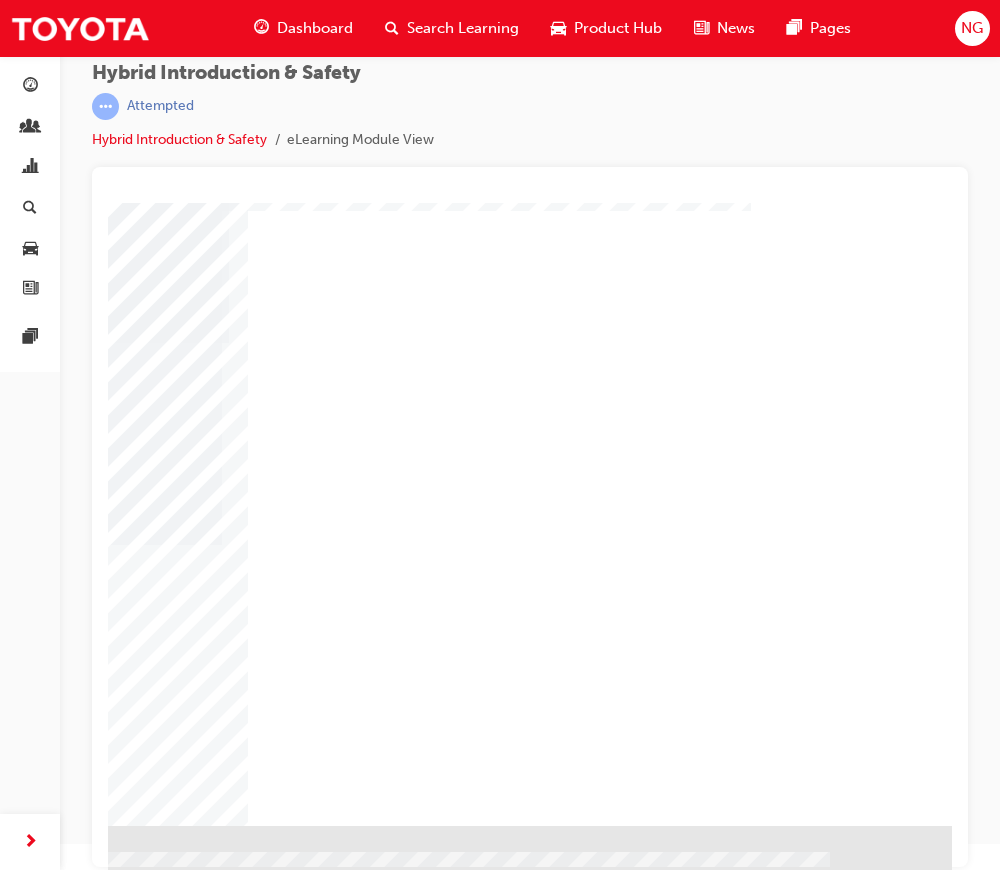 click at bounding box center (-345, 880) 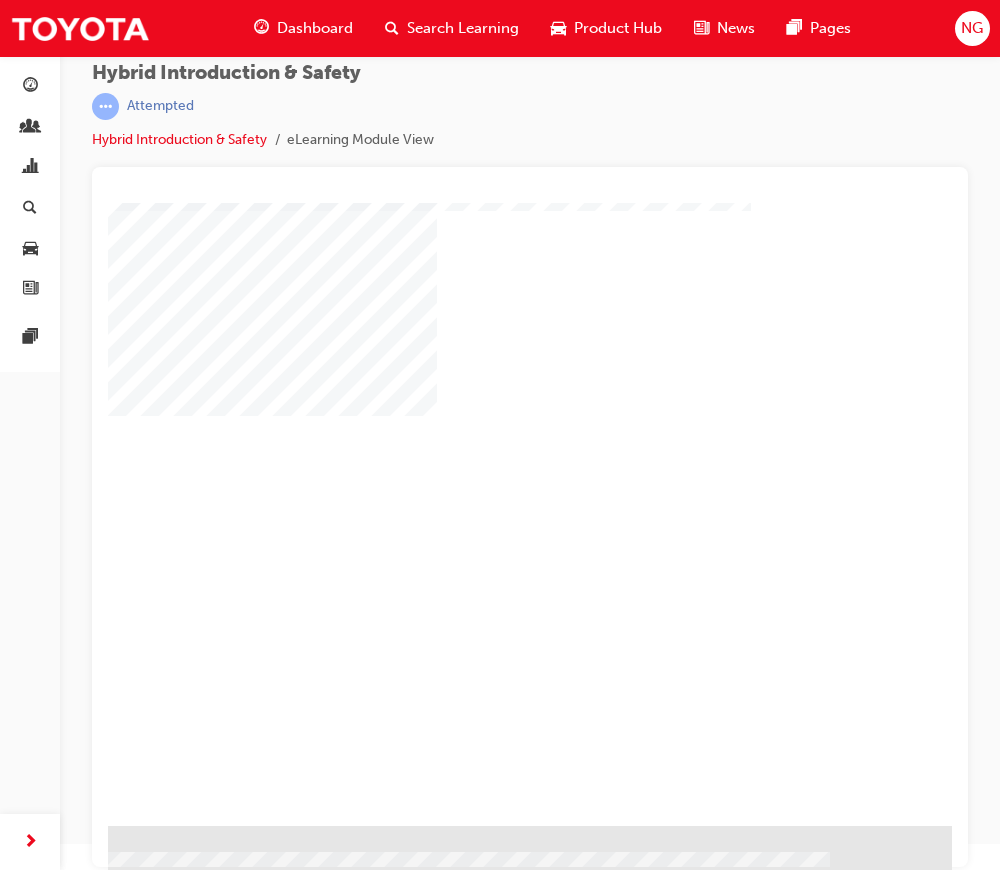 click at bounding box center [-345, 1924] 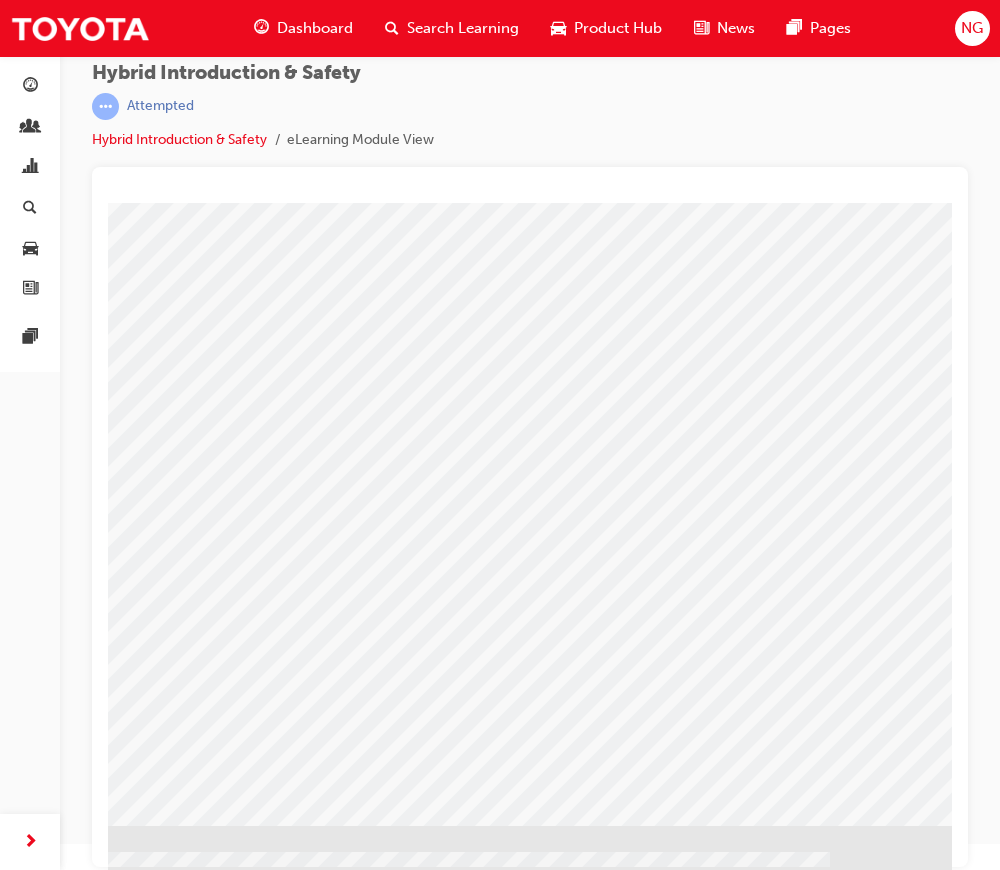 click at bounding box center (-152, 2056) 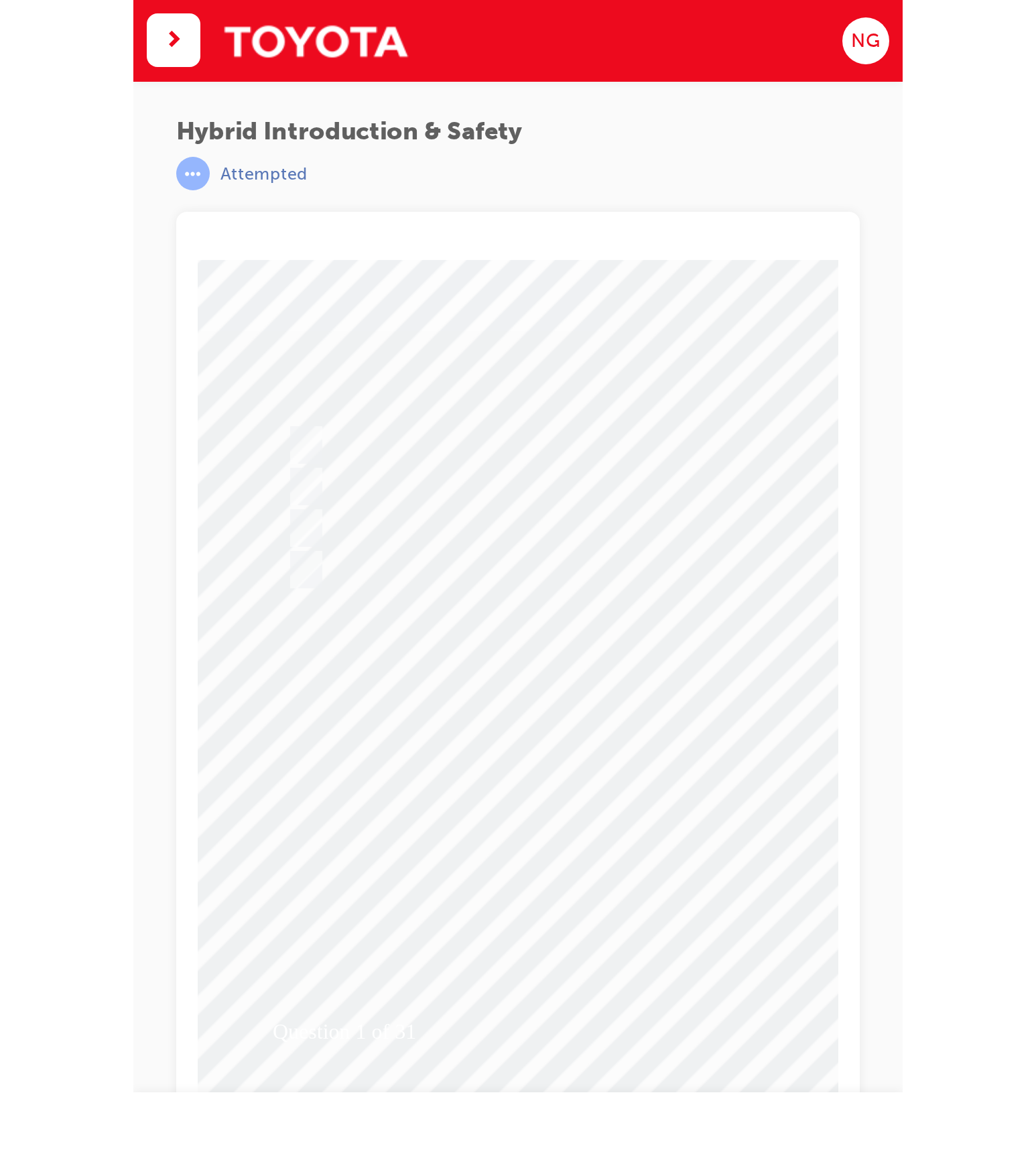 scroll, scrollTop: 0, scrollLeft: 0, axis: both 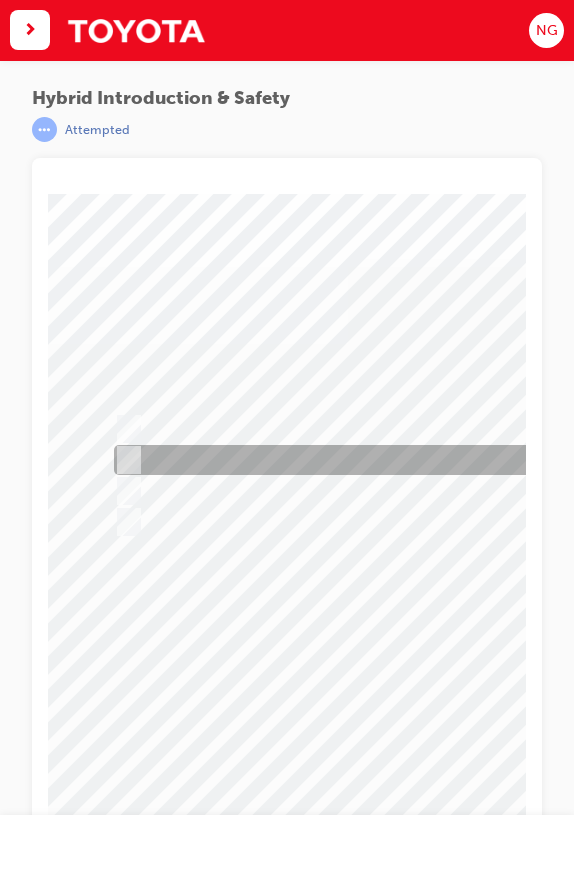 click at bounding box center [531, 461] 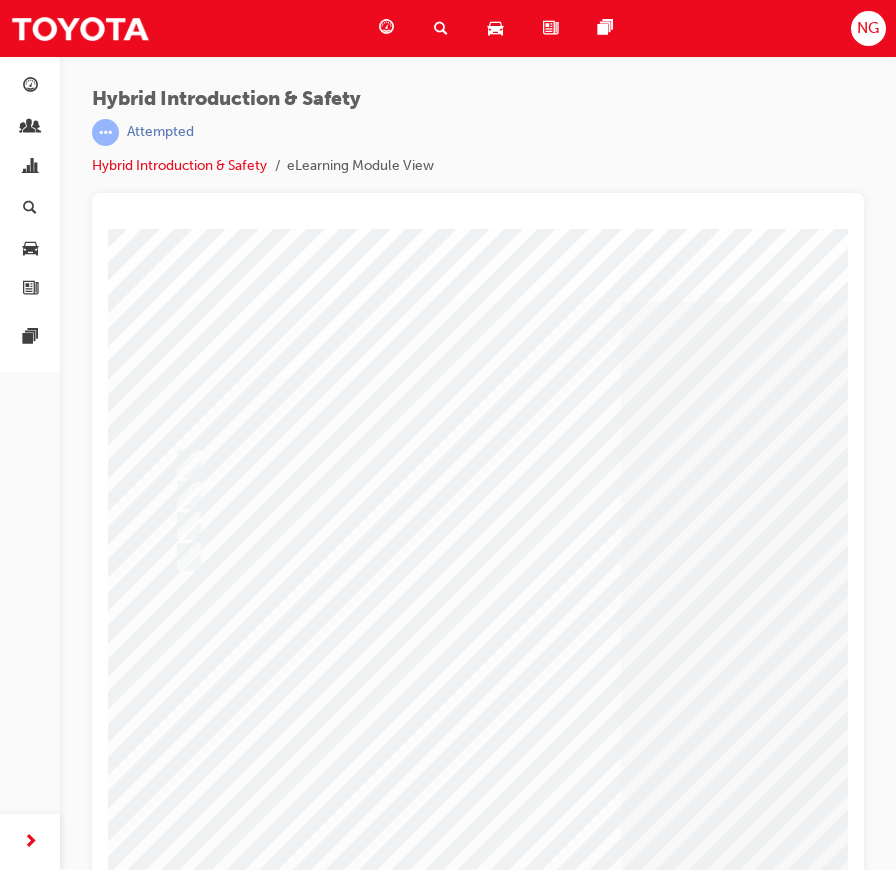 click at bounding box center [180, 2942] 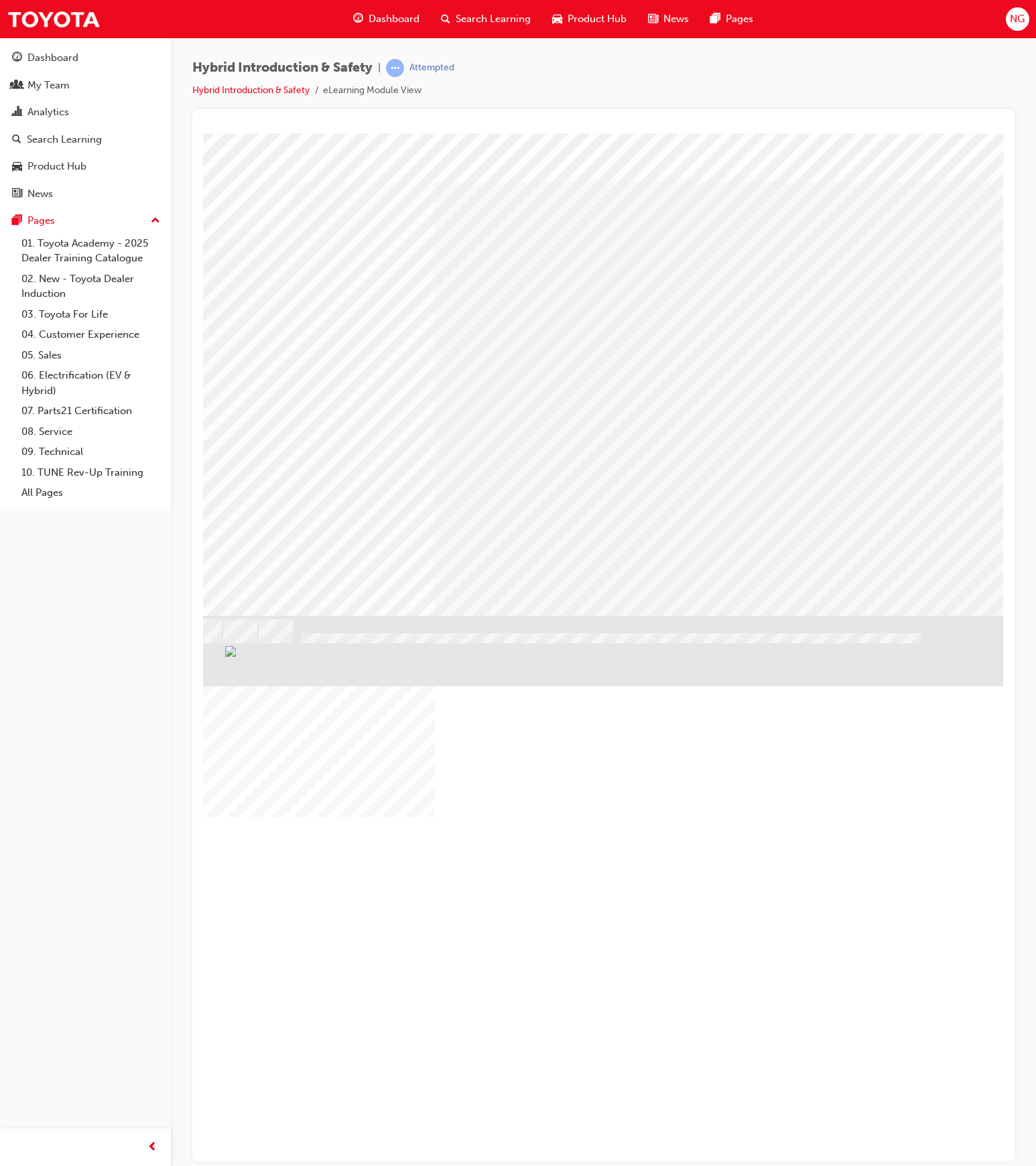 scroll, scrollTop: 0, scrollLeft: 145, axis: horizontal 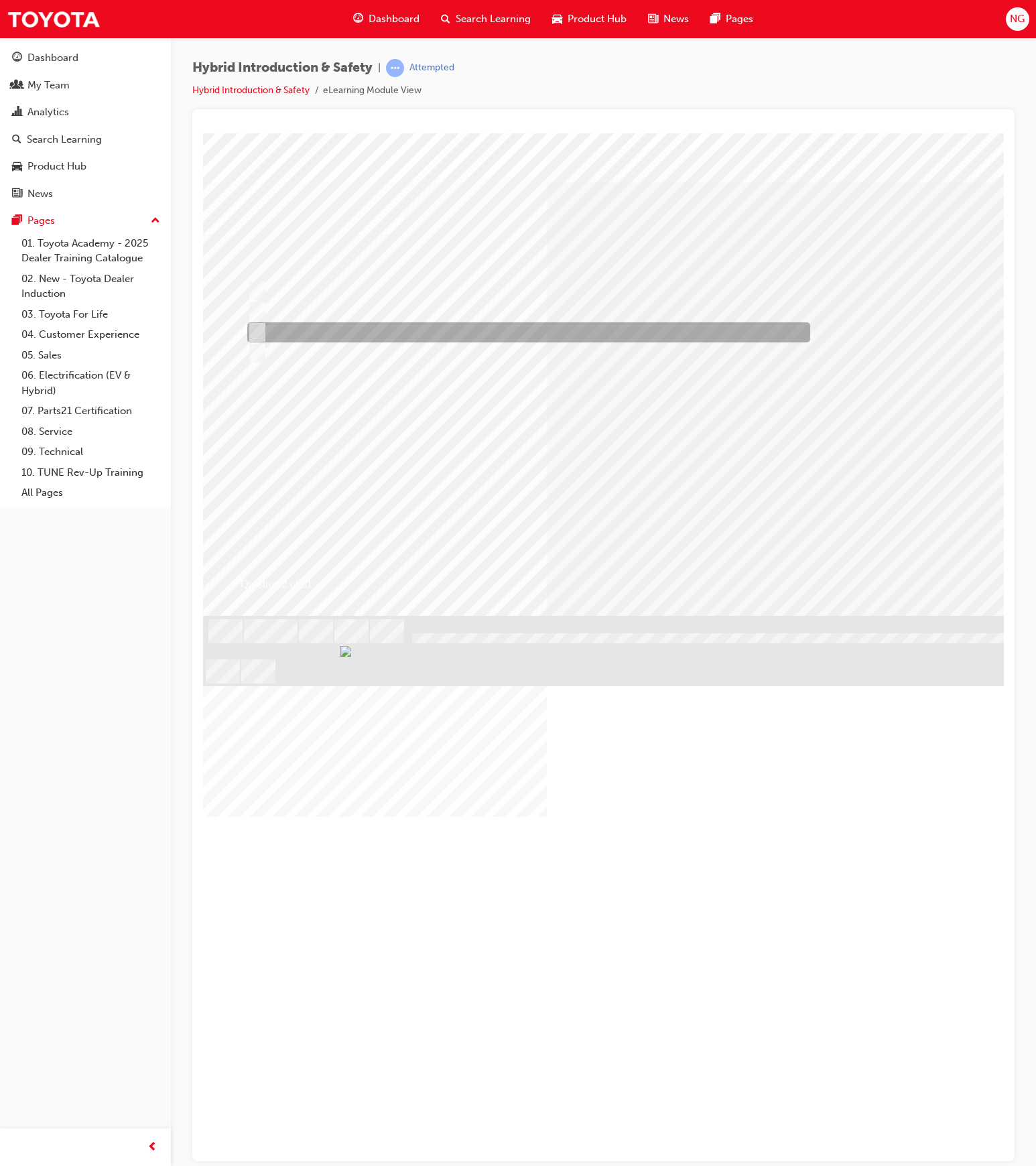 click at bounding box center (525, 332) 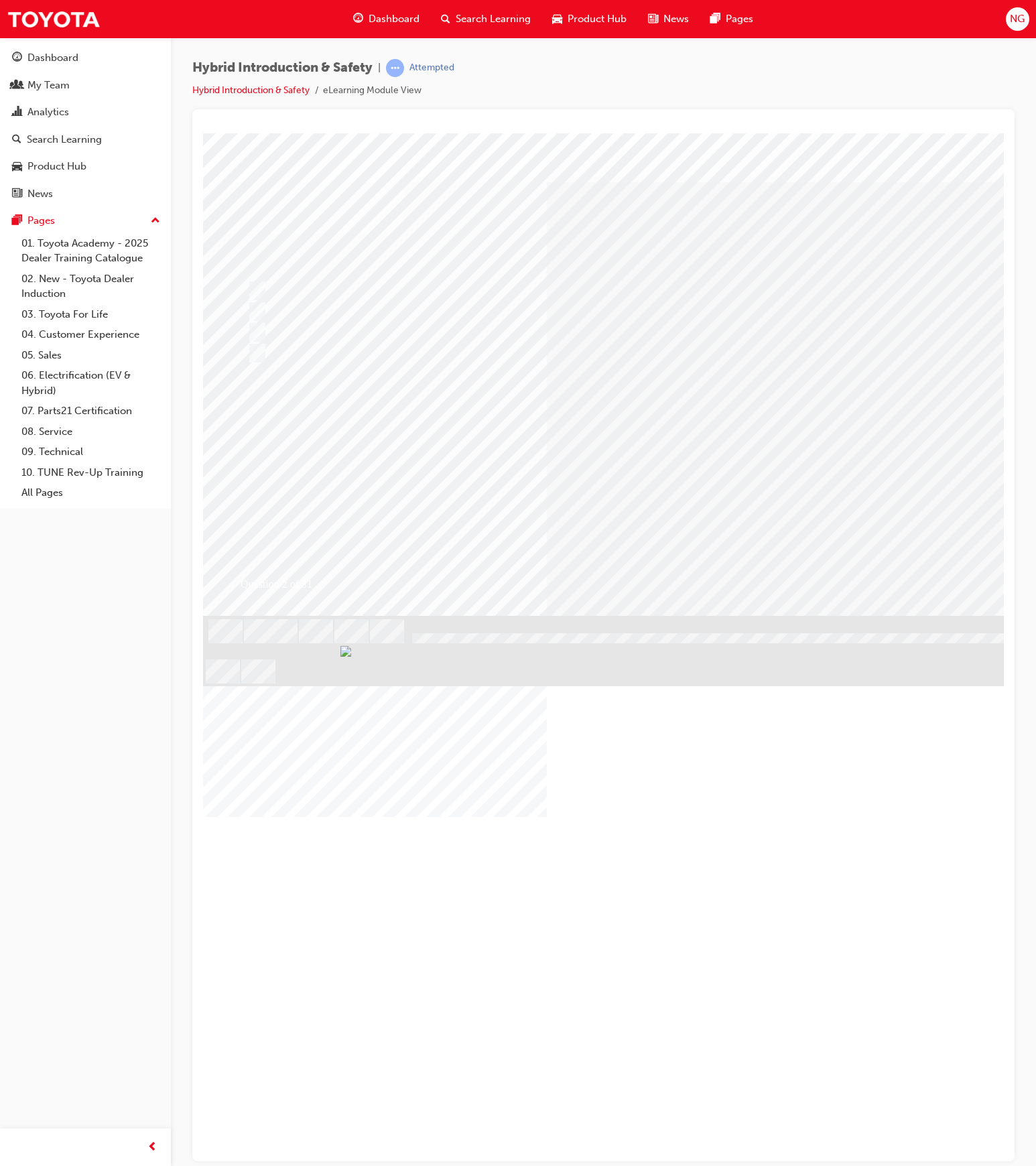 click at bounding box center (251, 1951) 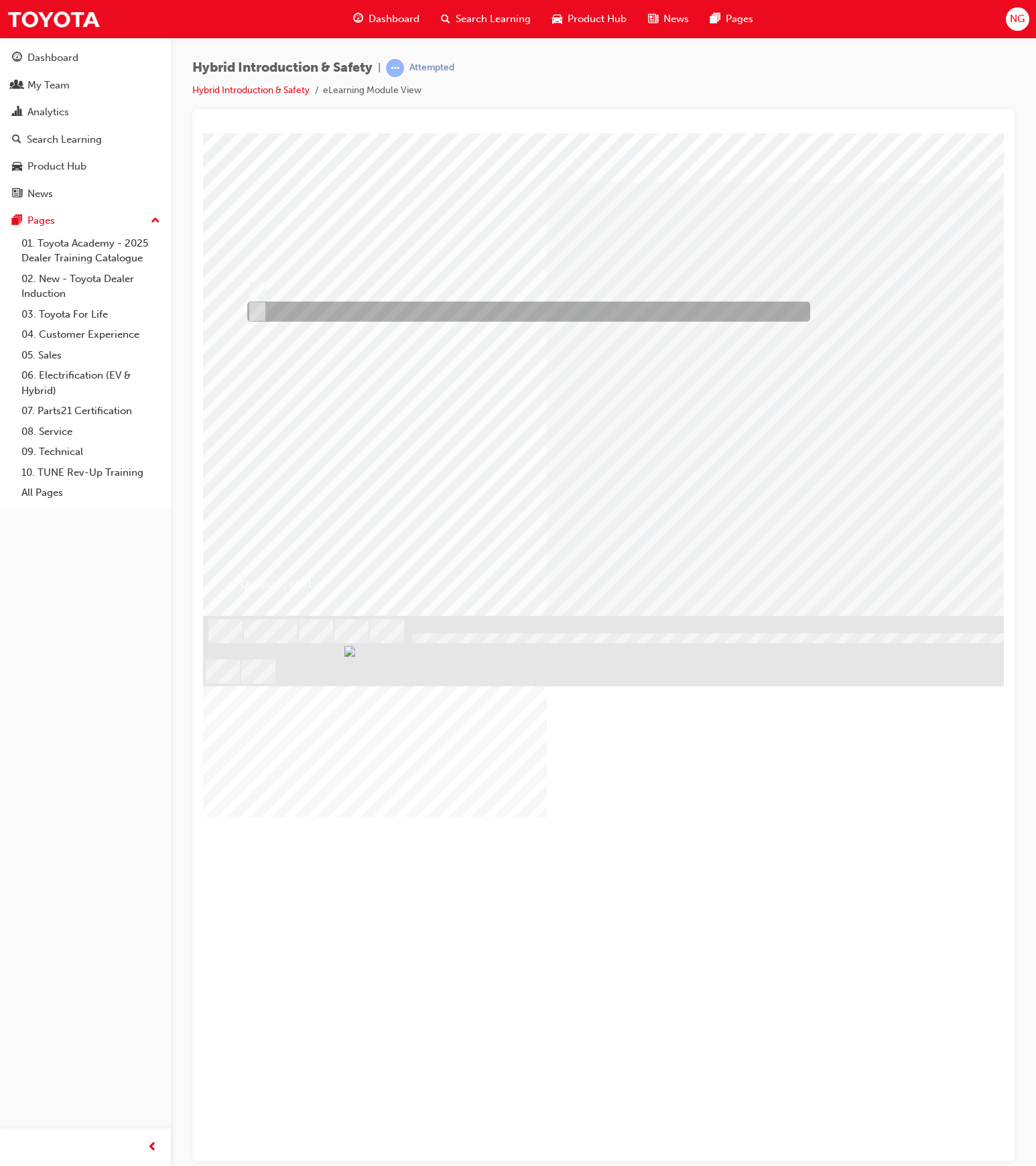drag, startPoint x: 927, startPoint y: 226, endPoint x: 301, endPoint y: 304, distance: 630.84071 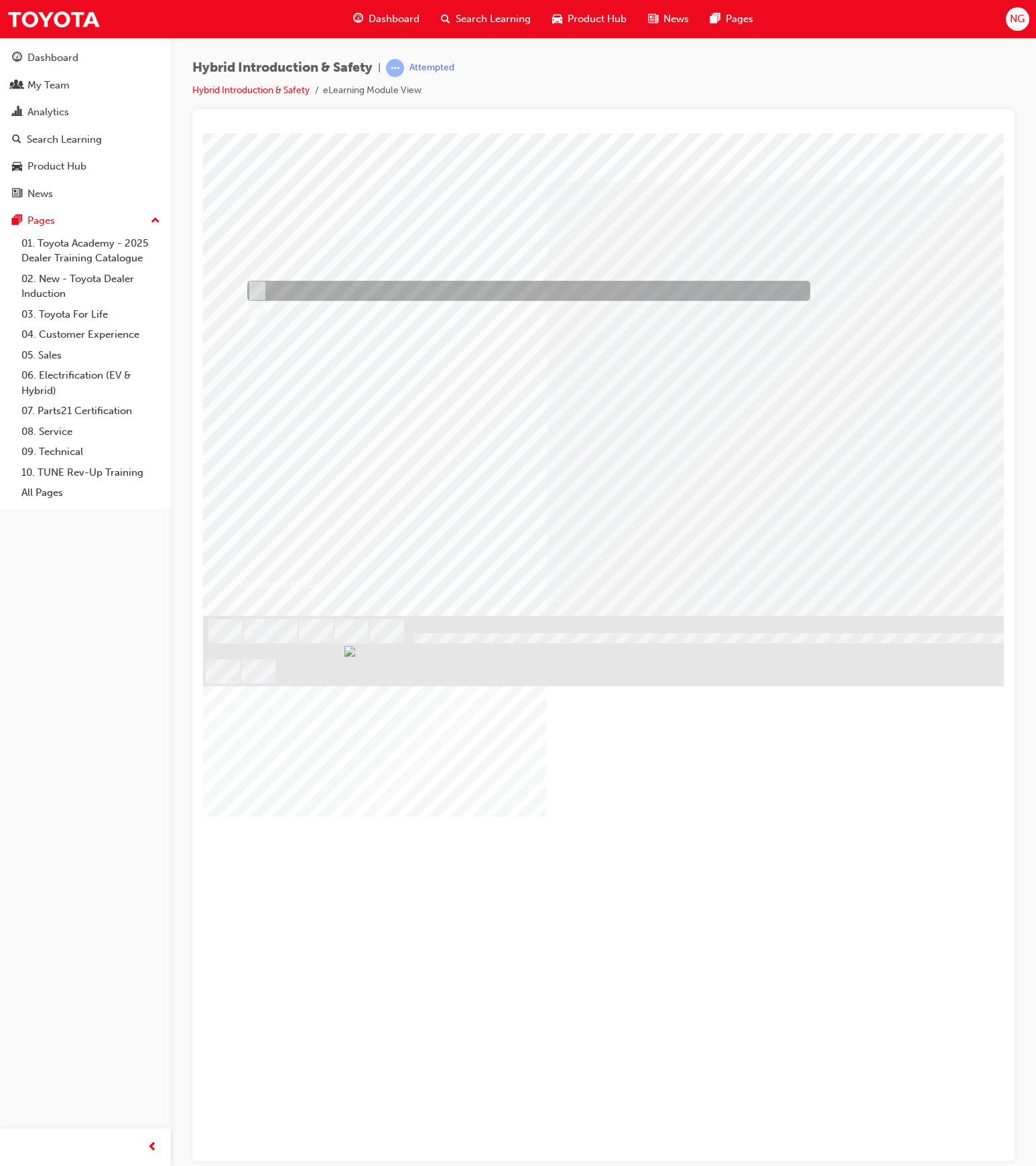 click at bounding box center [525, 291] 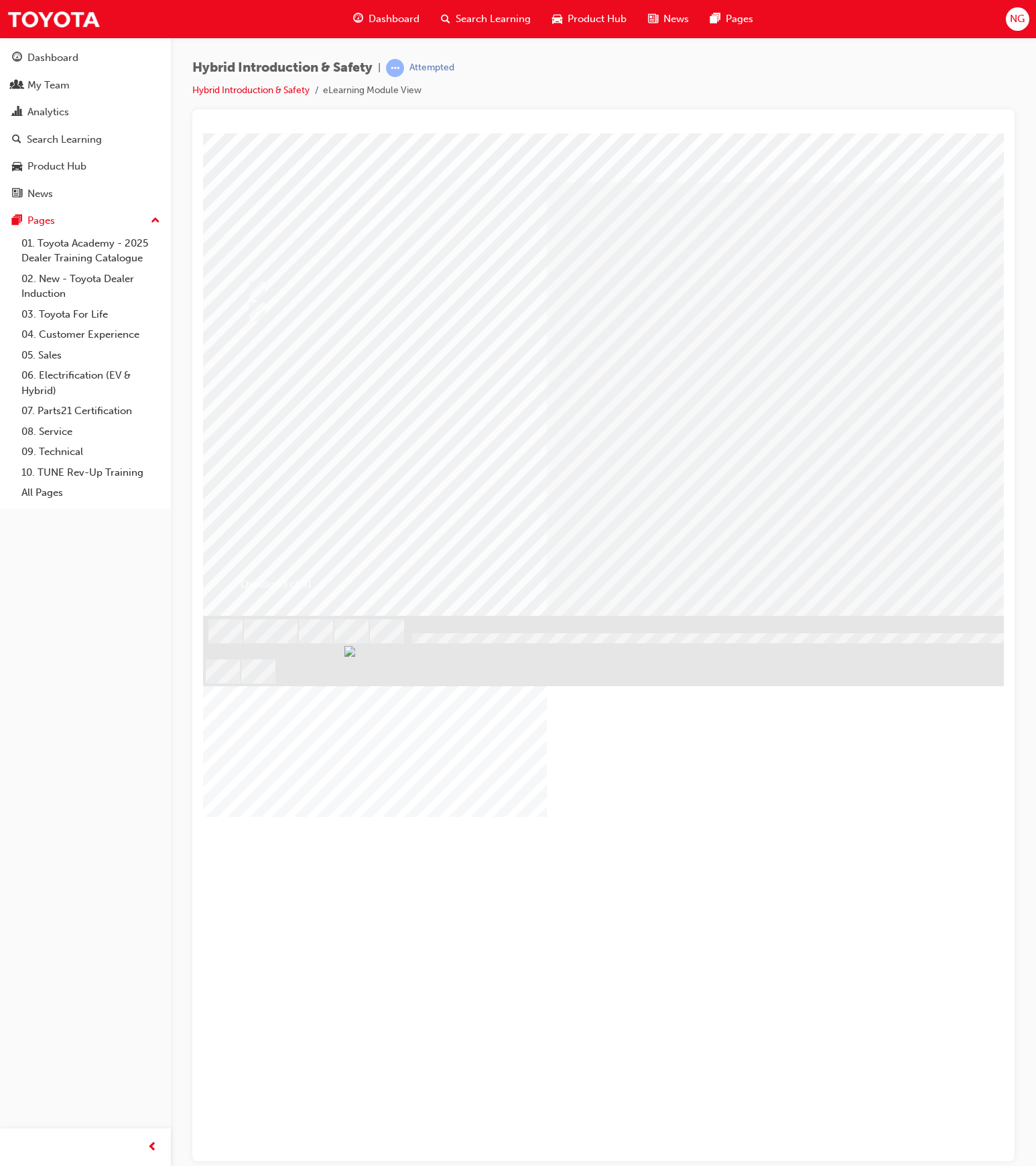 click at bounding box center (251, 1921) 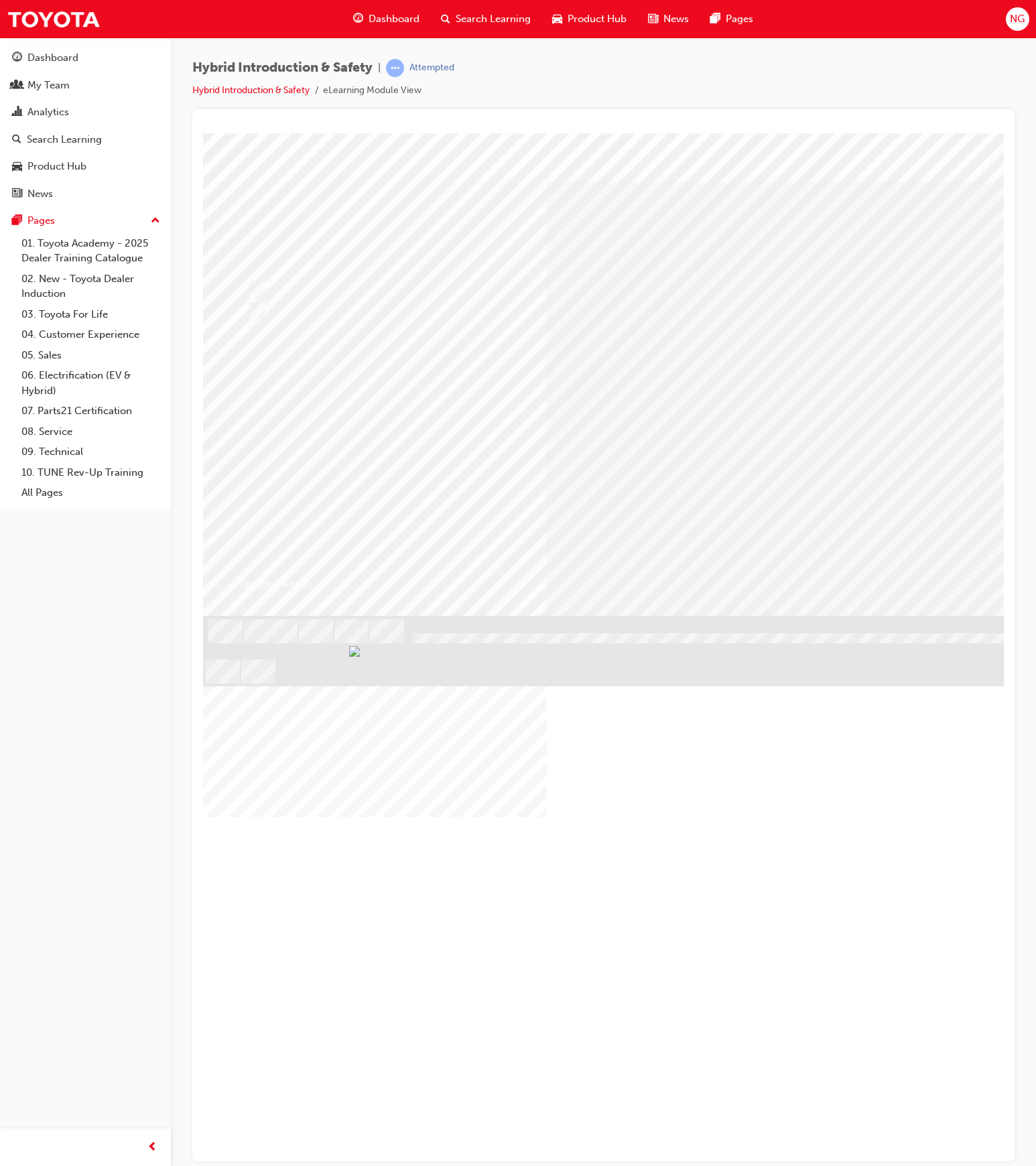 click at bounding box center [659, 856] 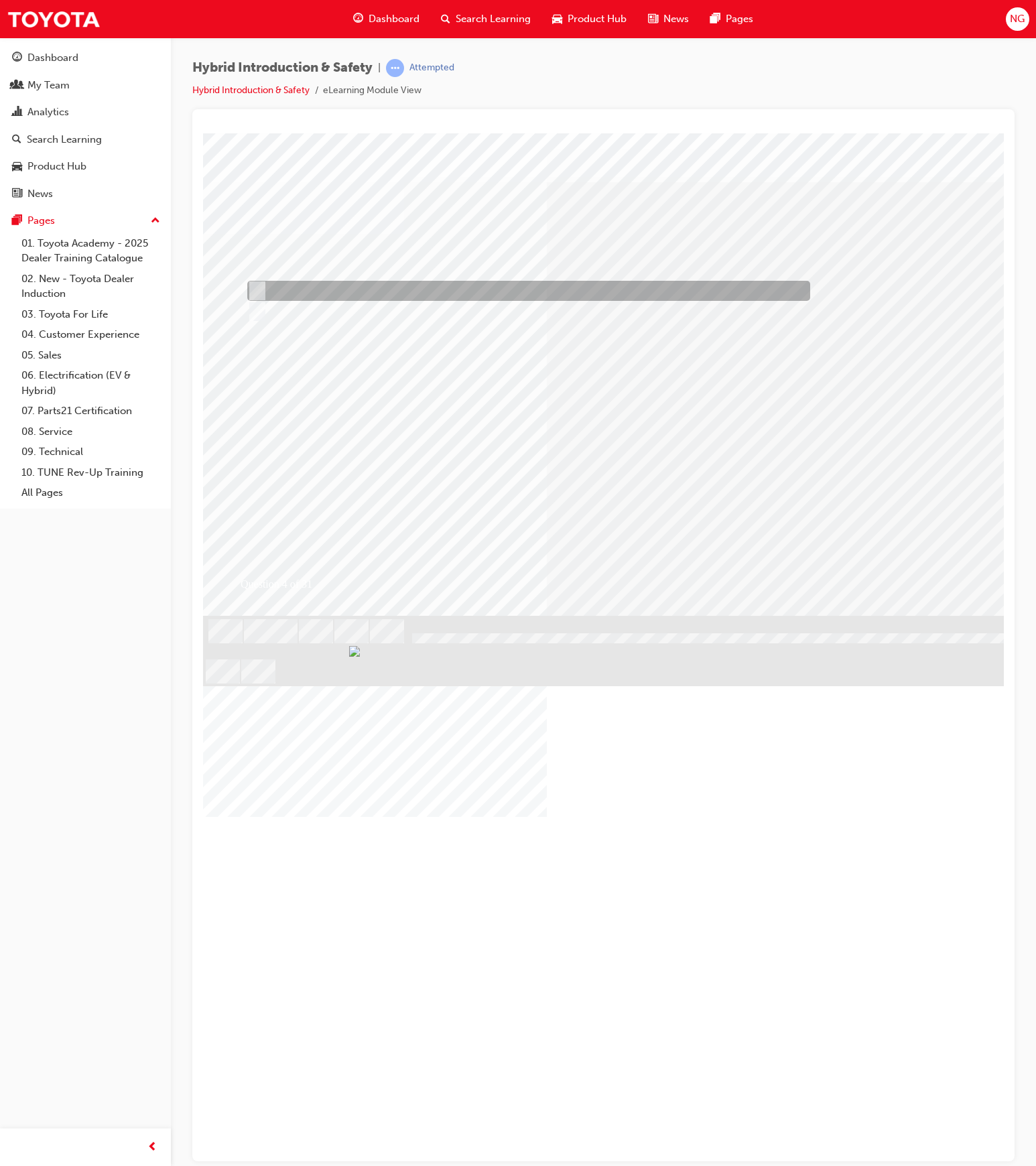 click at bounding box center (659, 856) 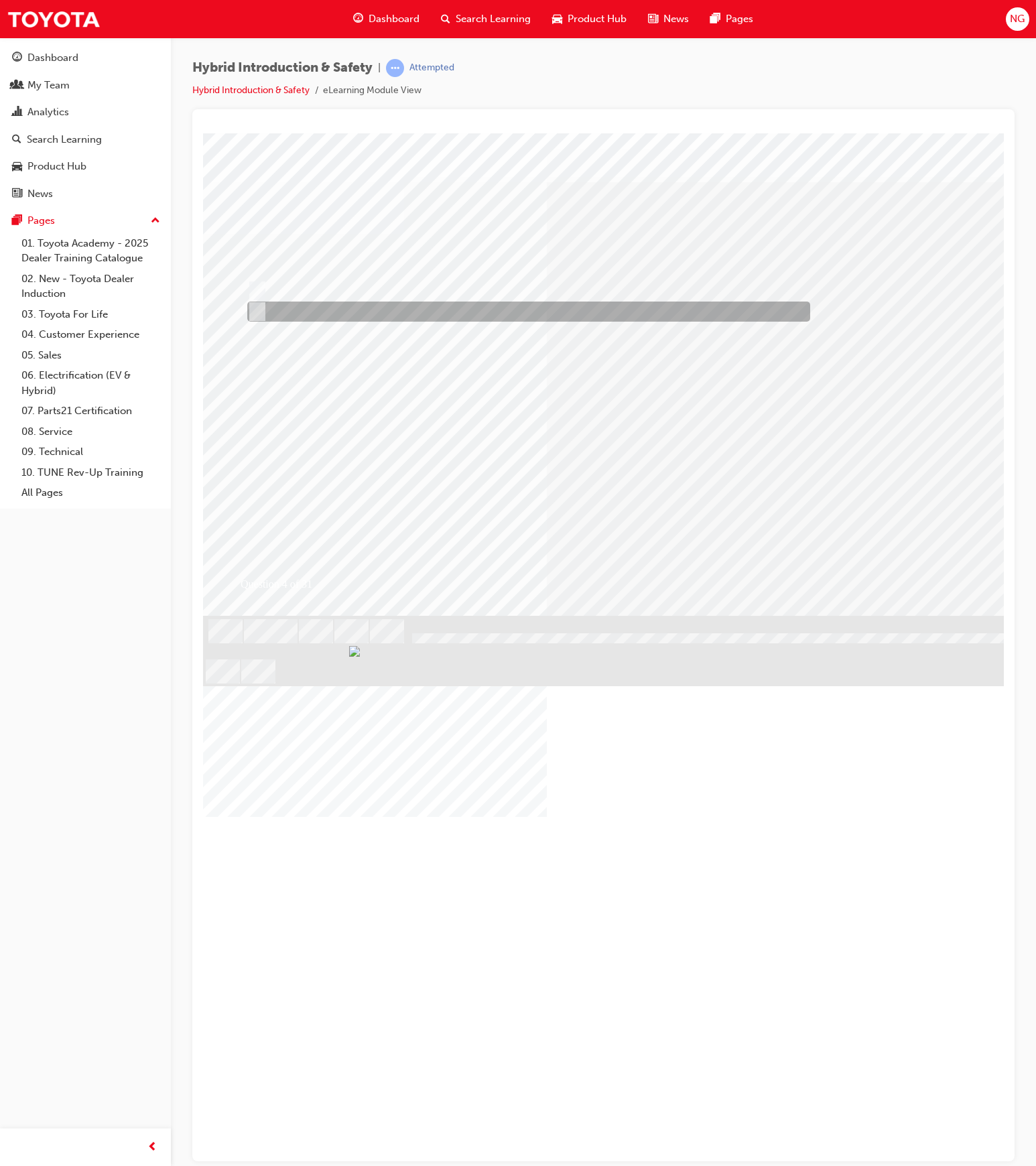 click at bounding box center (525, 312) 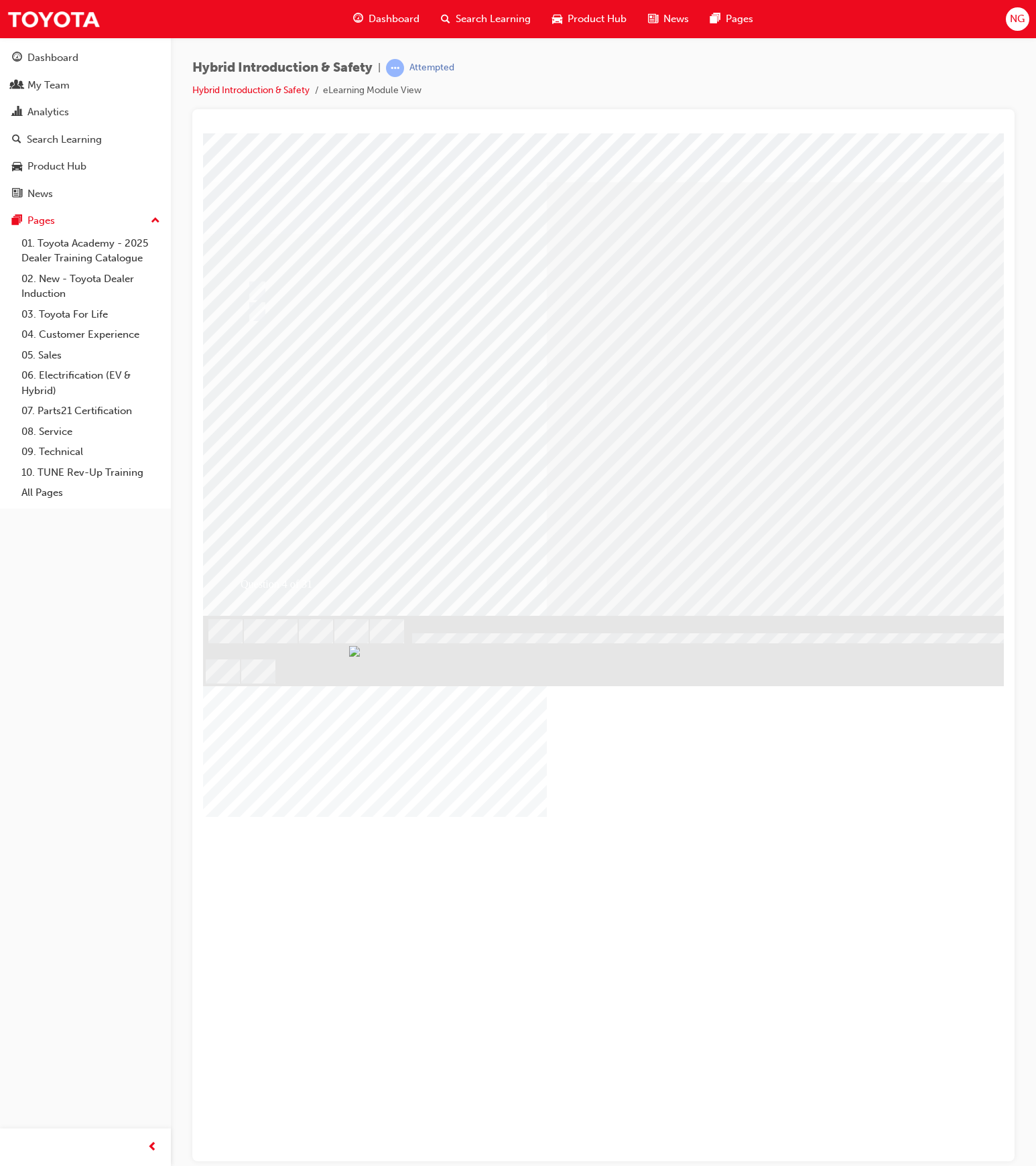 click at bounding box center (251, 1921) 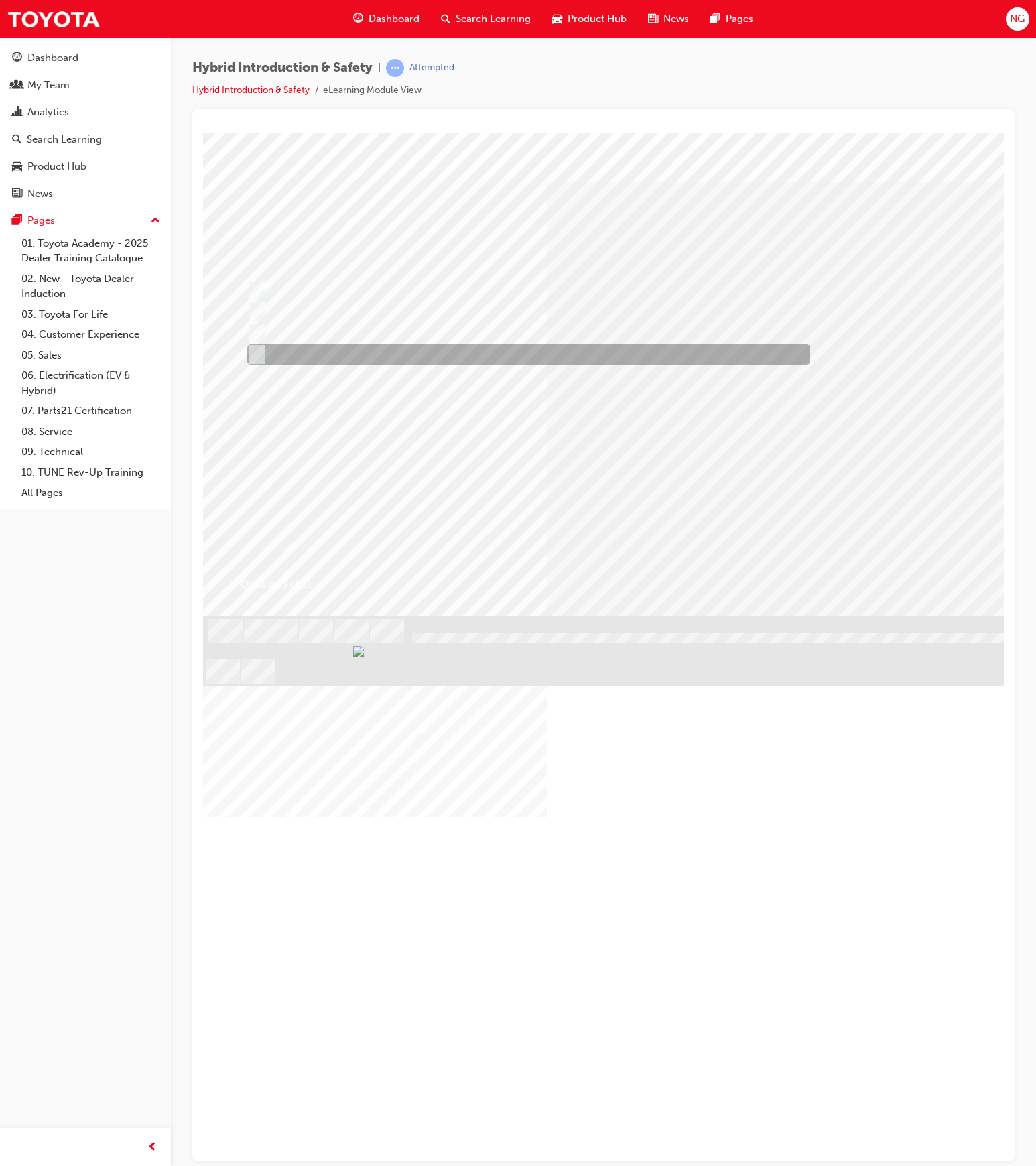 click at bounding box center [254, 354] 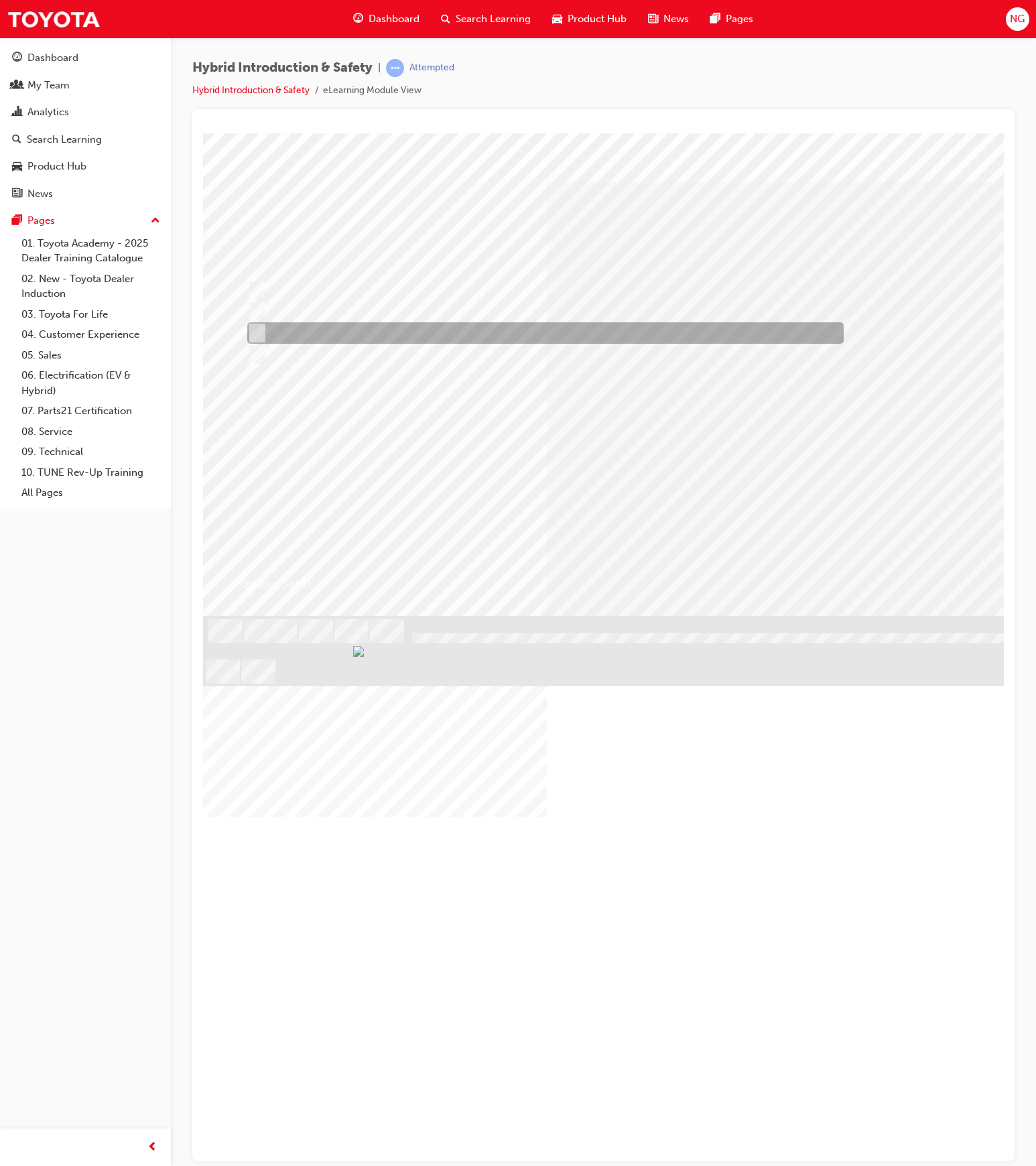 click at bounding box center (541, 332) 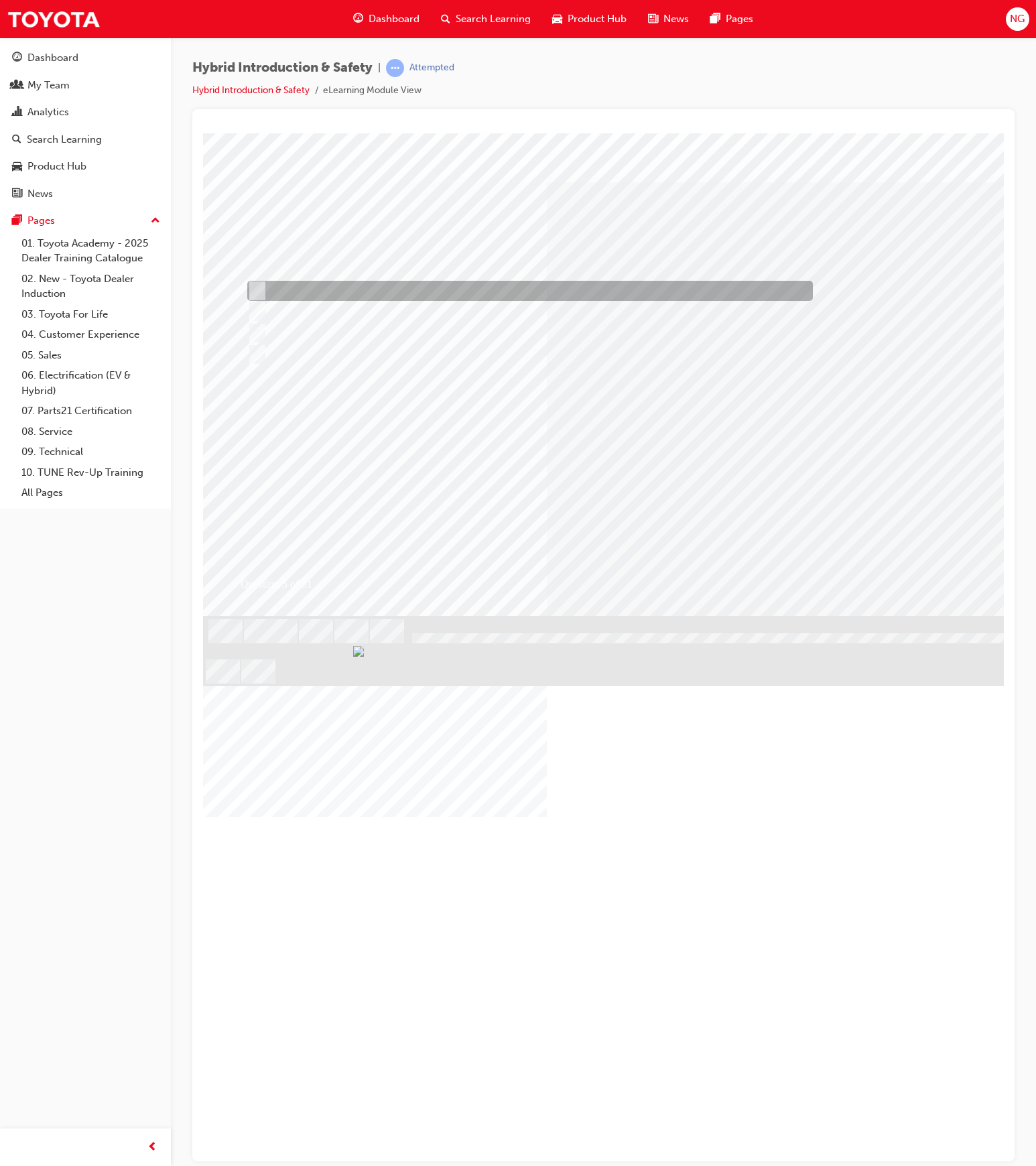 click at bounding box center (527, 291) 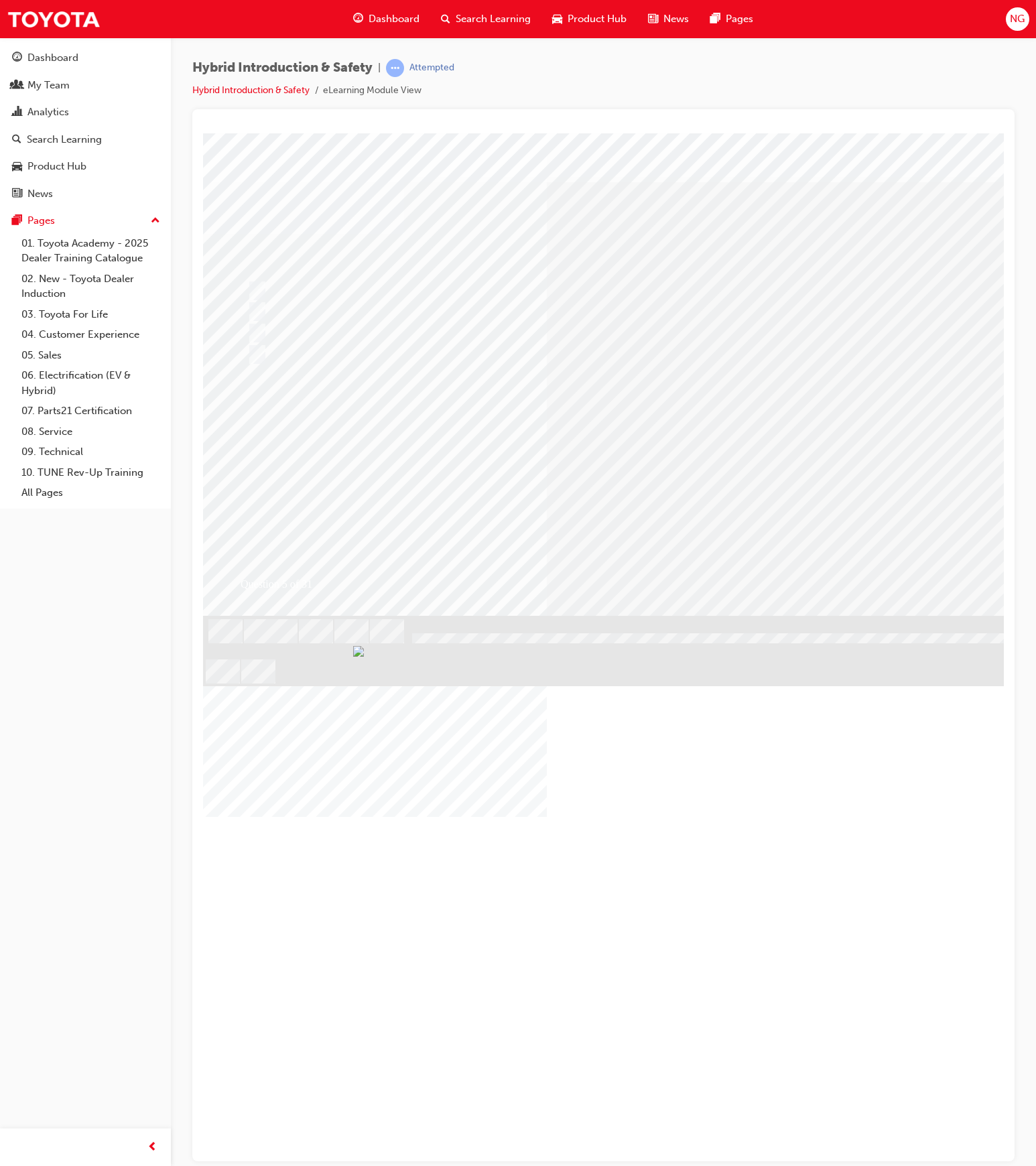click at bounding box center (659, 856) 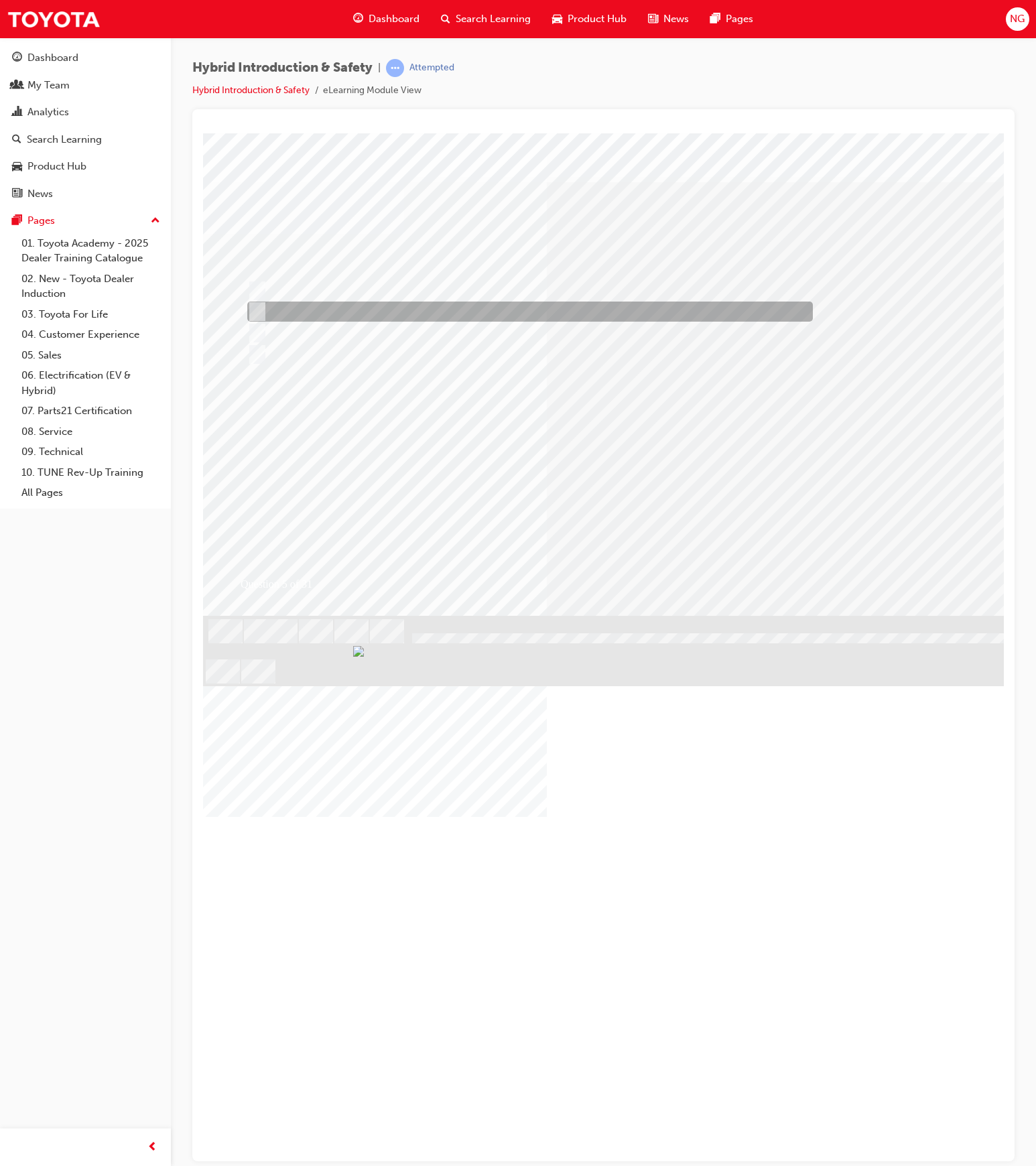 click at bounding box center (527, 312) 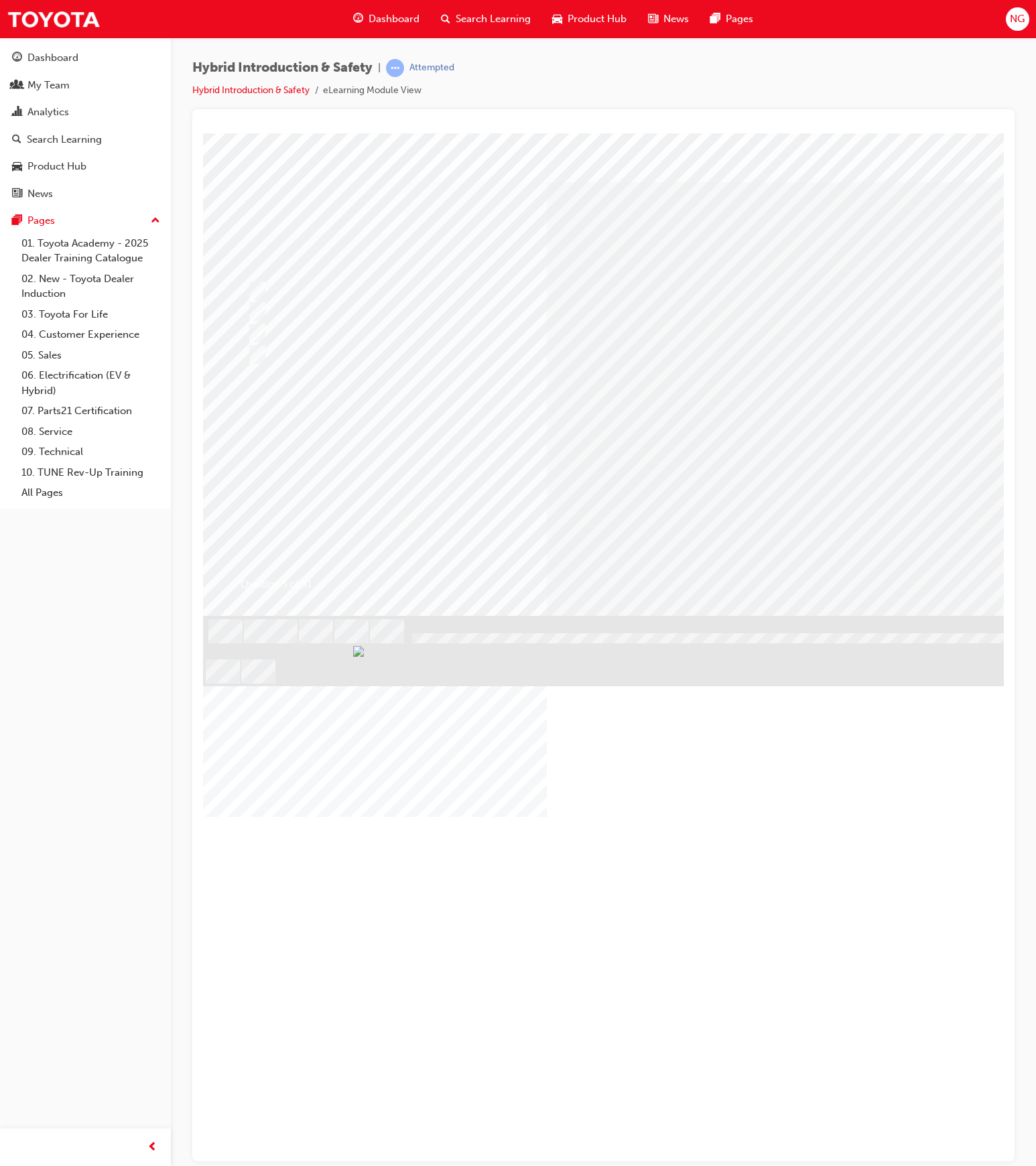 click at bounding box center (251, 1951) 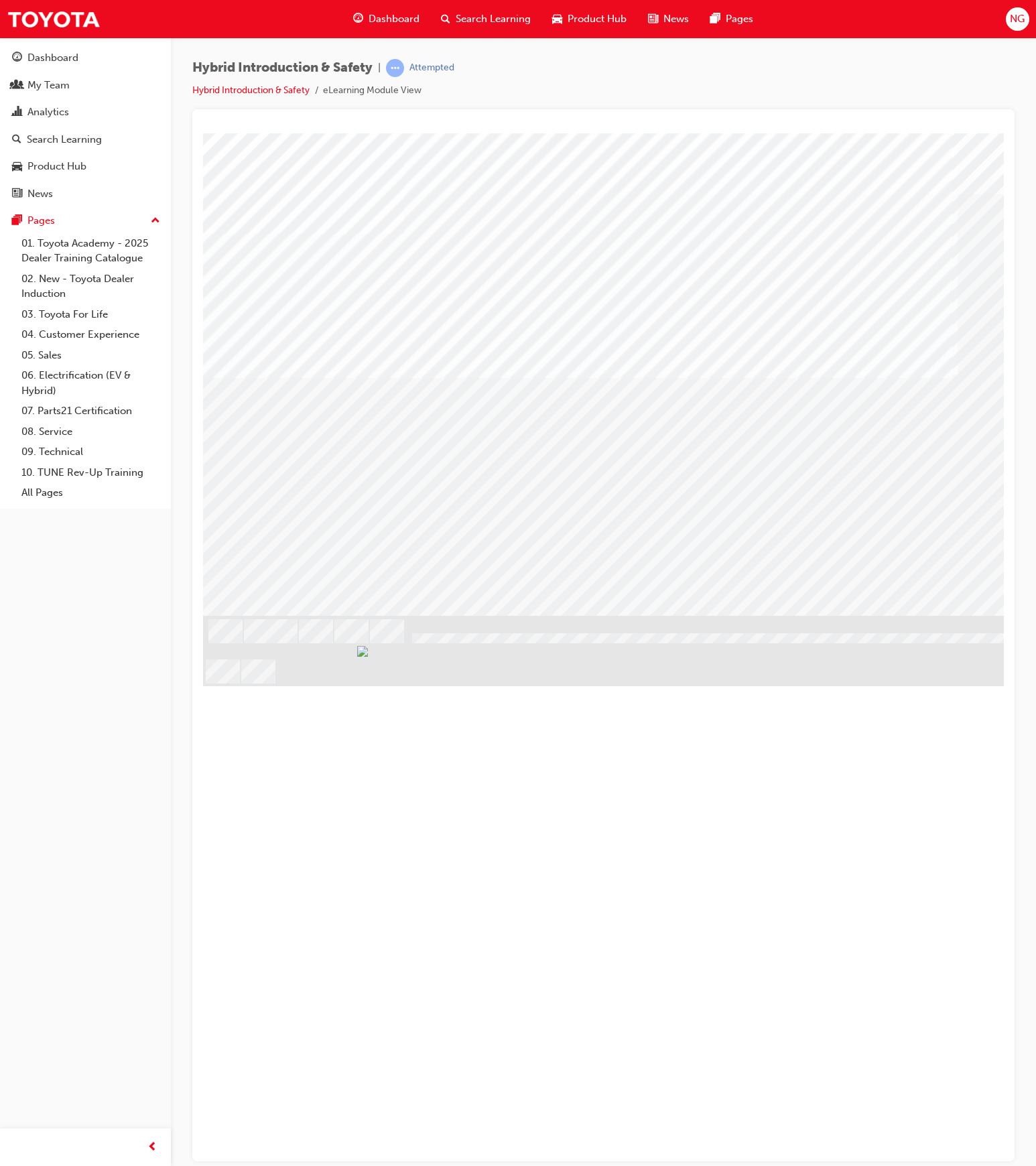 click at bounding box center [245, 1264] 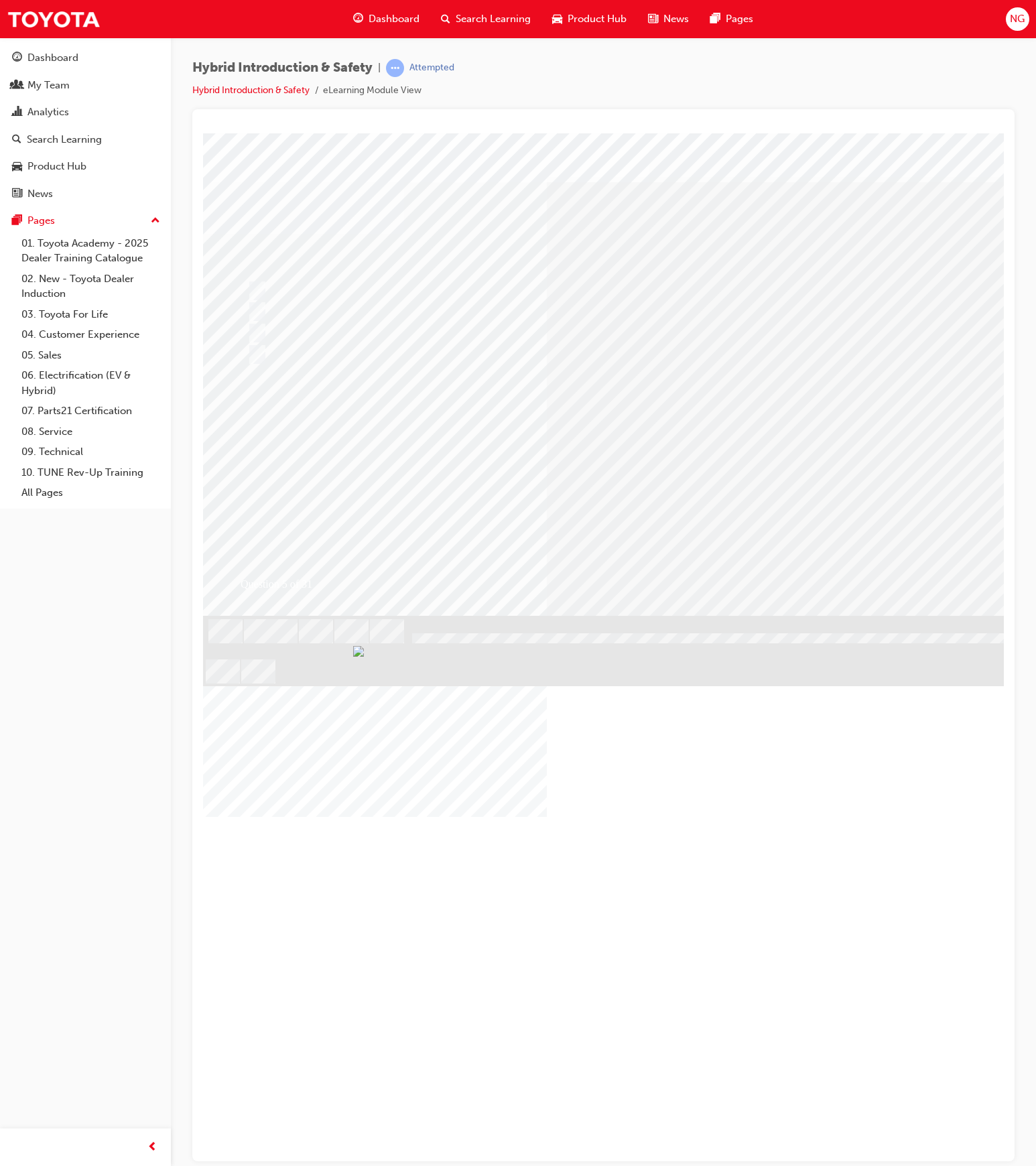 click at bounding box center (527, 312) 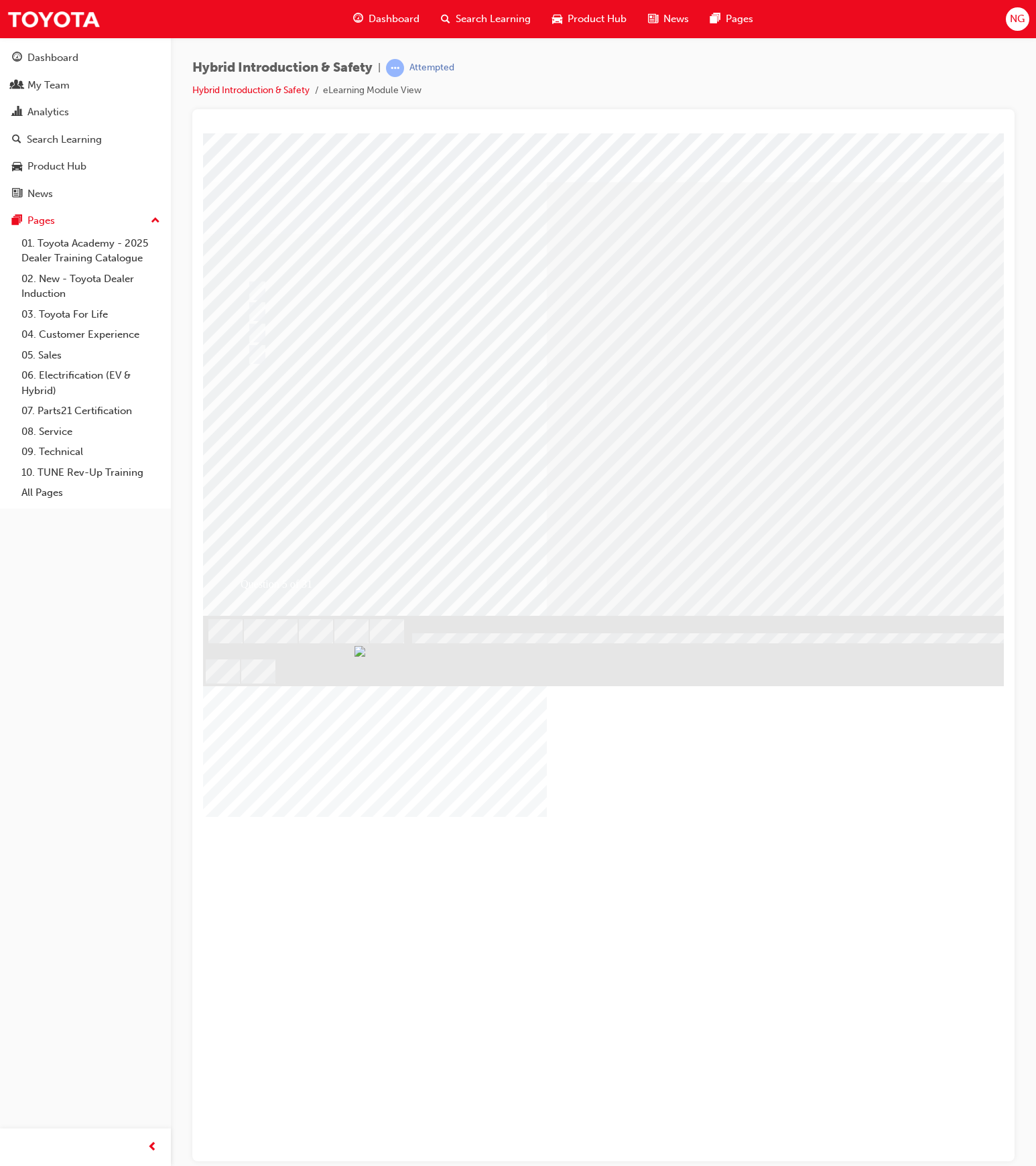 click at bounding box center (251, 1951) 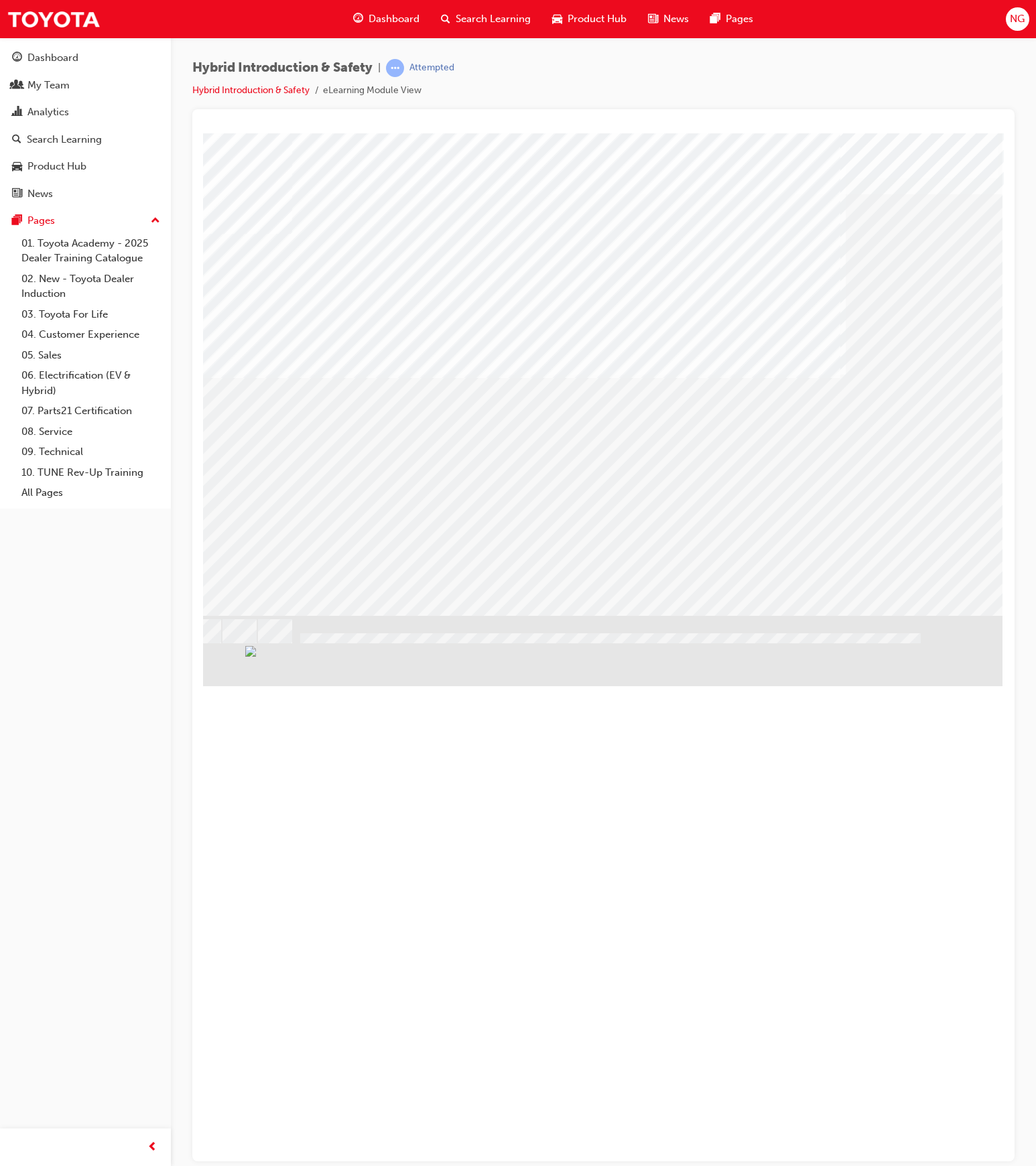 scroll, scrollTop: 0, scrollLeft: 145, axis: horizontal 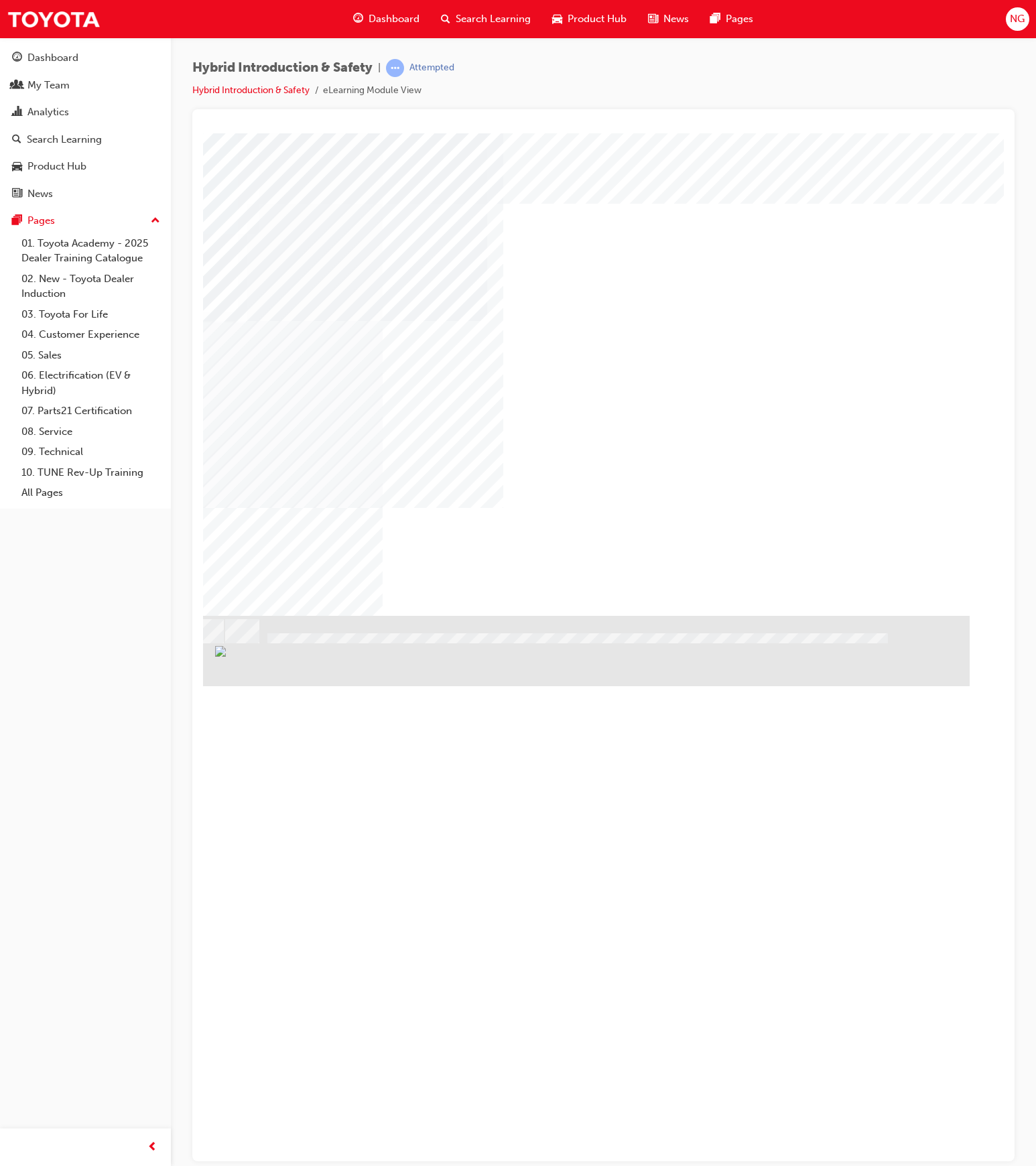 click at bounding box center [101, 738] 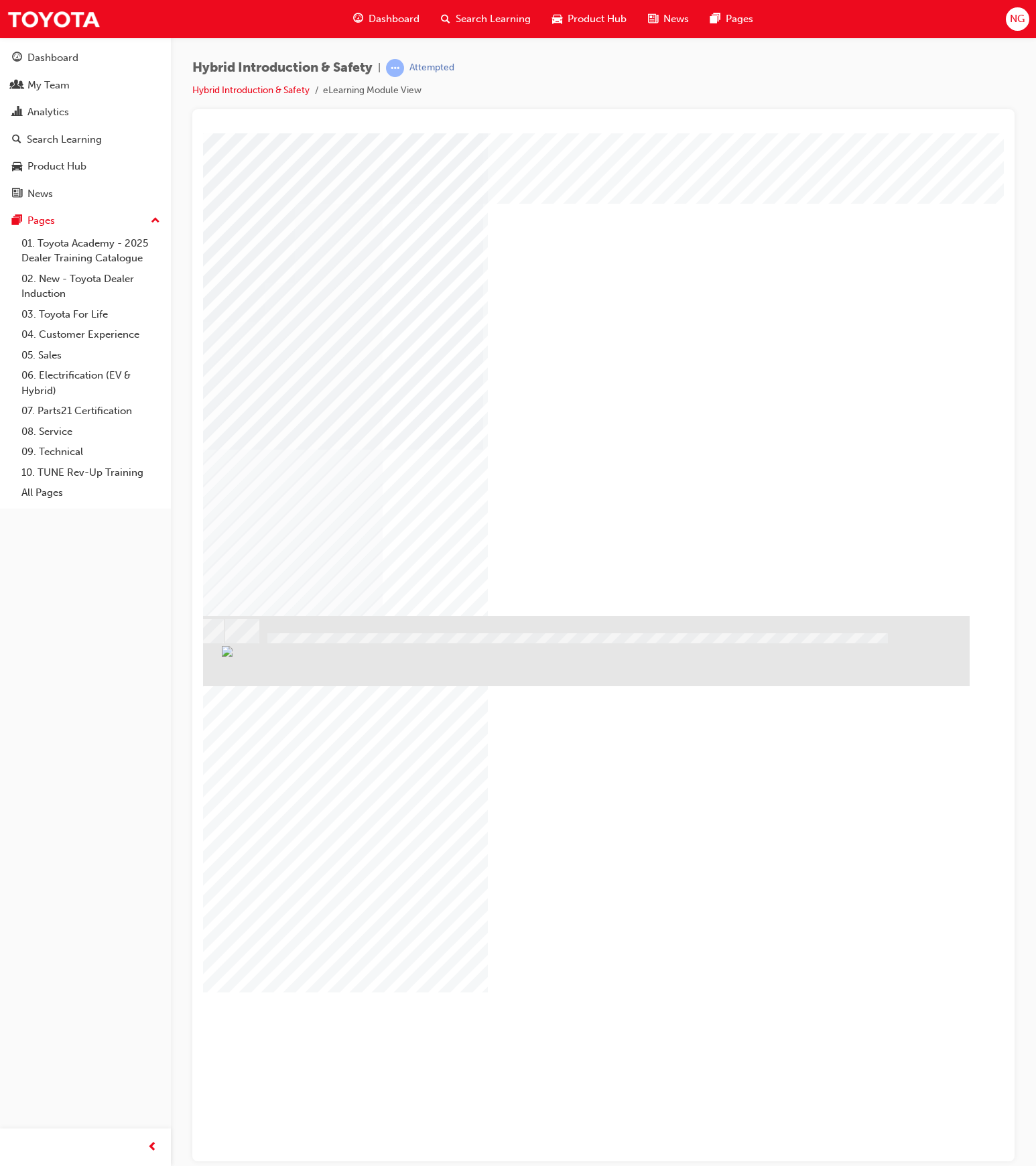click at bounding box center [101, 651] 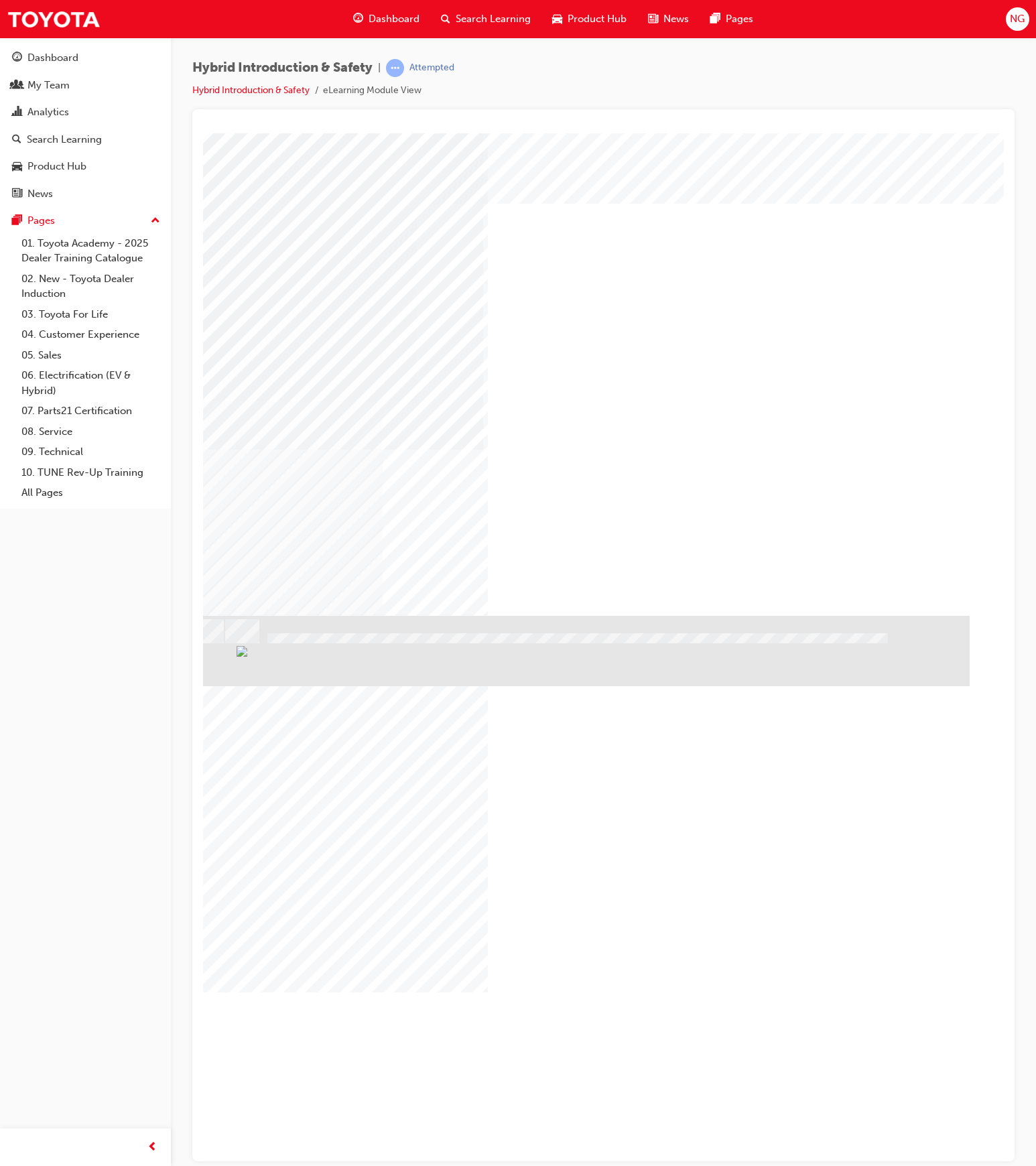 click at bounding box center [101, 651] 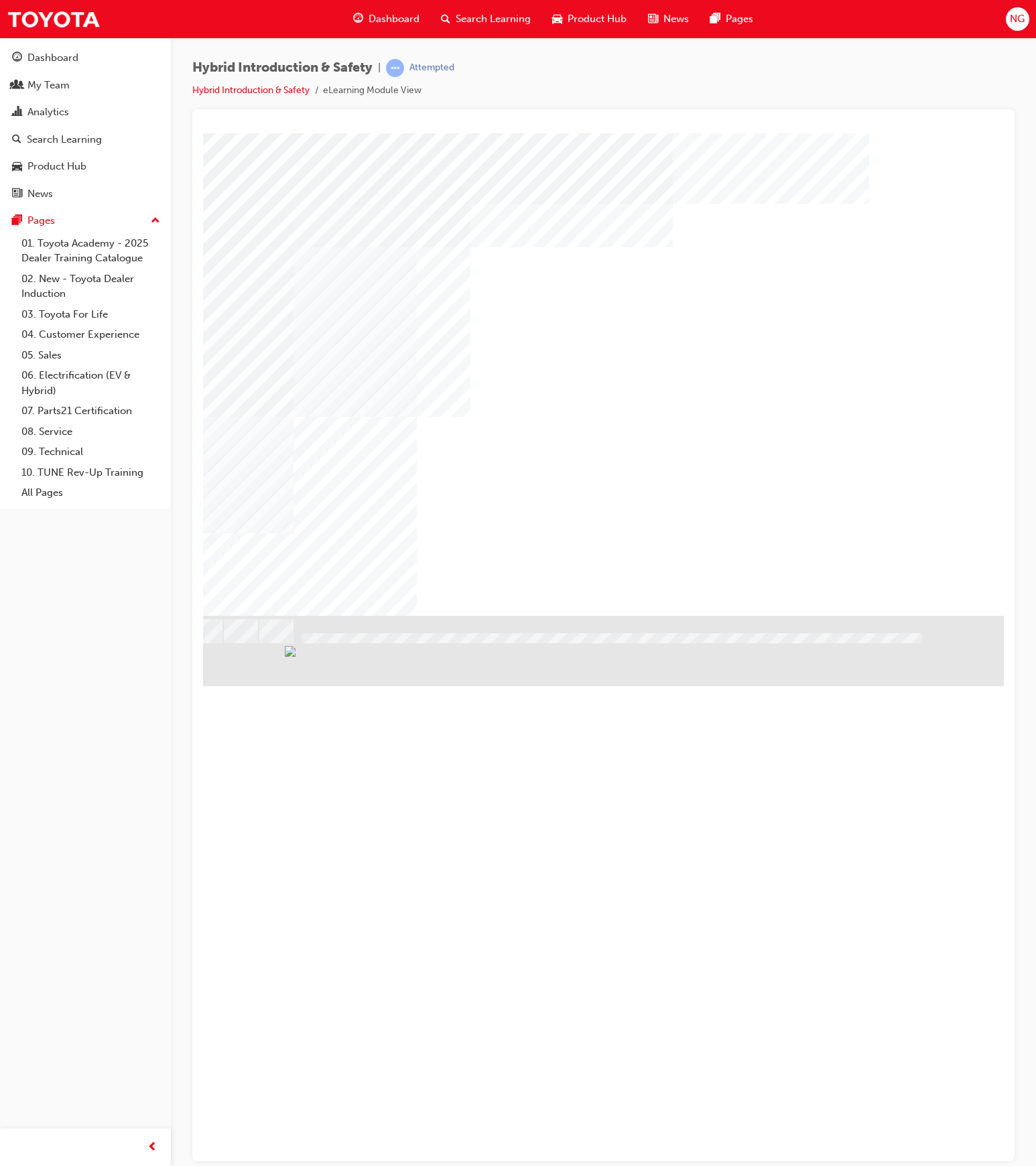 click at bounding box center (135, 738) 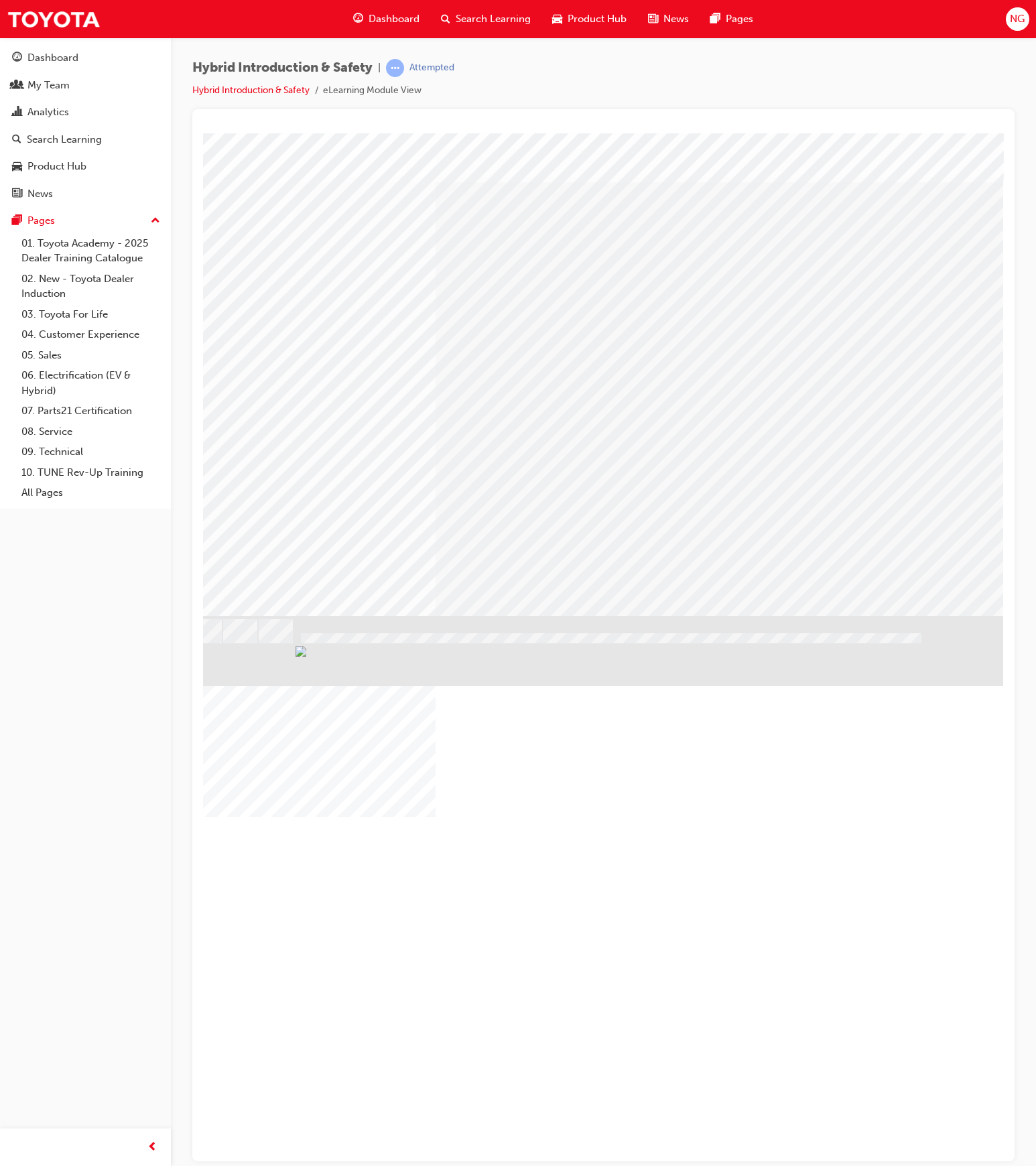 click at bounding box center (263, 1439) 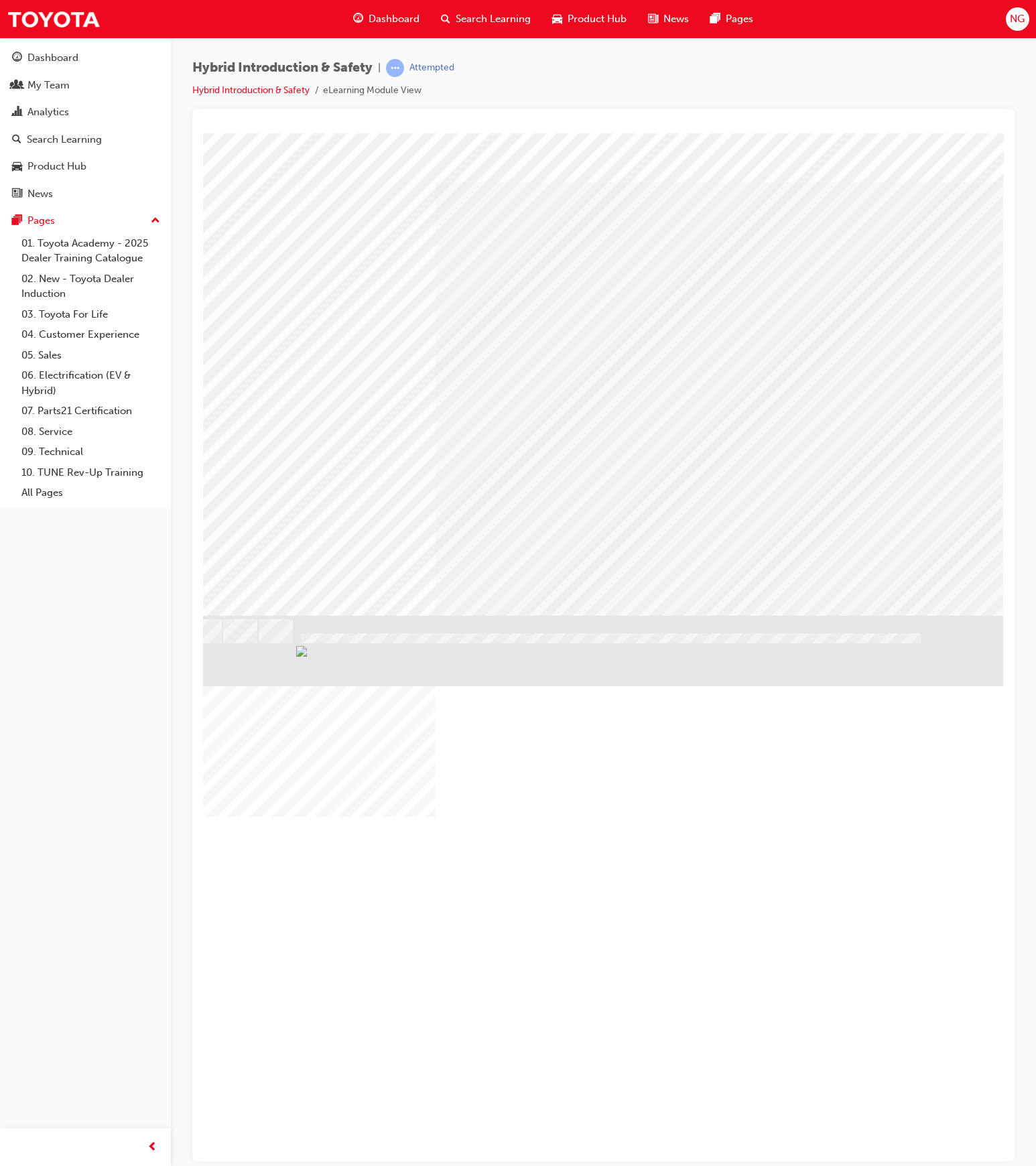 click at bounding box center (263, 1439) 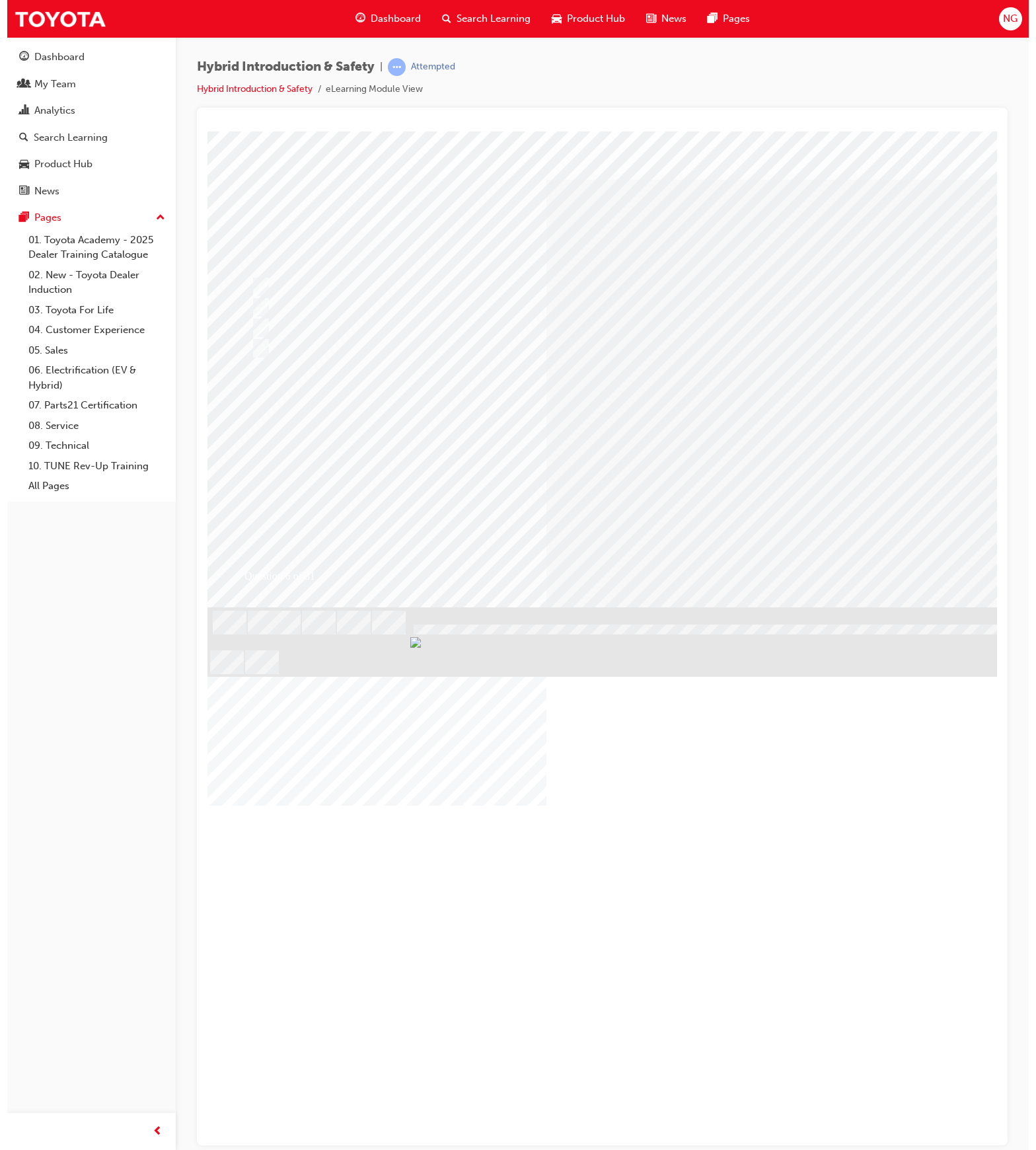 scroll, scrollTop: 0, scrollLeft: 0, axis: both 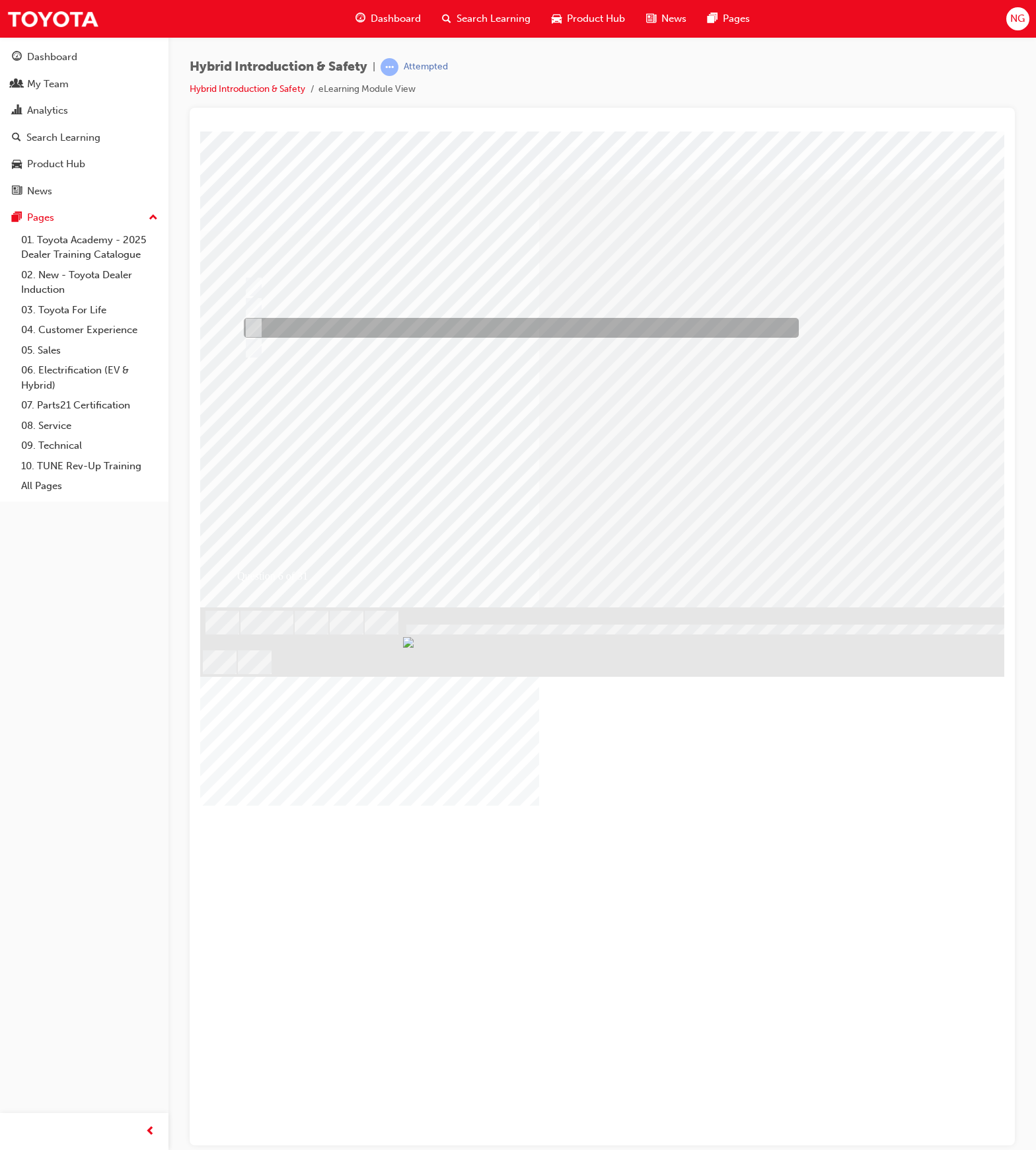 click at bounding box center (517, 328) 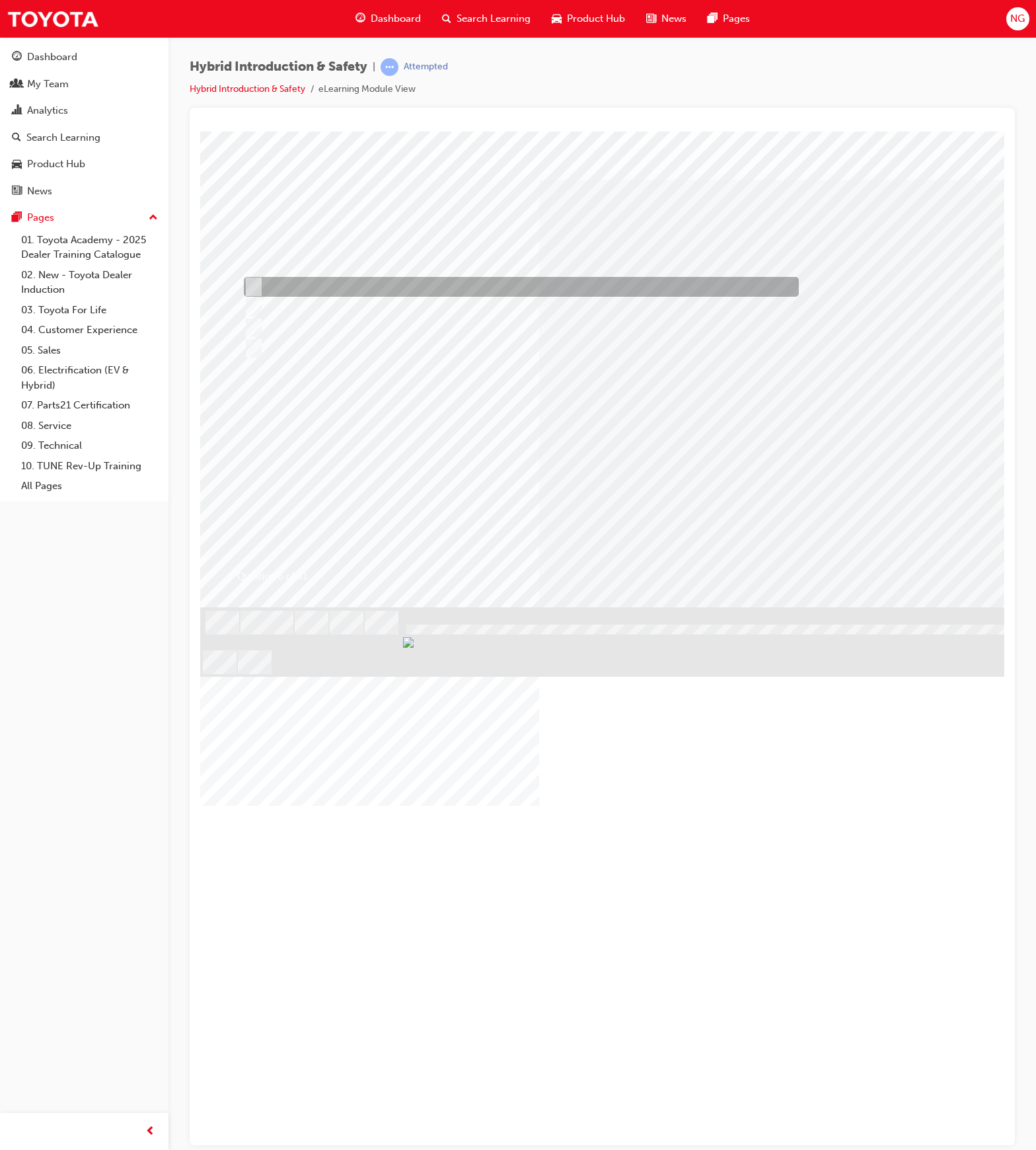 click at bounding box center (517, 287) 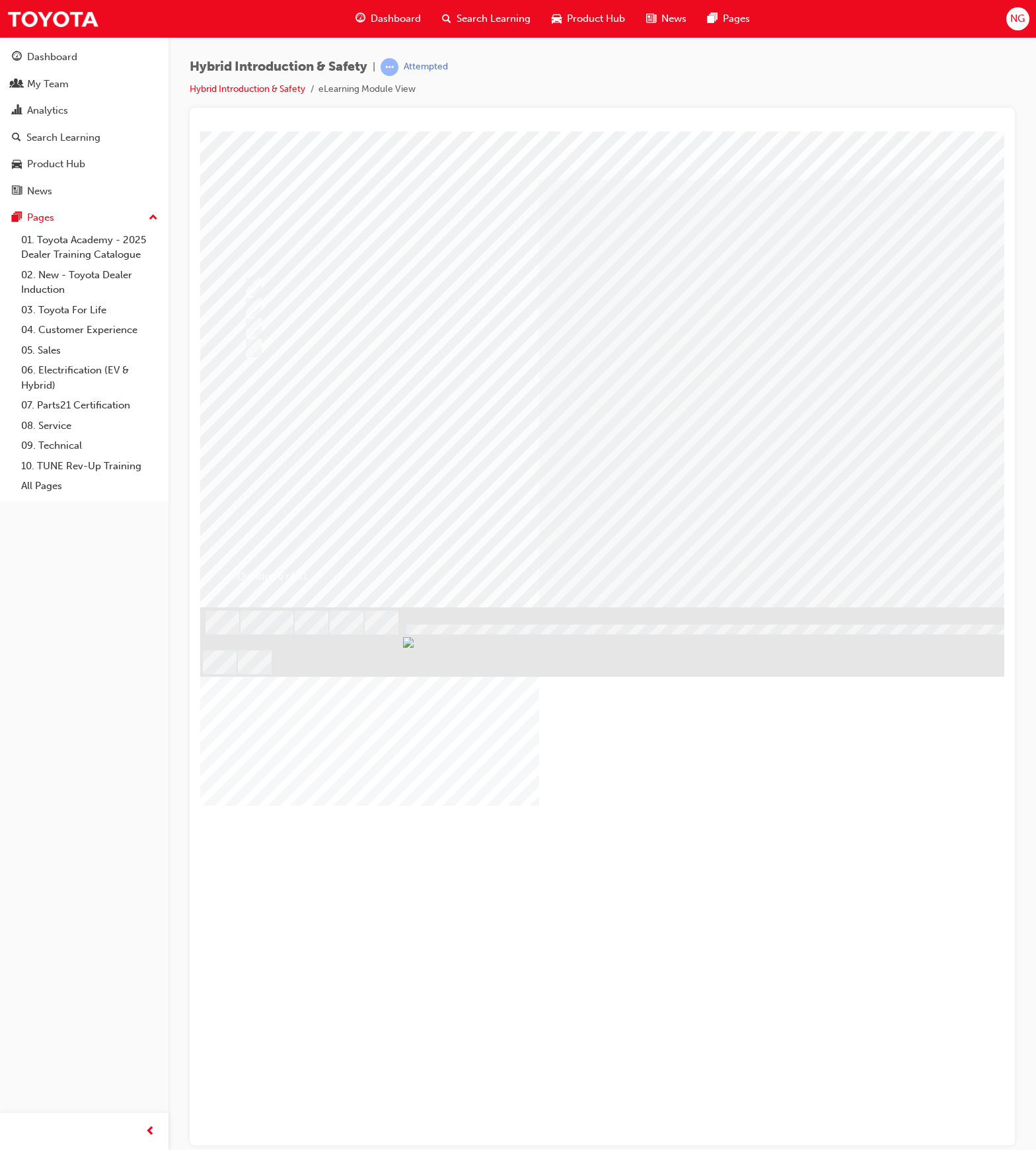 click at bounding box center (248, 1924) 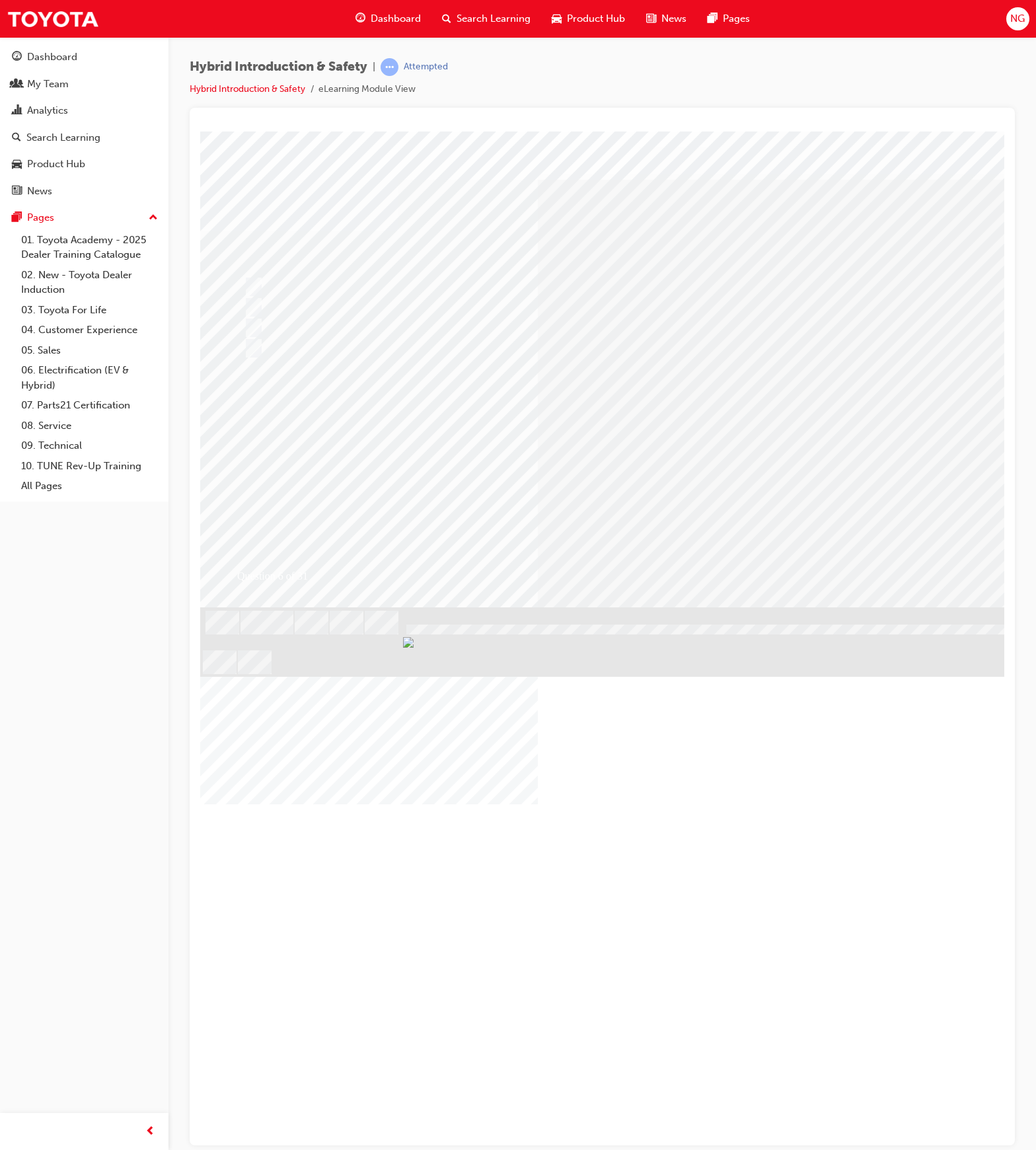 drag, startPoint x: 828, startPoint y: 901, endPoint x: 713, endPoint y: 407, distance: 507.209 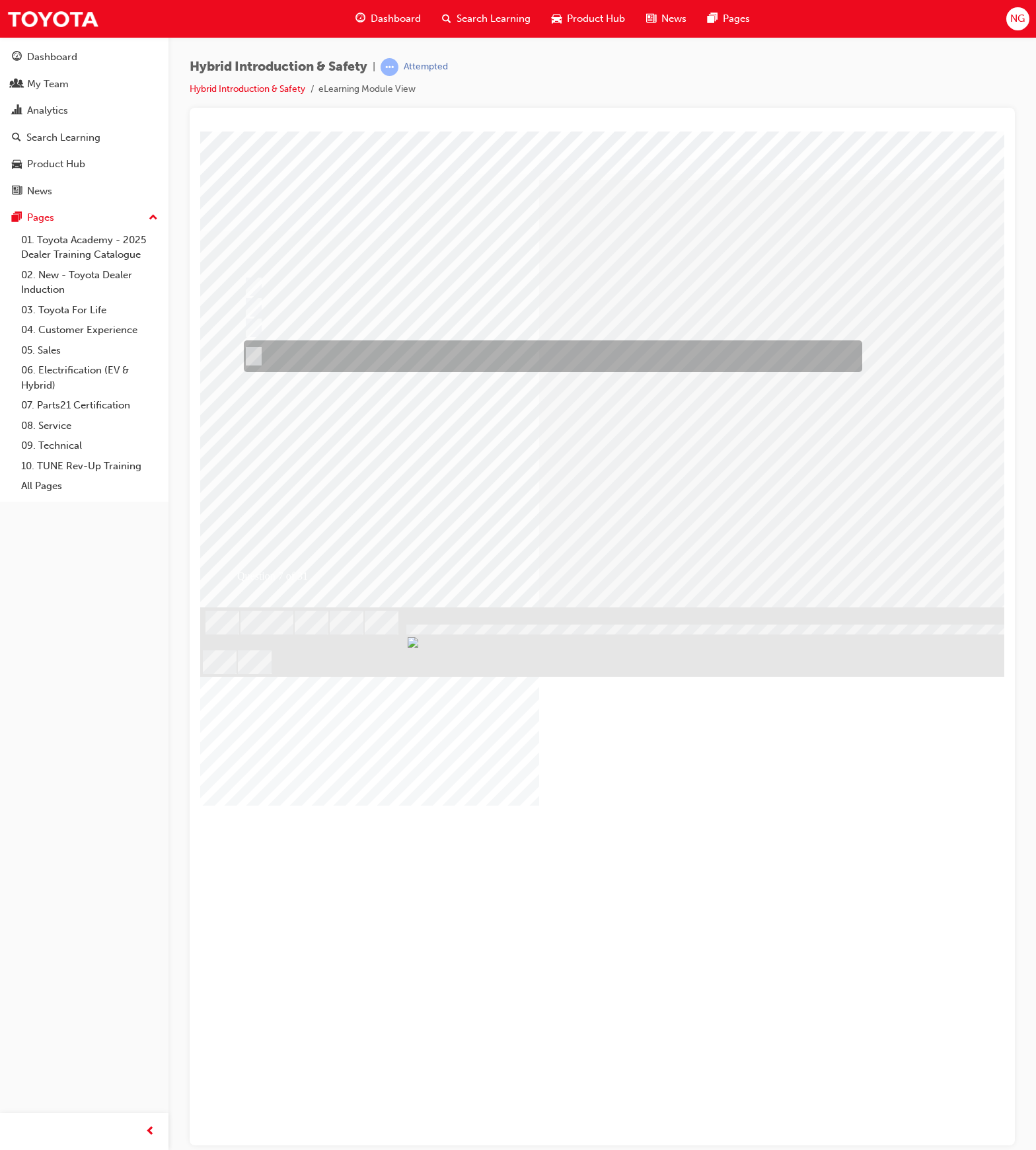 click at bounding box center [549, 356] 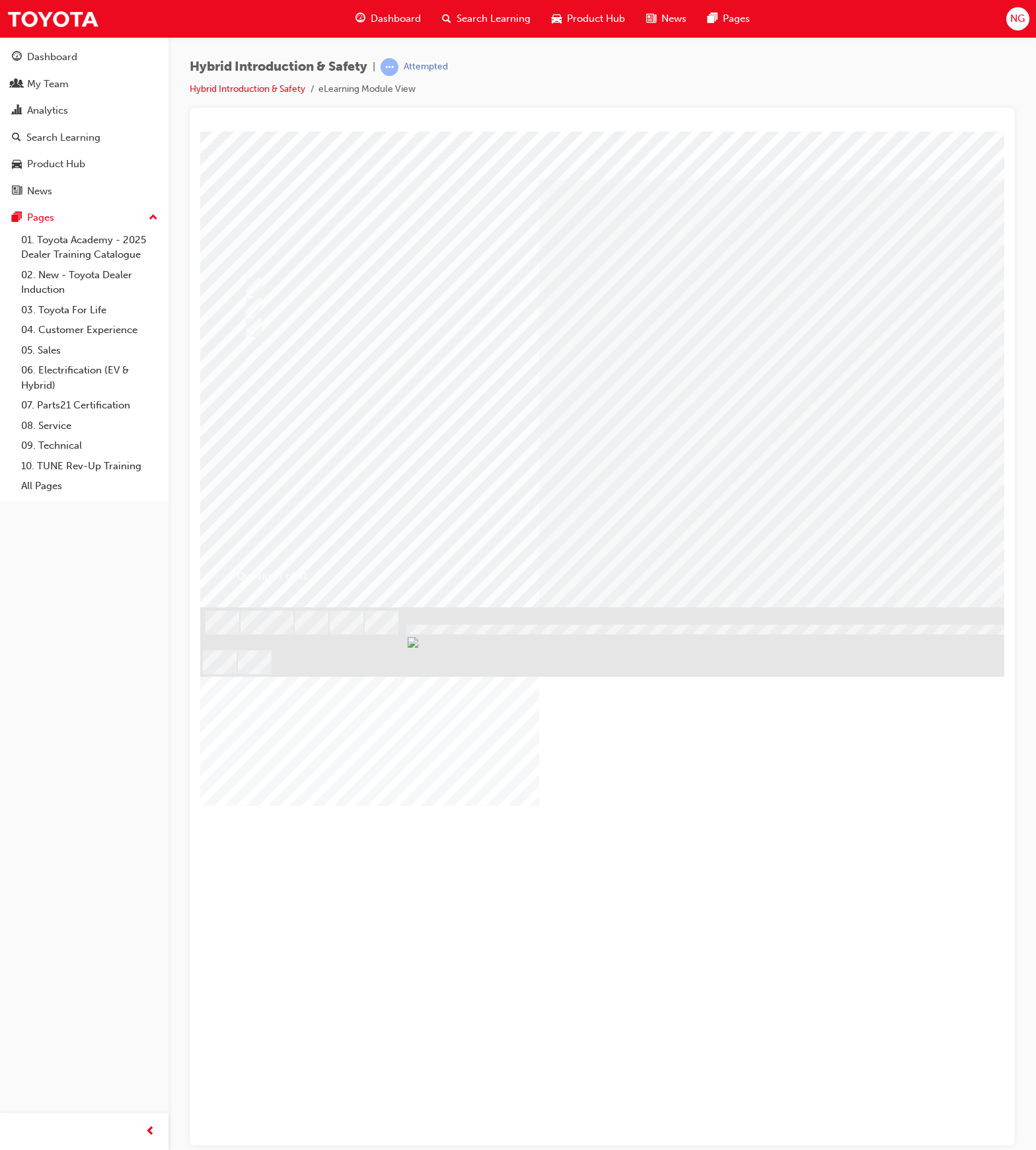 click at bounding box center [248, 1924] 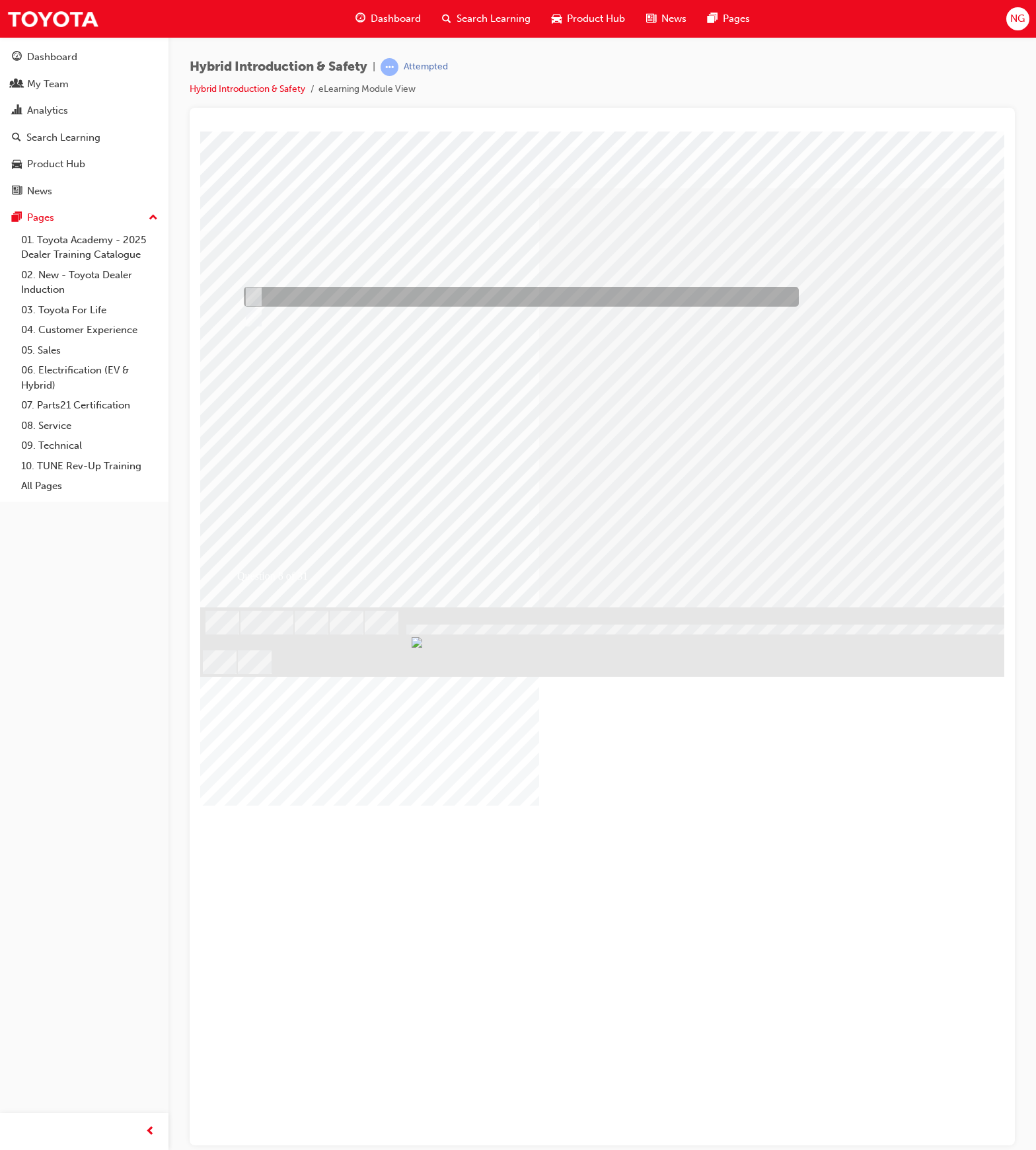 click at bounding box center (517, 297) 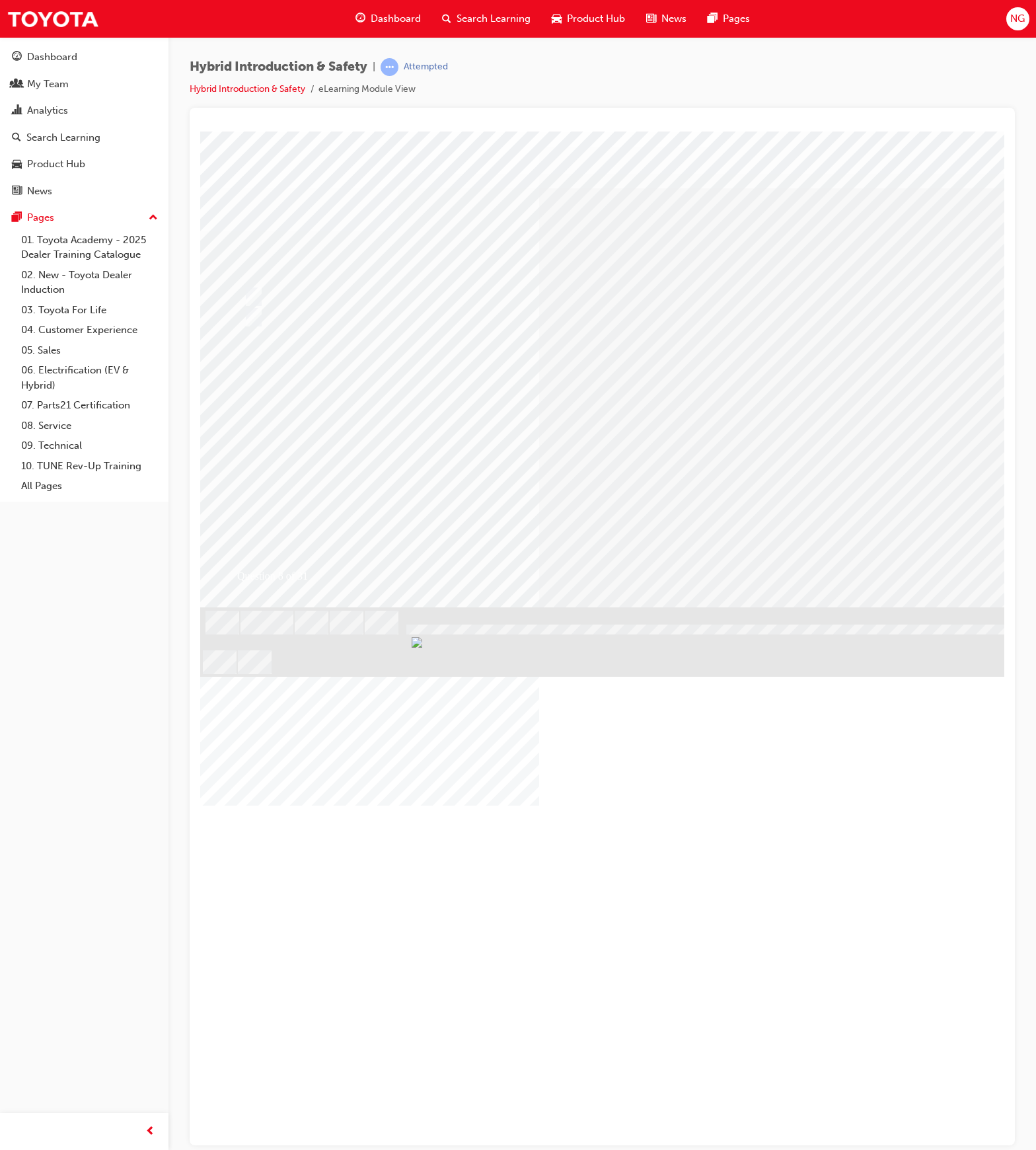 click at bounding box center [649, 845] 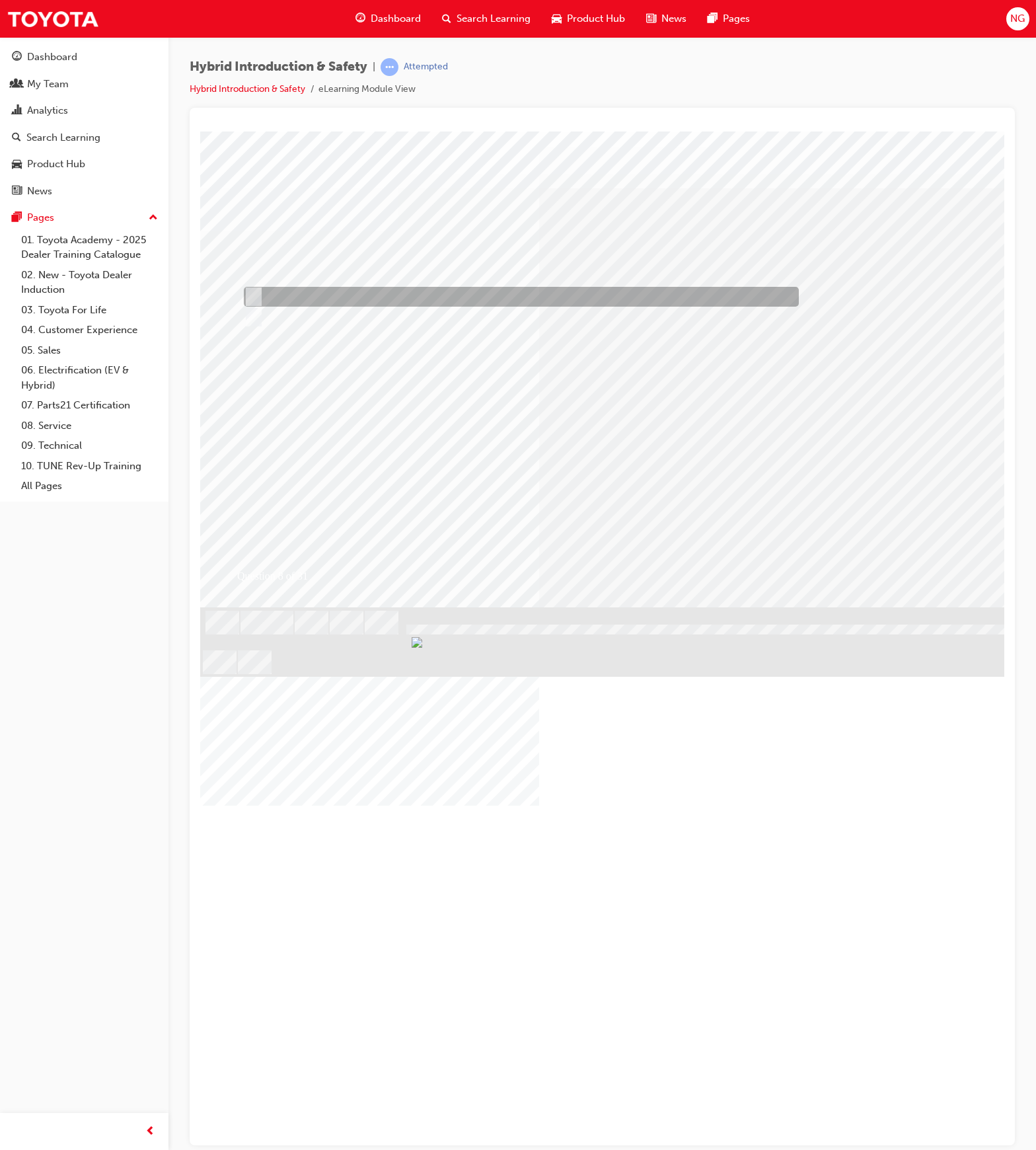 click at bounding box center [517, 297] 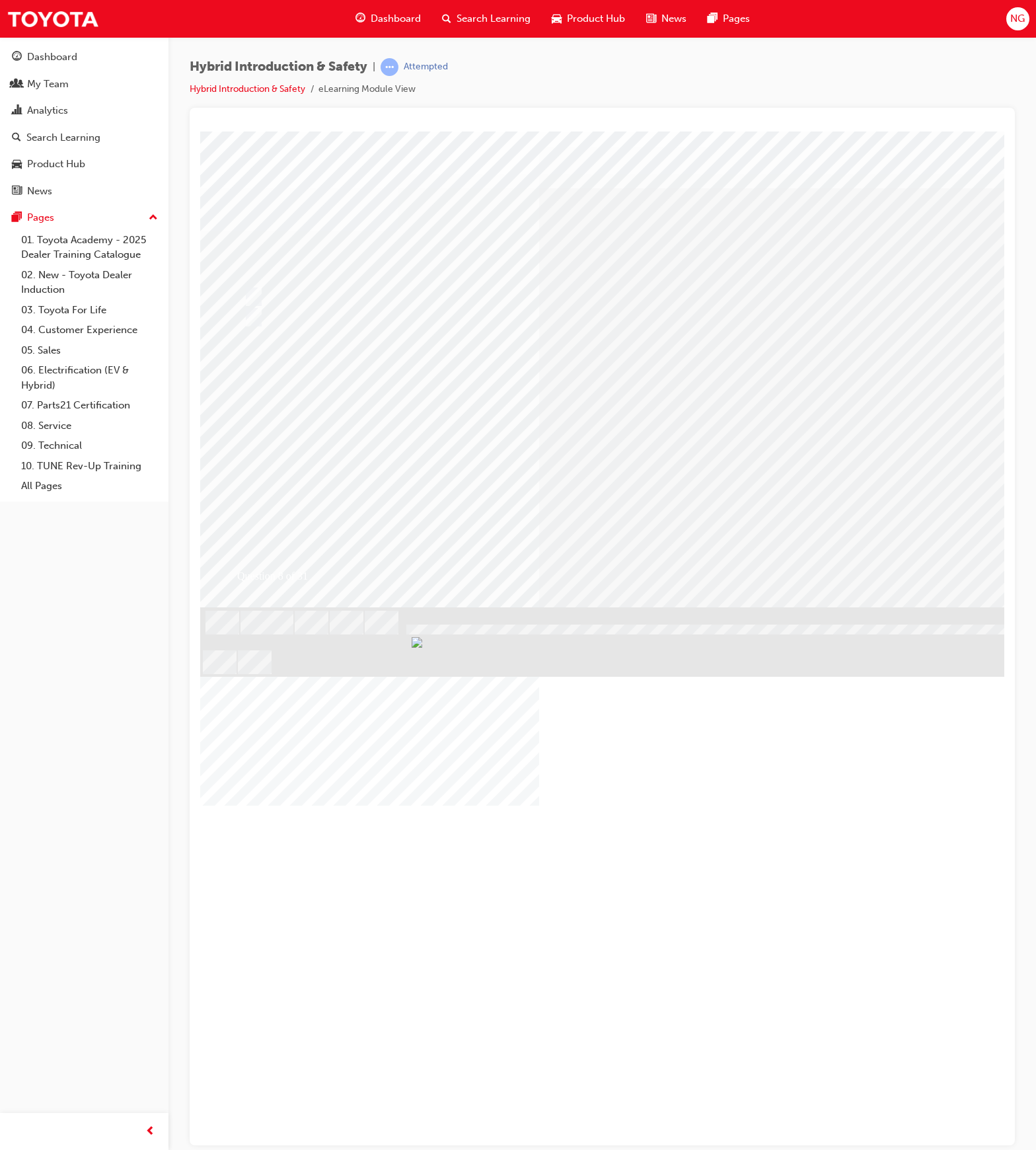 click at bounding box center (248, 1903) 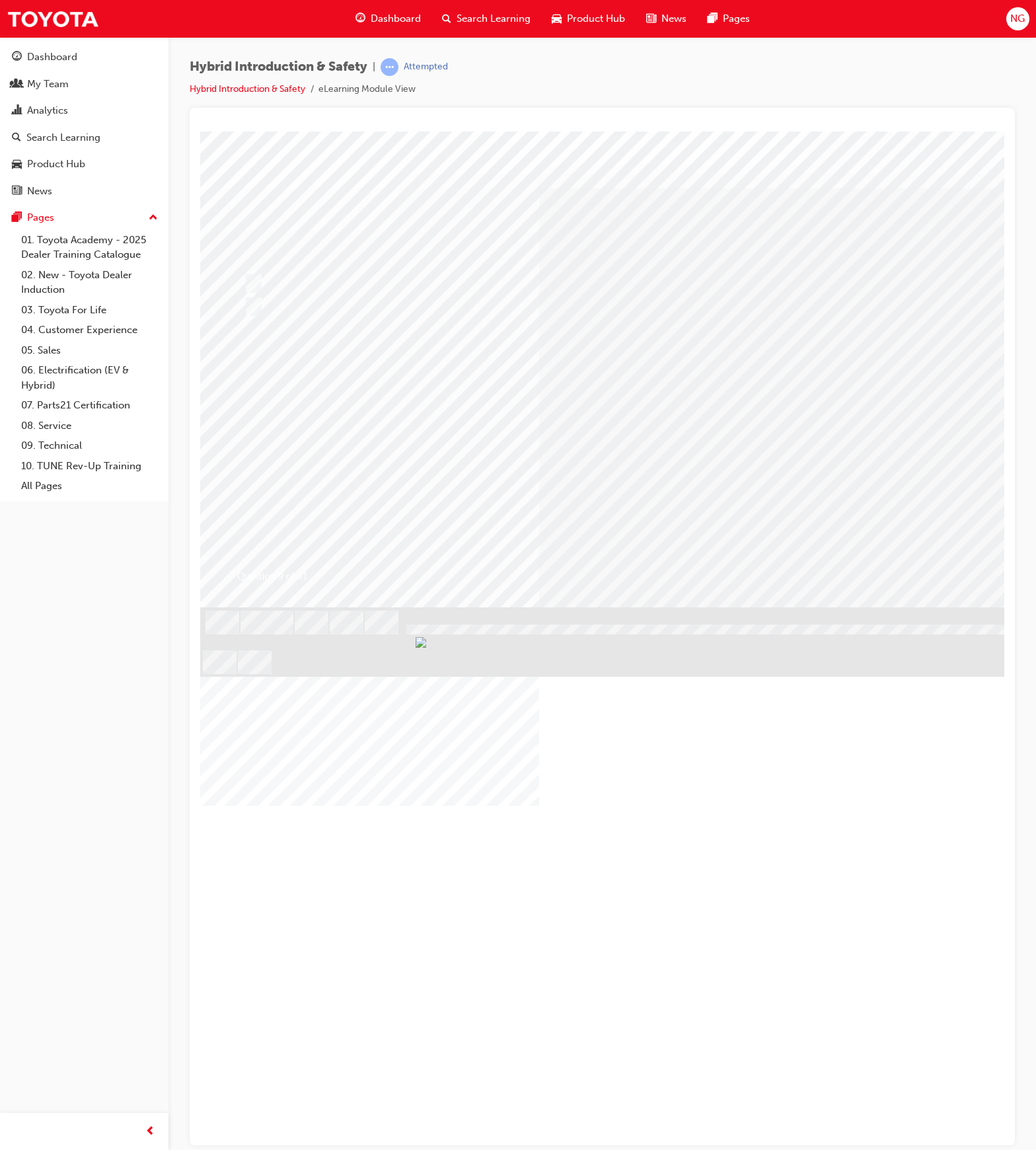 click at bounding box center (389, 67) 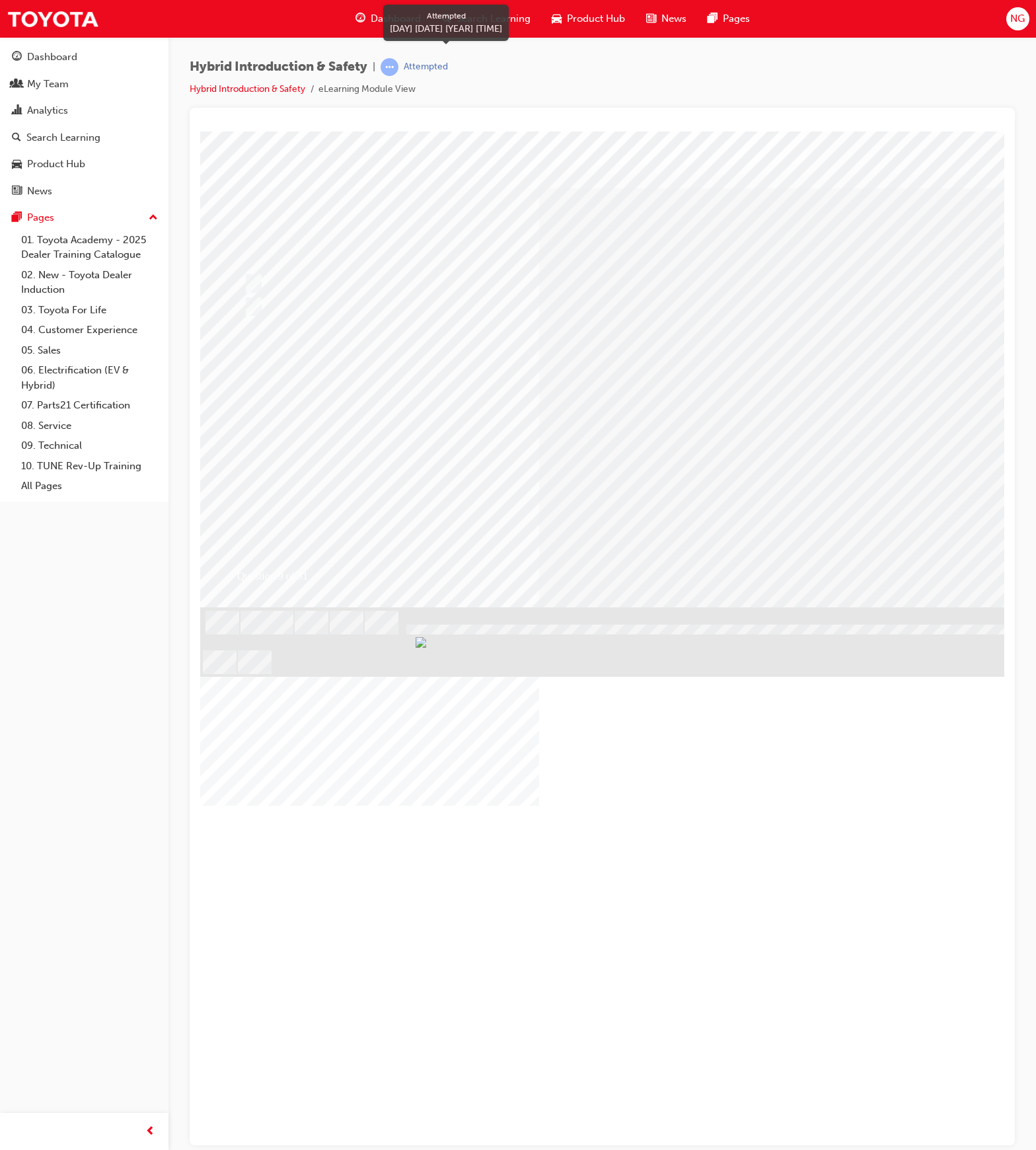 click at bounding box center [389, 67] 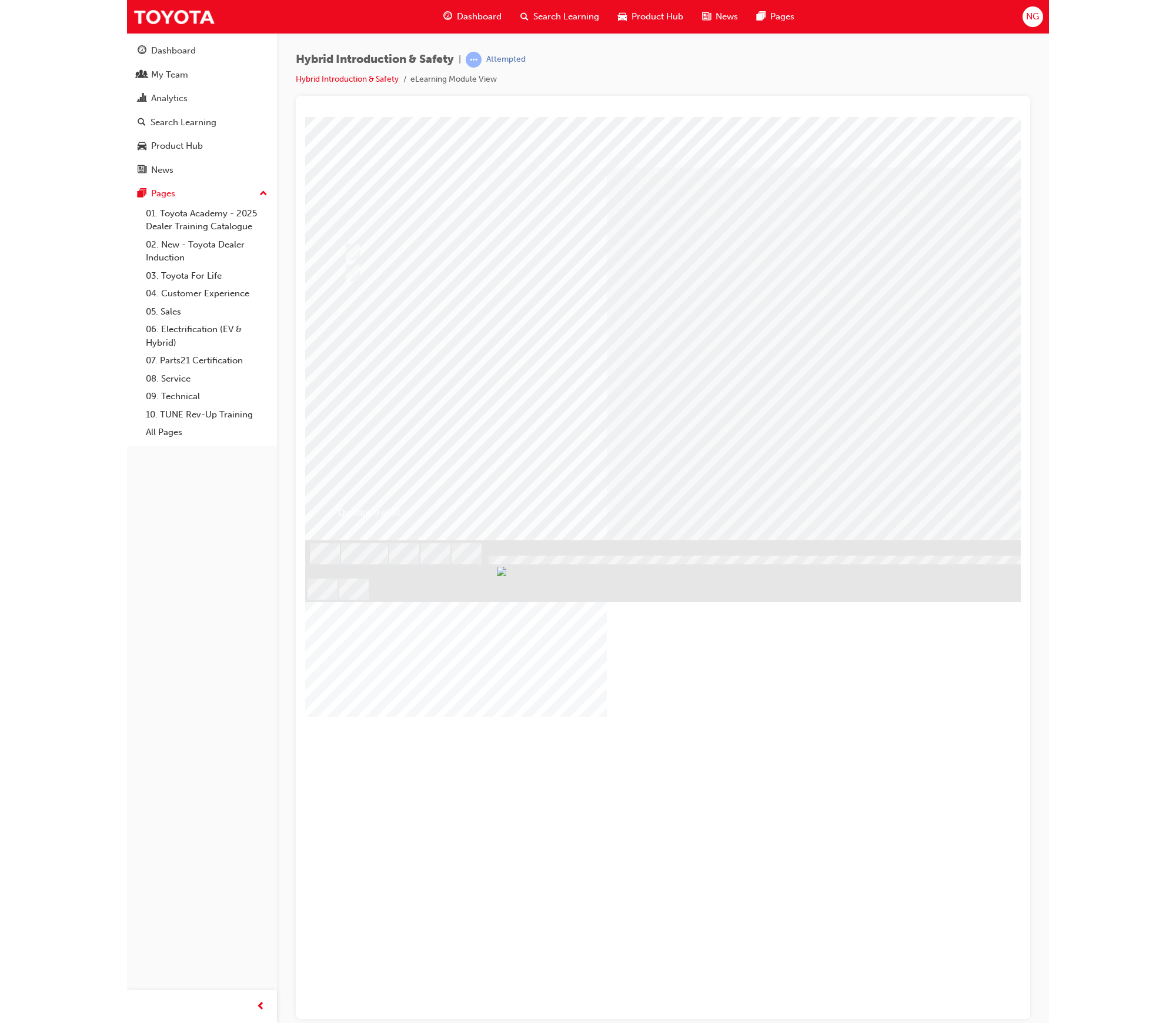 scroll, scrollTop: 0, scrollLeft: 0, axis: both 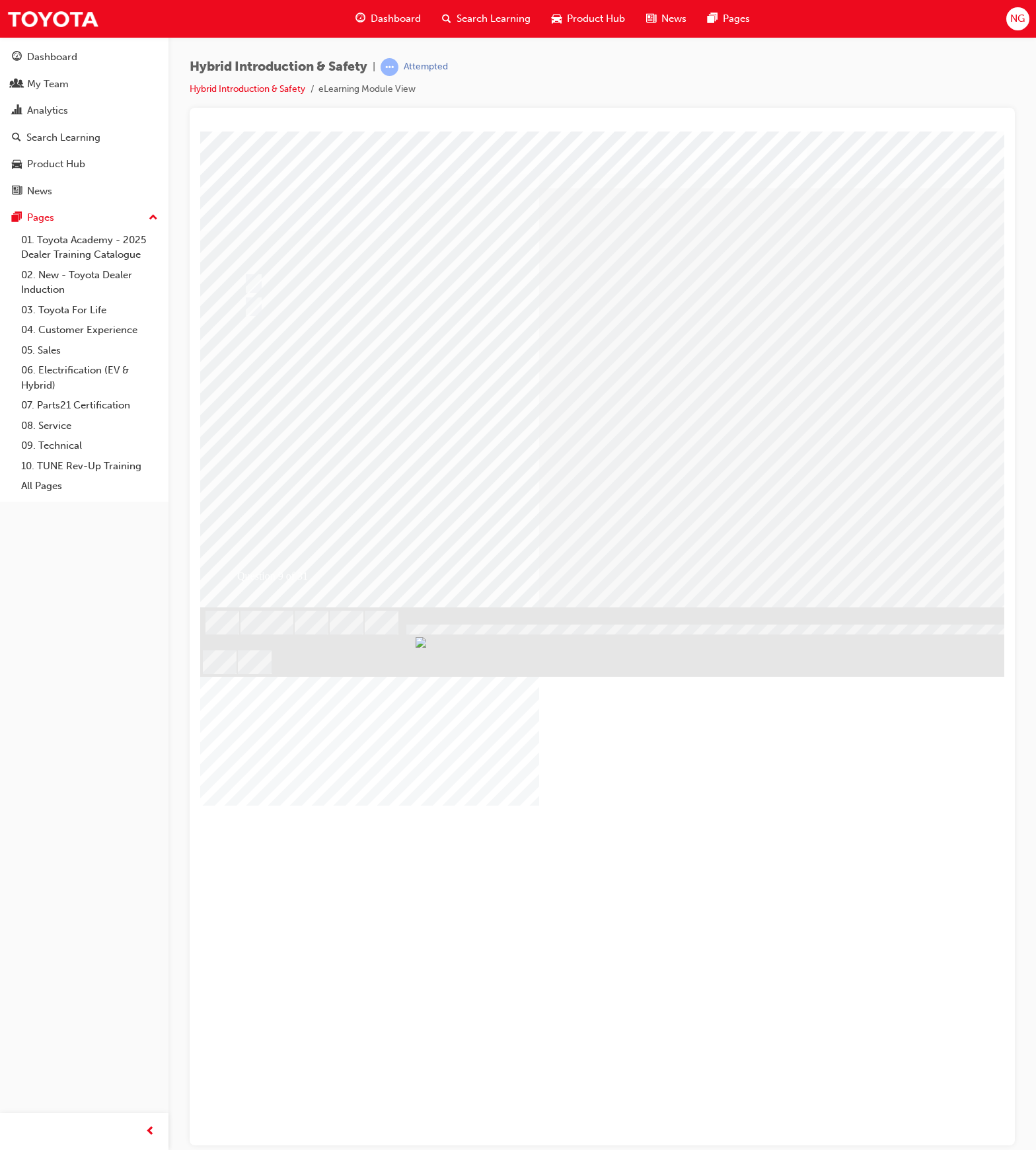 click on "Dashboard Search Learning Product Hub News Pages" at bounding box center [552, 19] 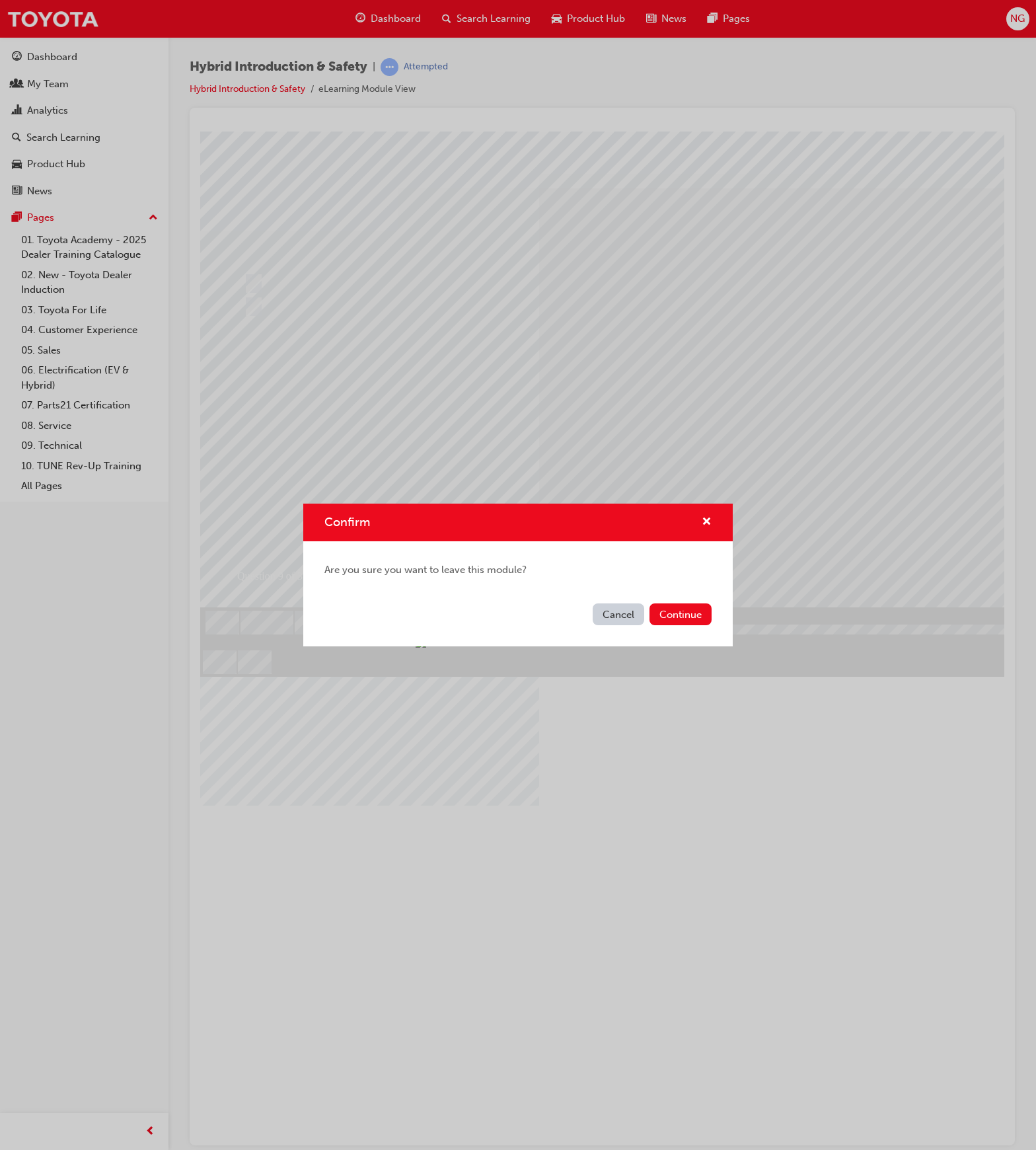 click on "Confirm Are you sure you want to leave this module? Cancel Continue" at bounding box center (518, 575) 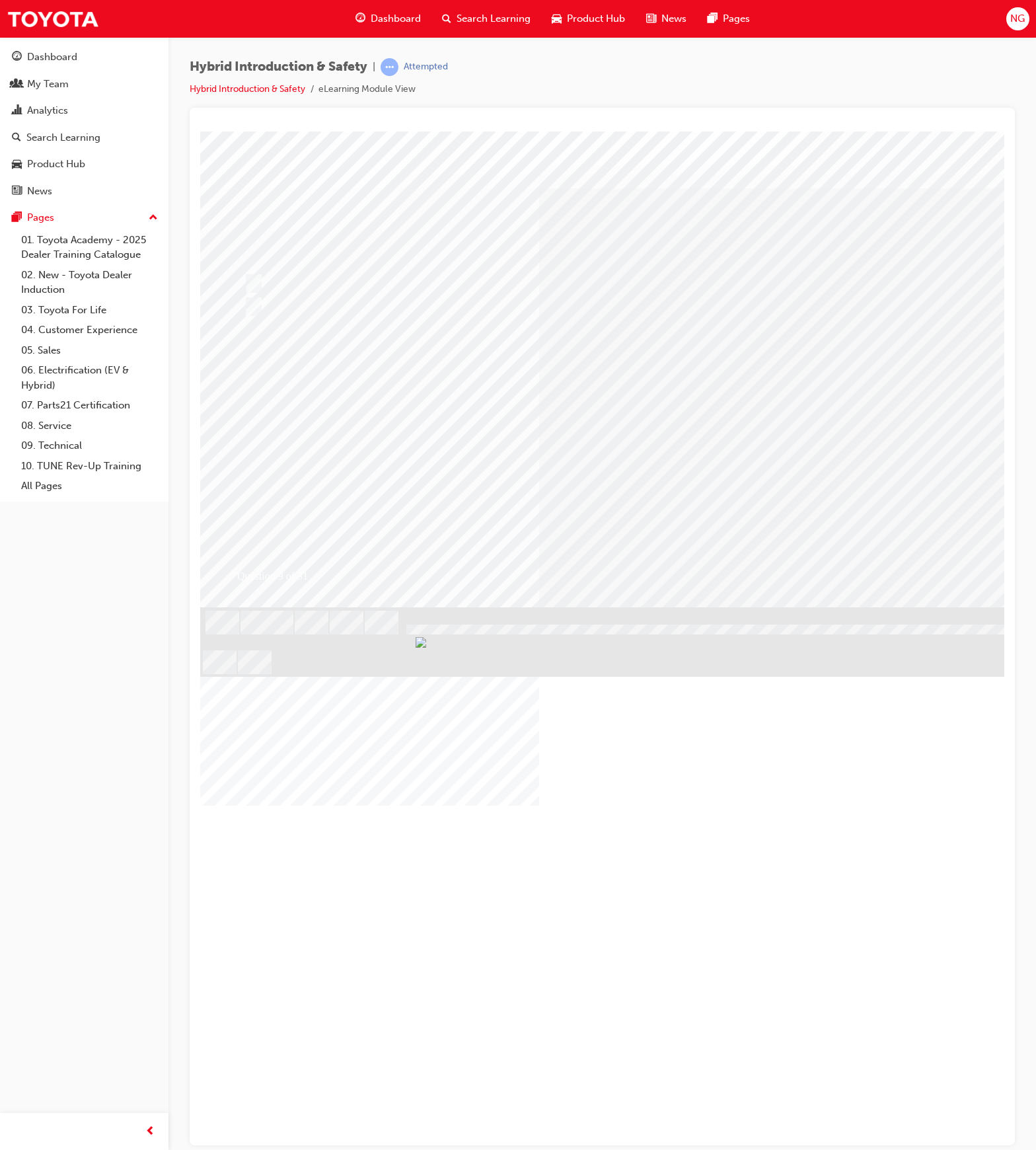 click at bounding box center [649, 845] 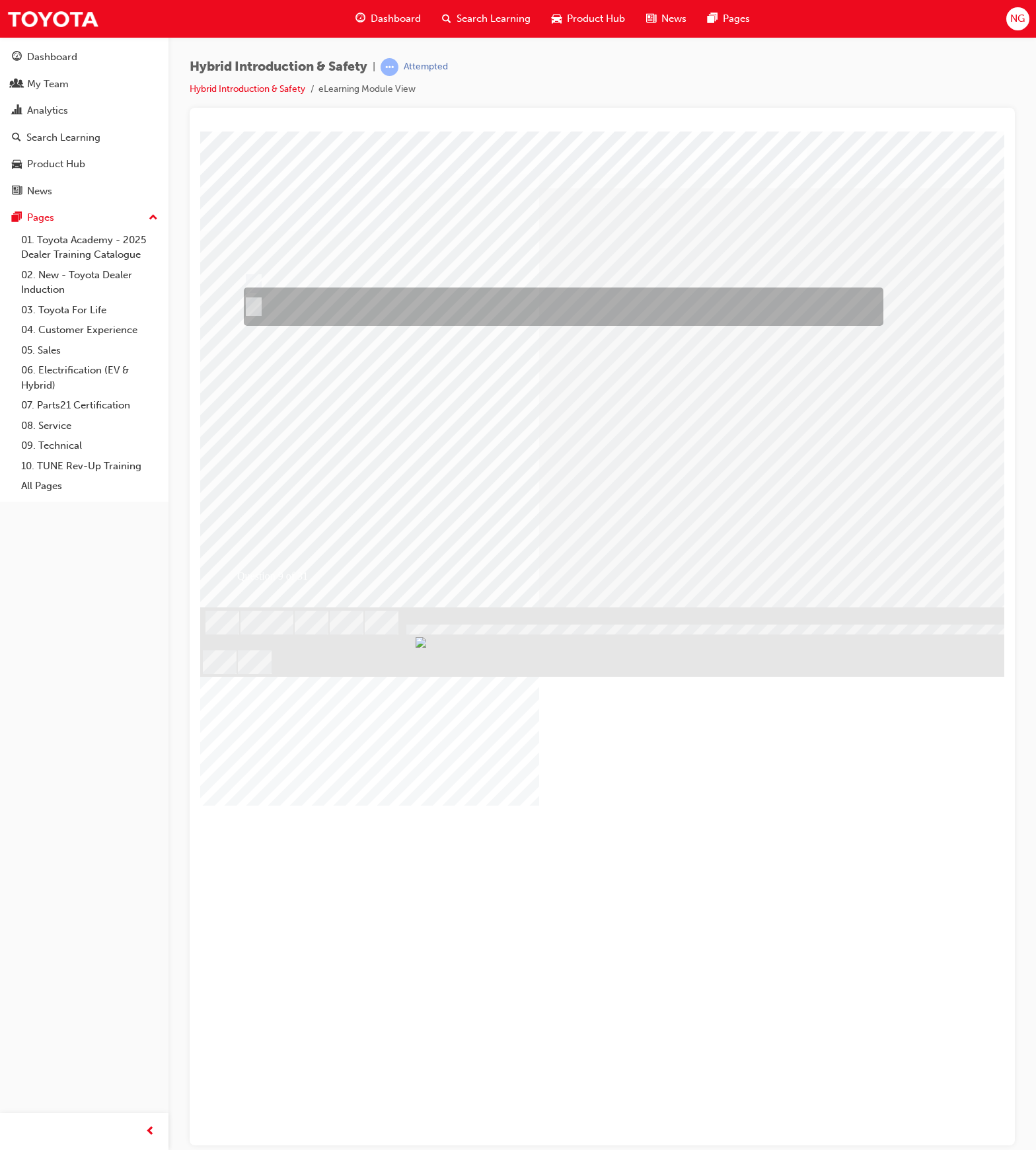 click at bounding box center (560, 306) 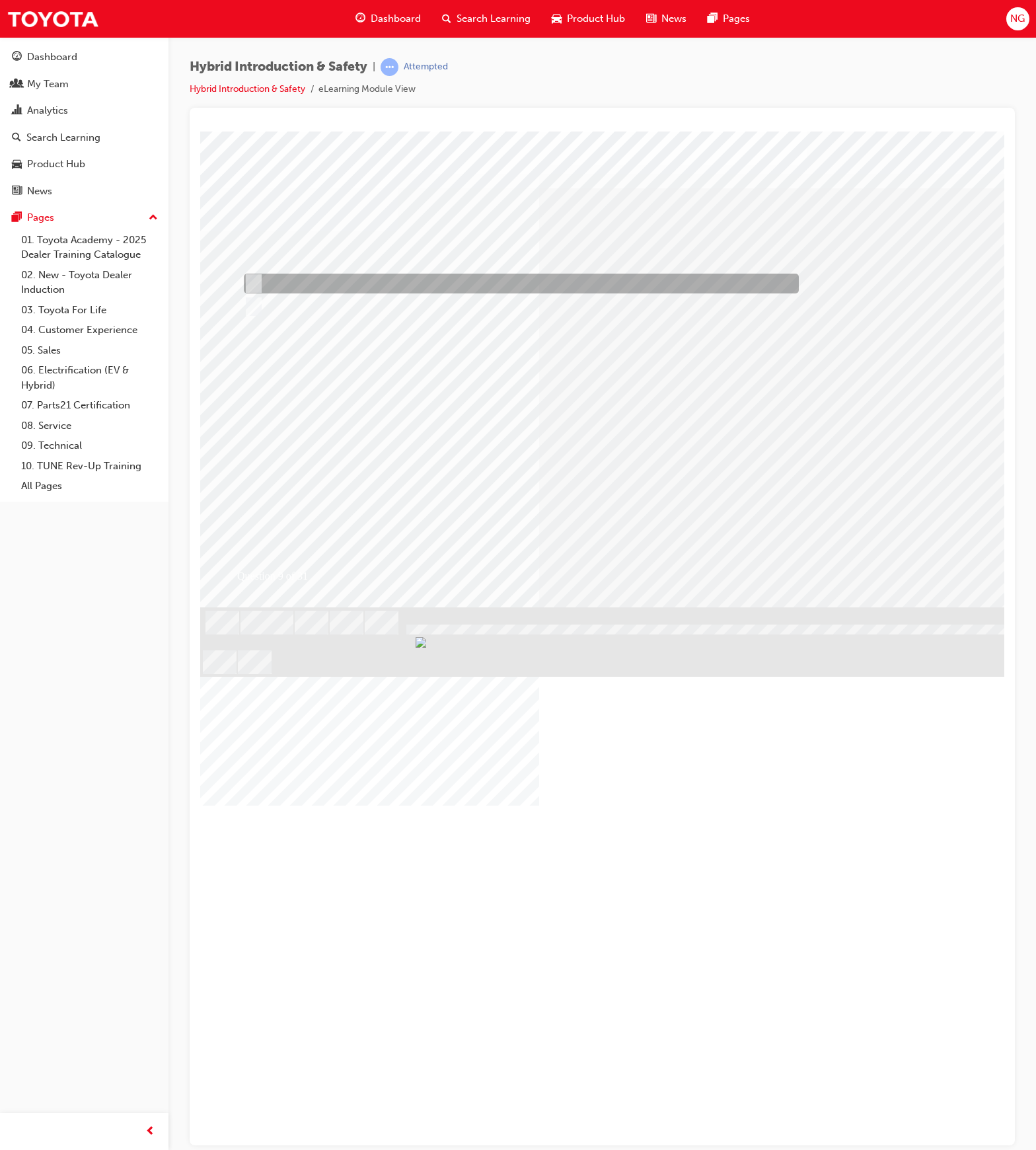 click at bounding box center (517, 284) 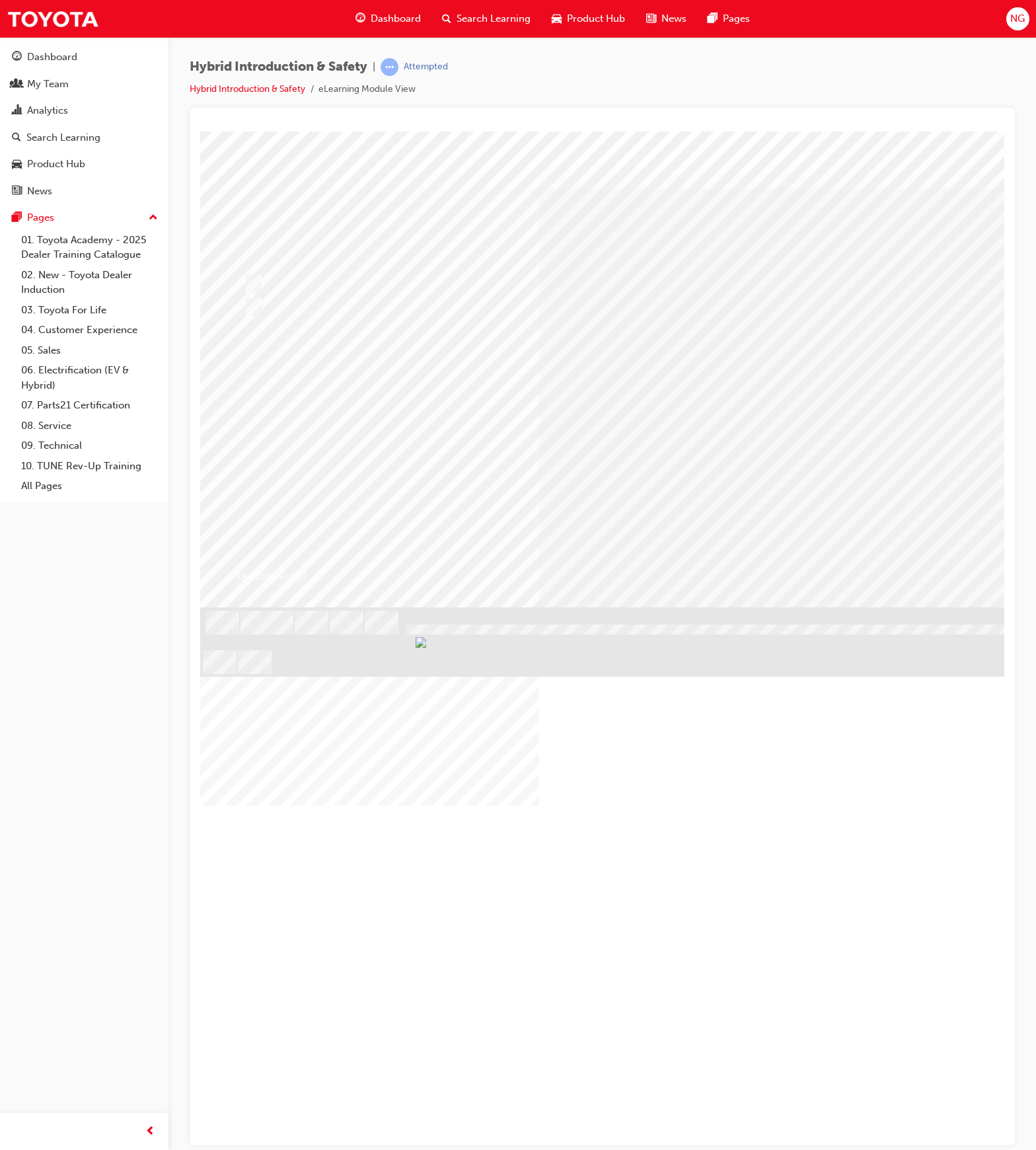 click at bounding box center [248, 1903] 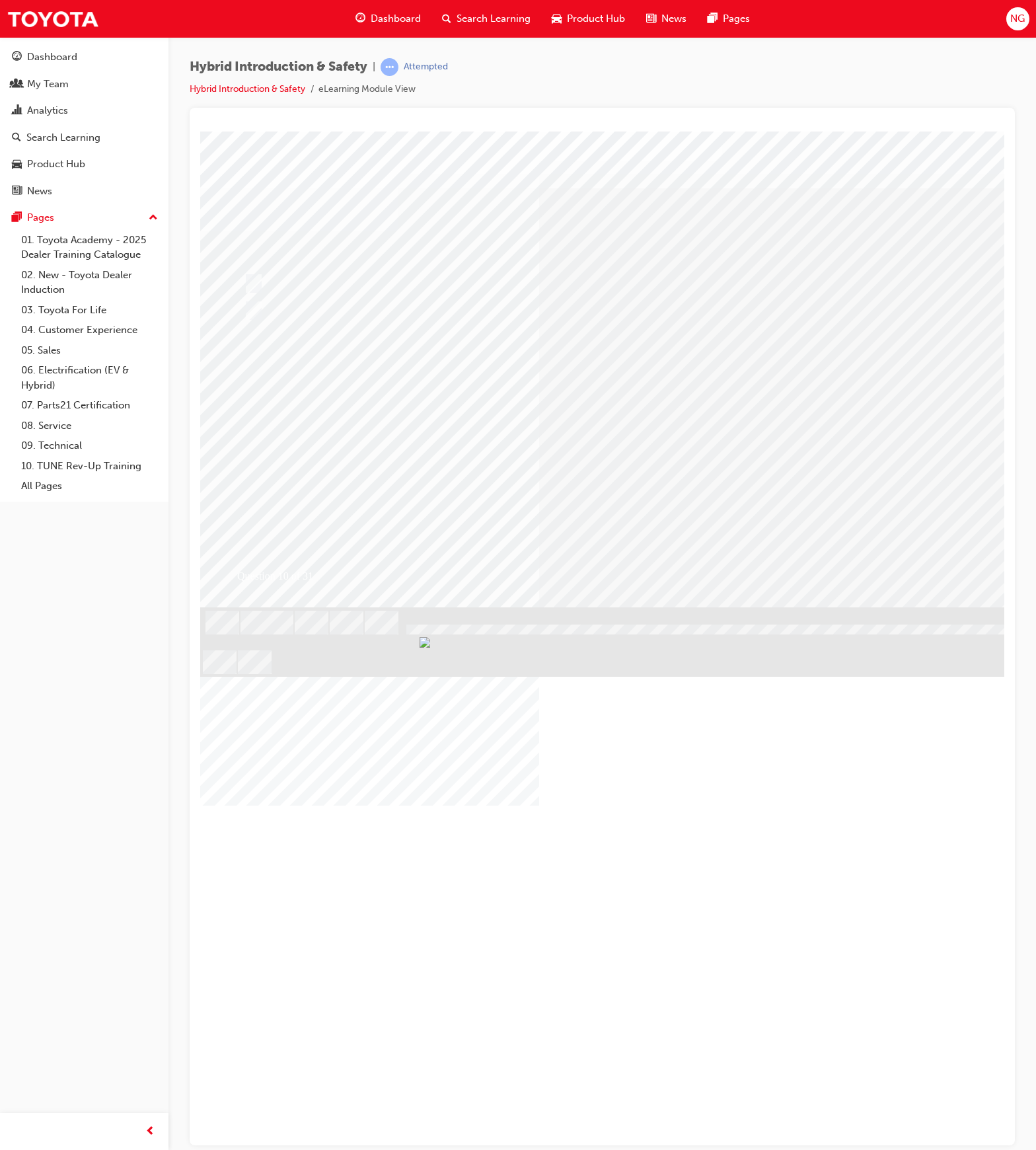 click at bounding box center (517, 311) 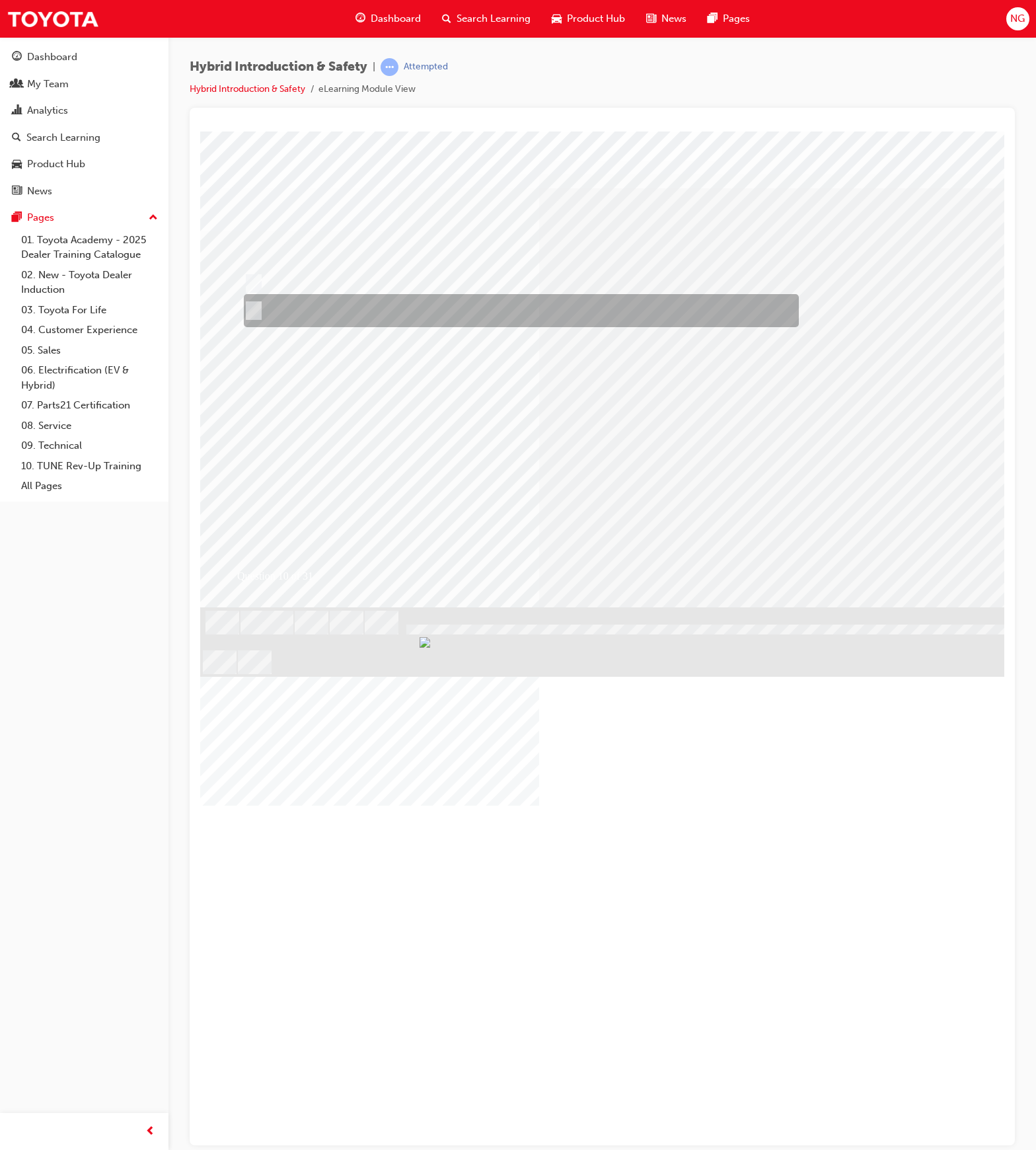 click at bounding box center (517, 311) 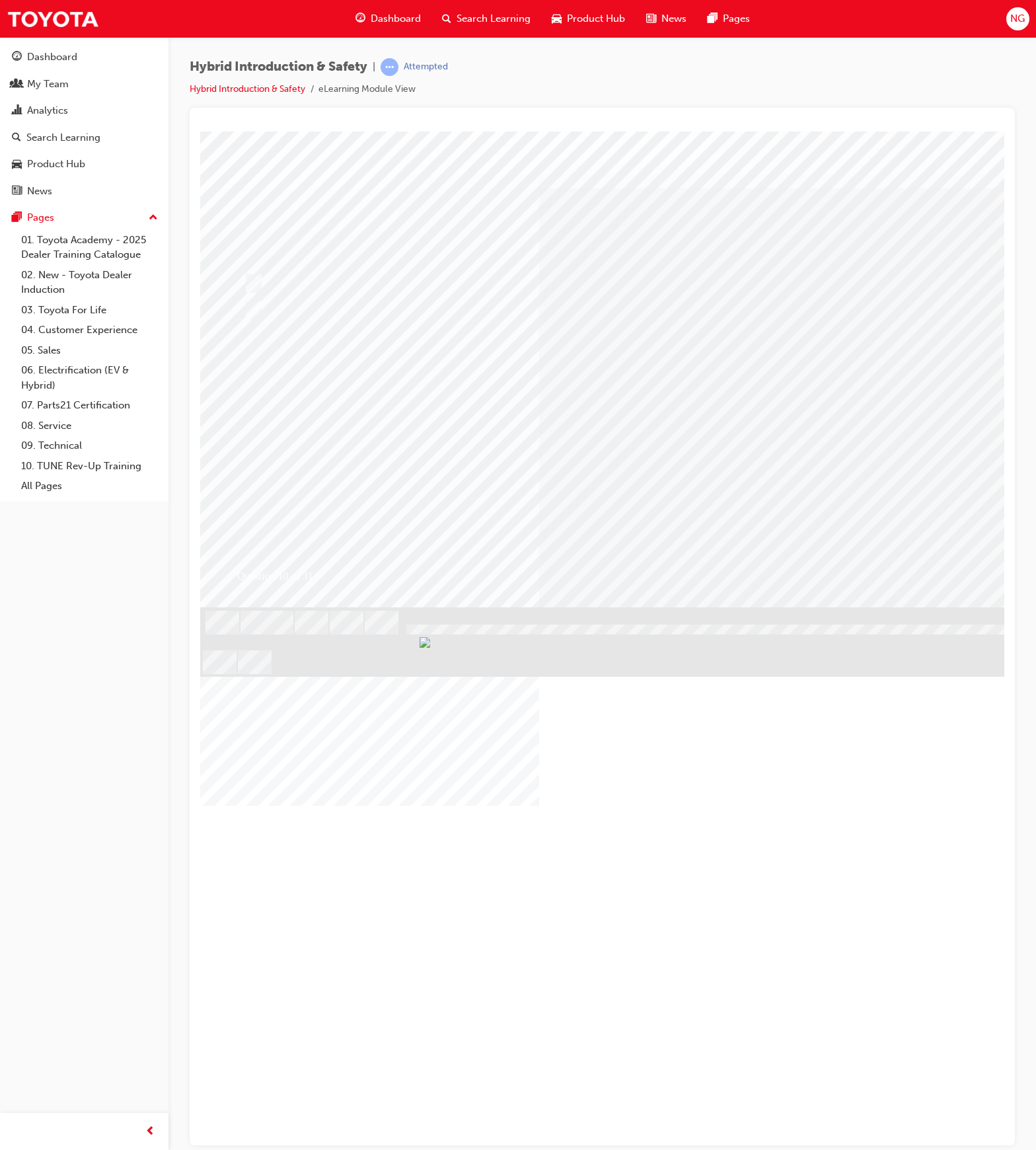 click at bounding box center [649, 845] 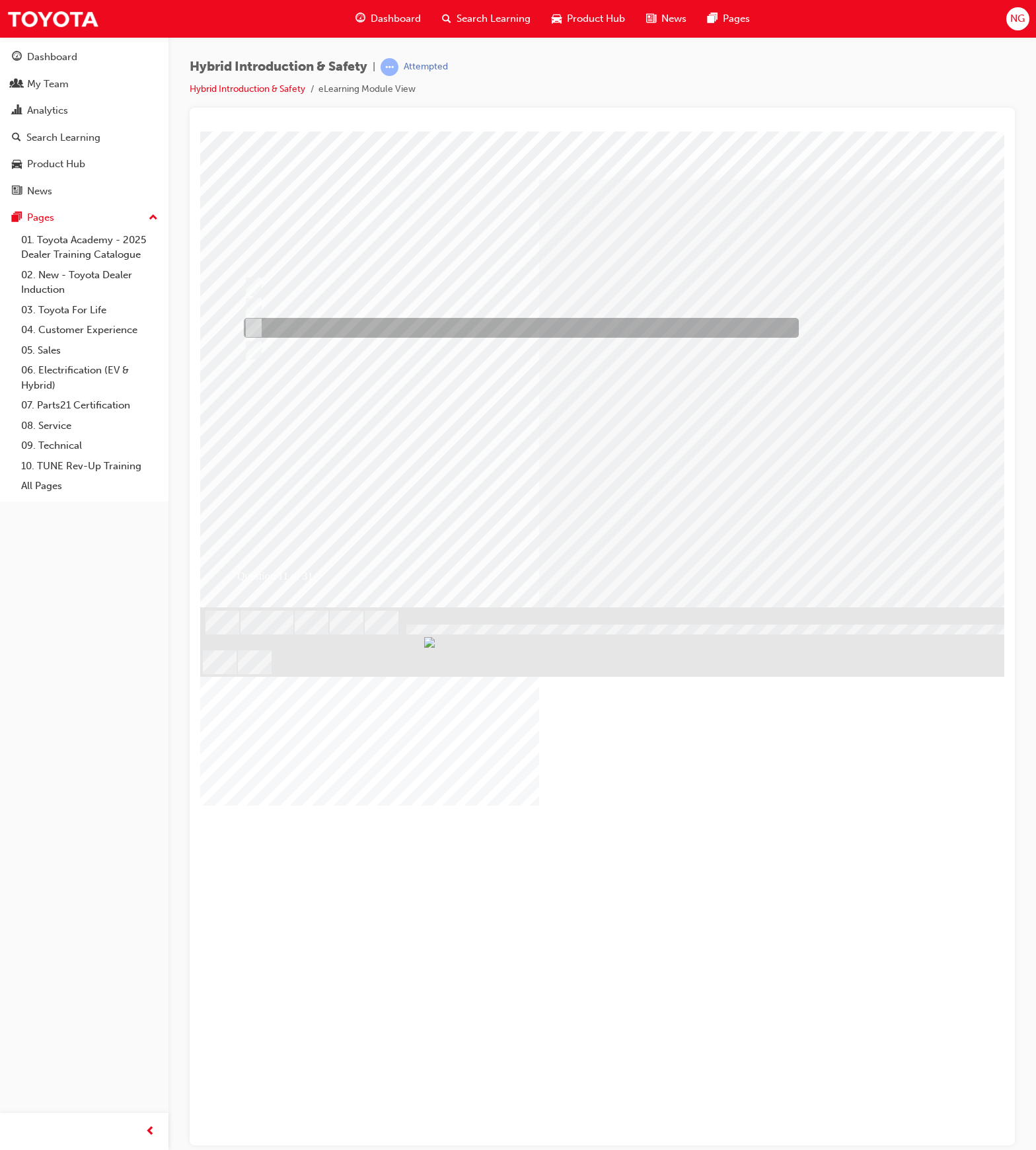 click at bounding box center [517, 328] 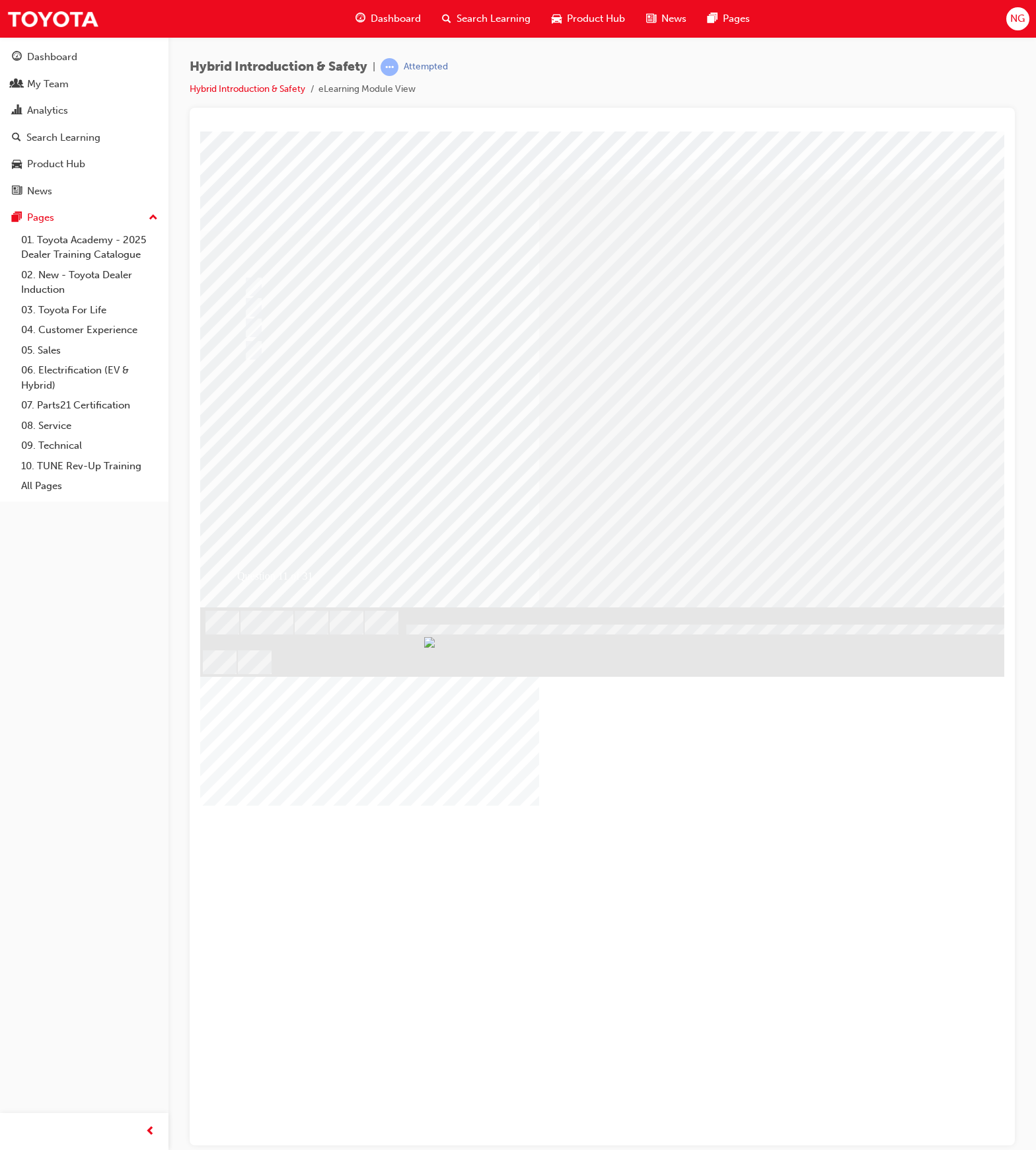 click at bounding box center [248, 1924] 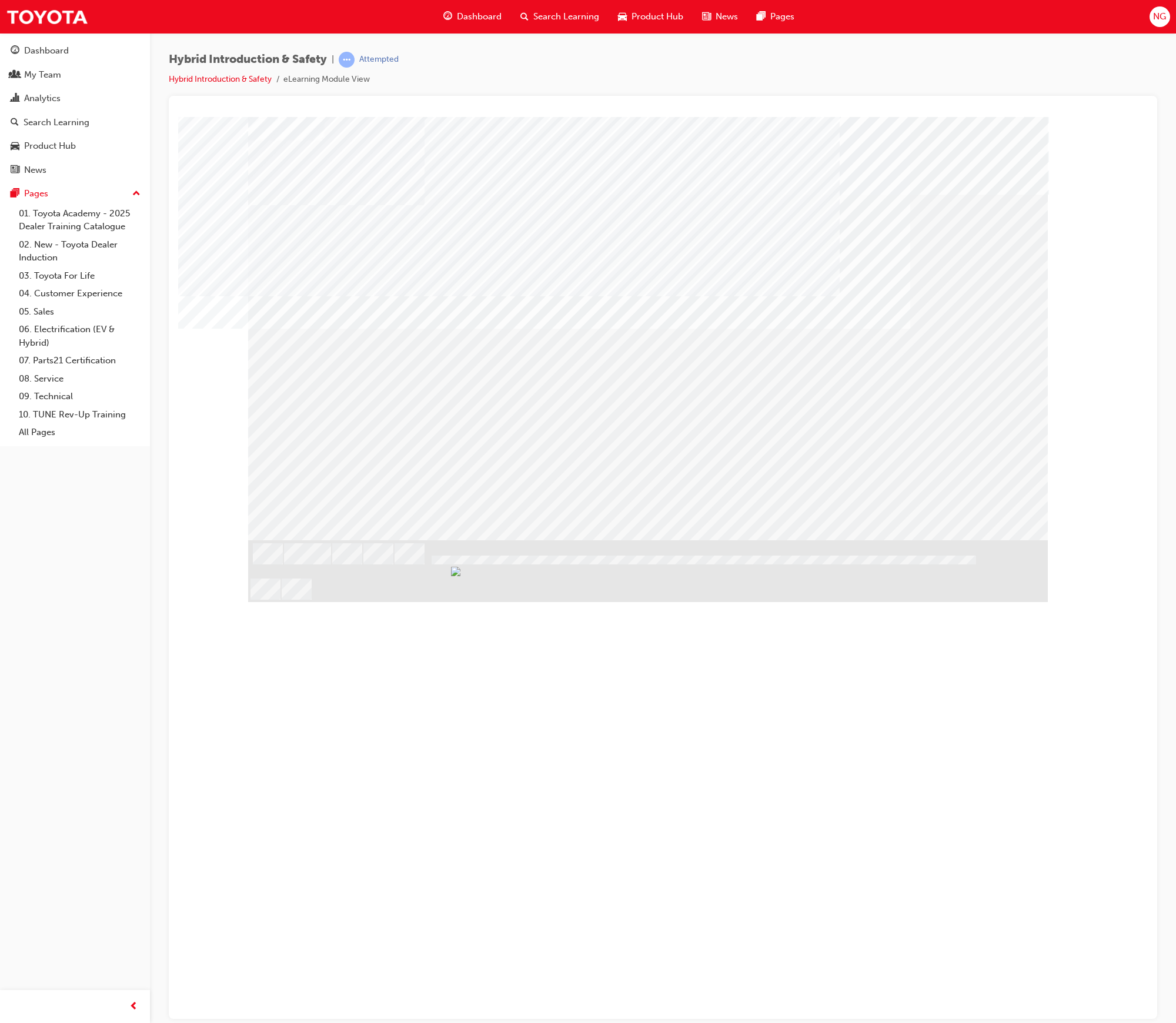 drag, startPoint x: 932, startPoint y: 473, endPoint x: 975, endPoint y: 510, distance: 56.7274 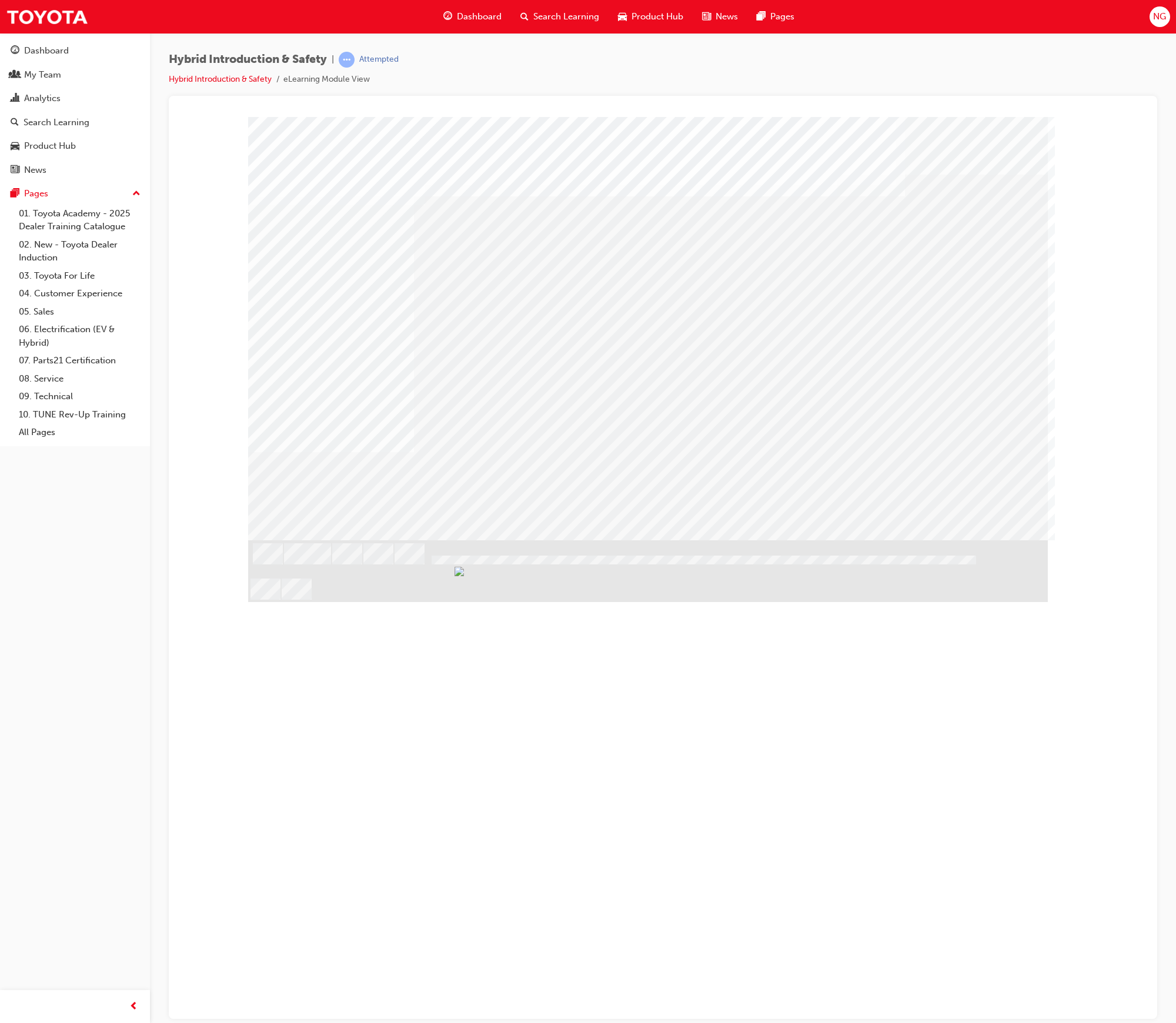 click at bounding box center [652, 773] 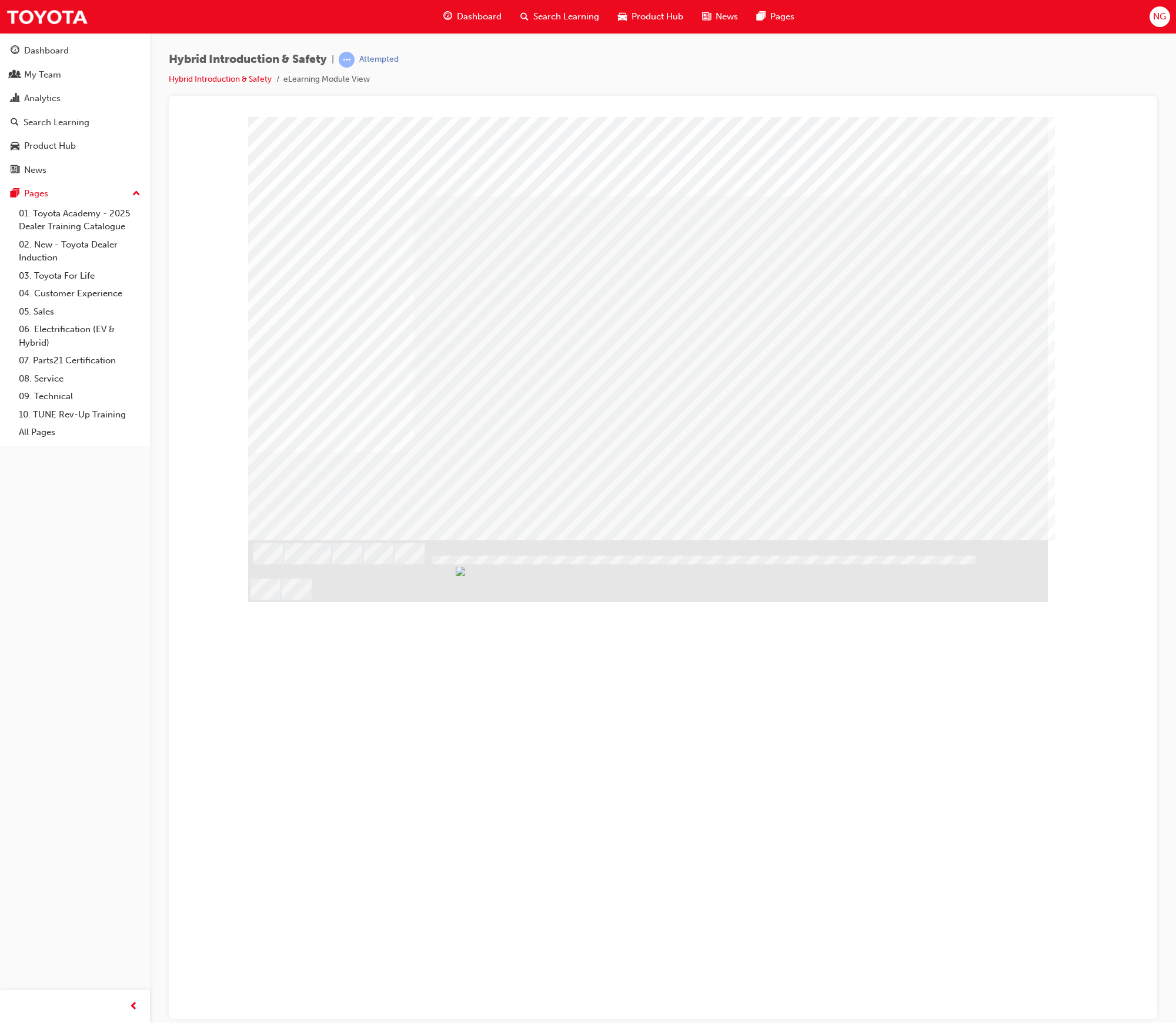 click at bounding box center [282, 2753] 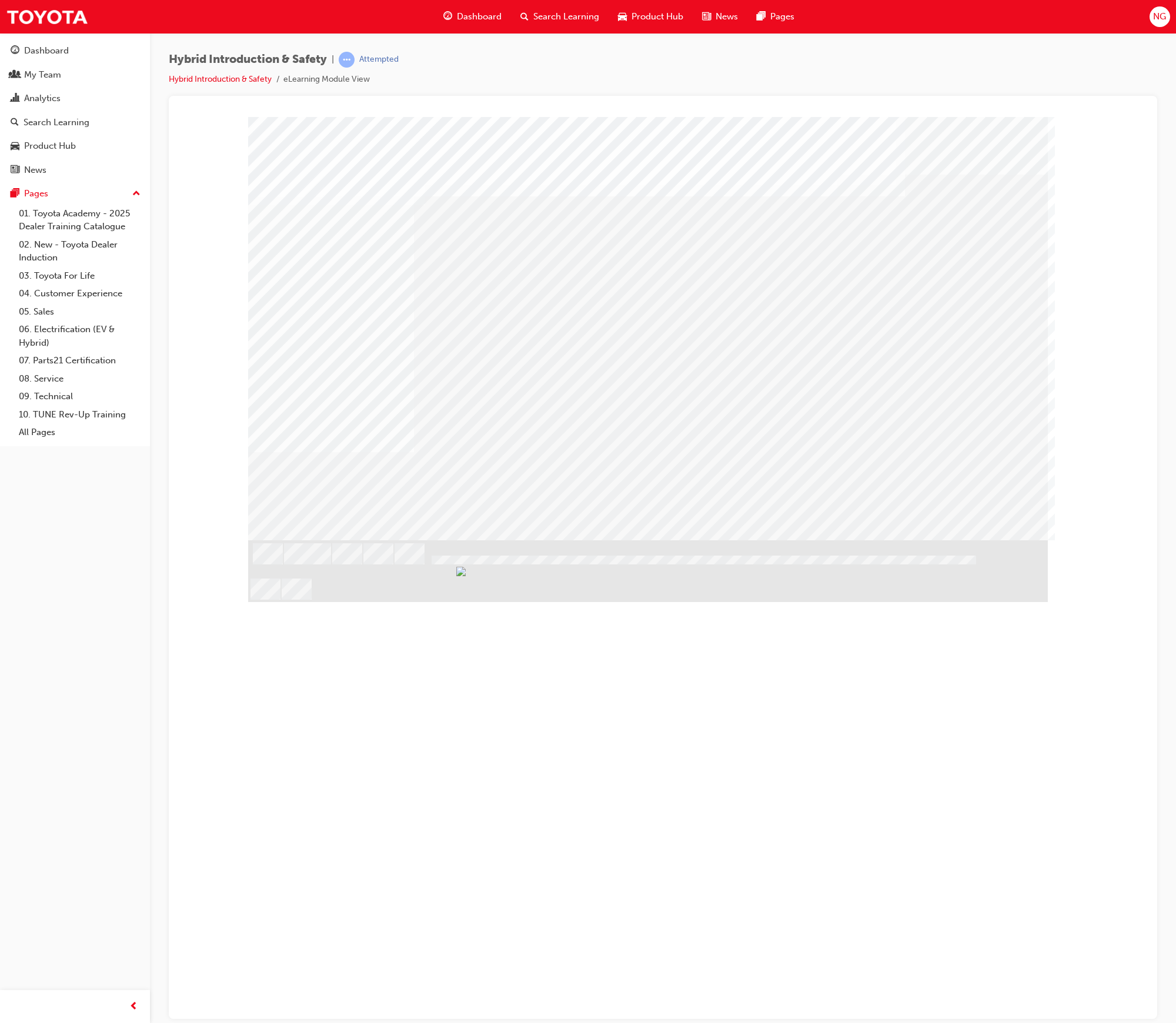 click at bounding box center [282, 2682] 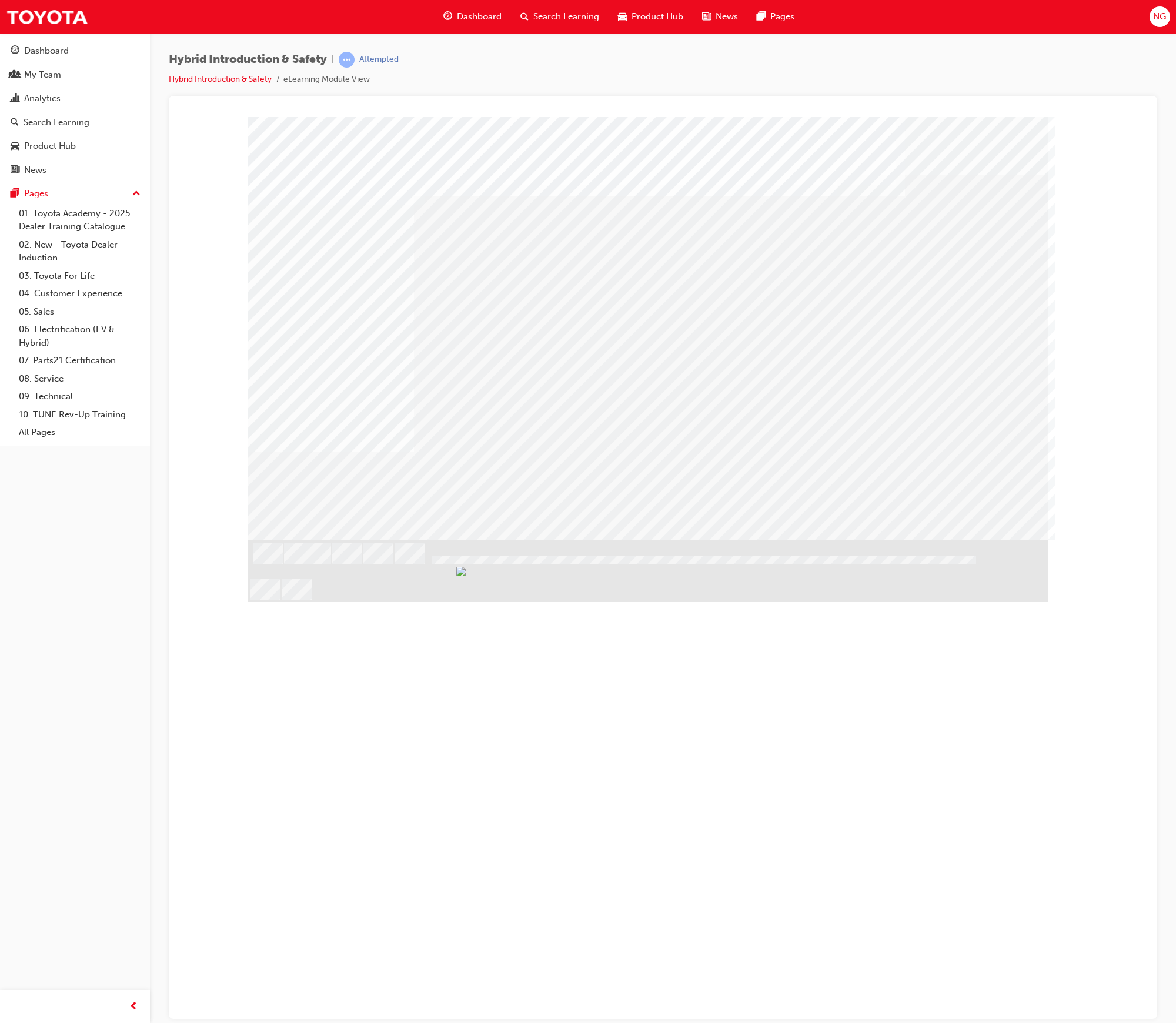 click at bounding box center [282, 2612] 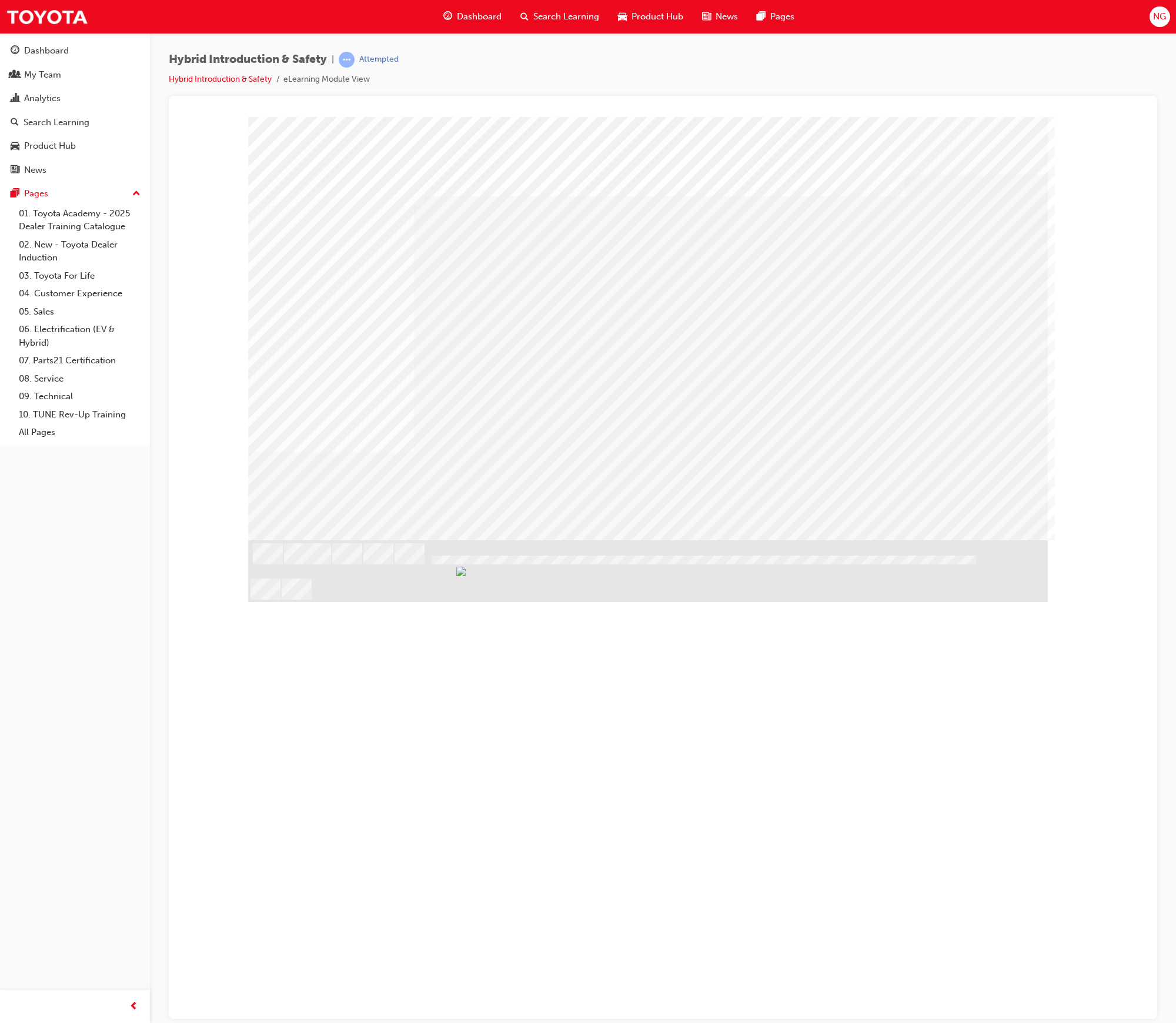 click at bounding box center (282, 2037) 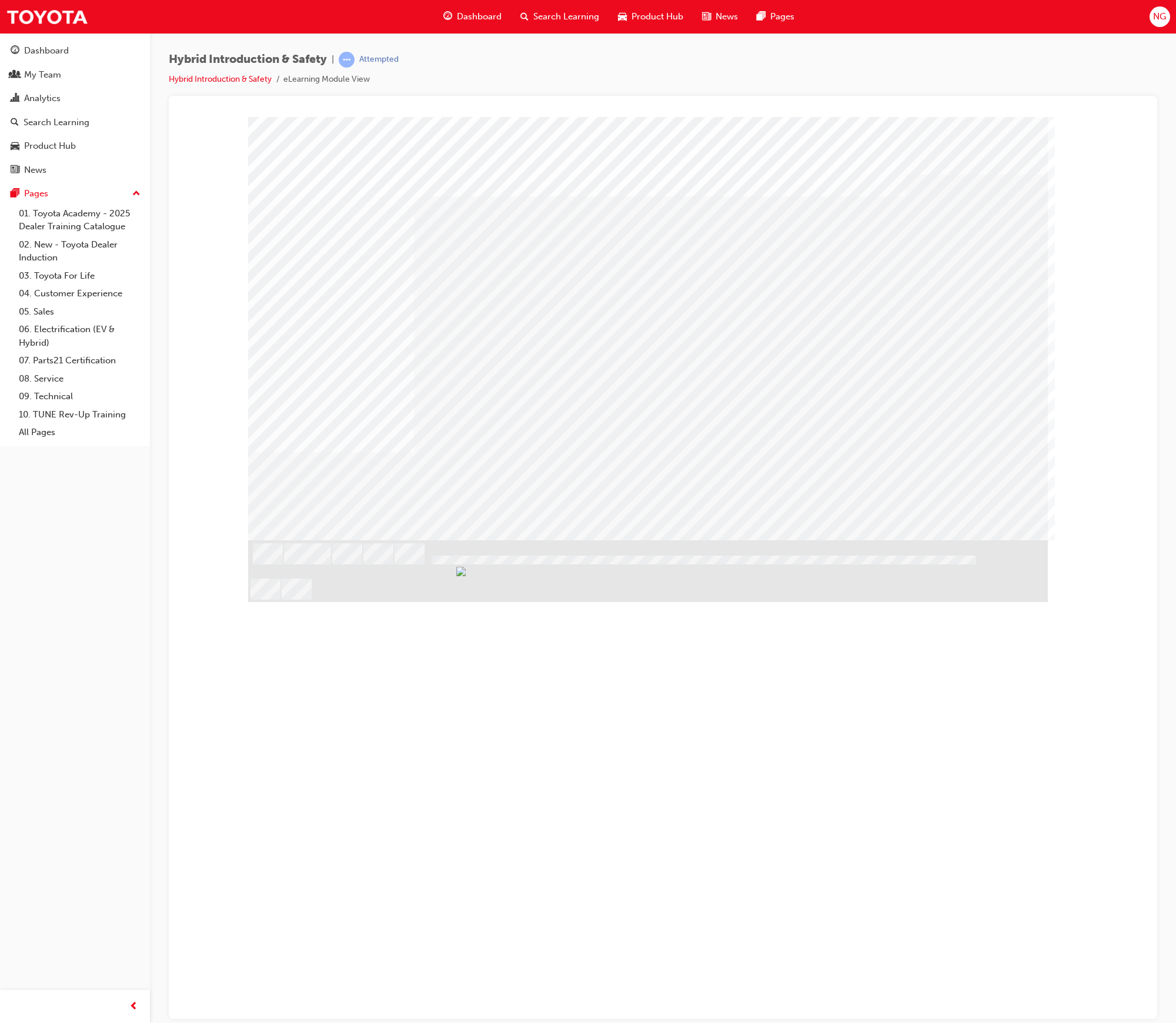 click at bounding box center (282, 1675) 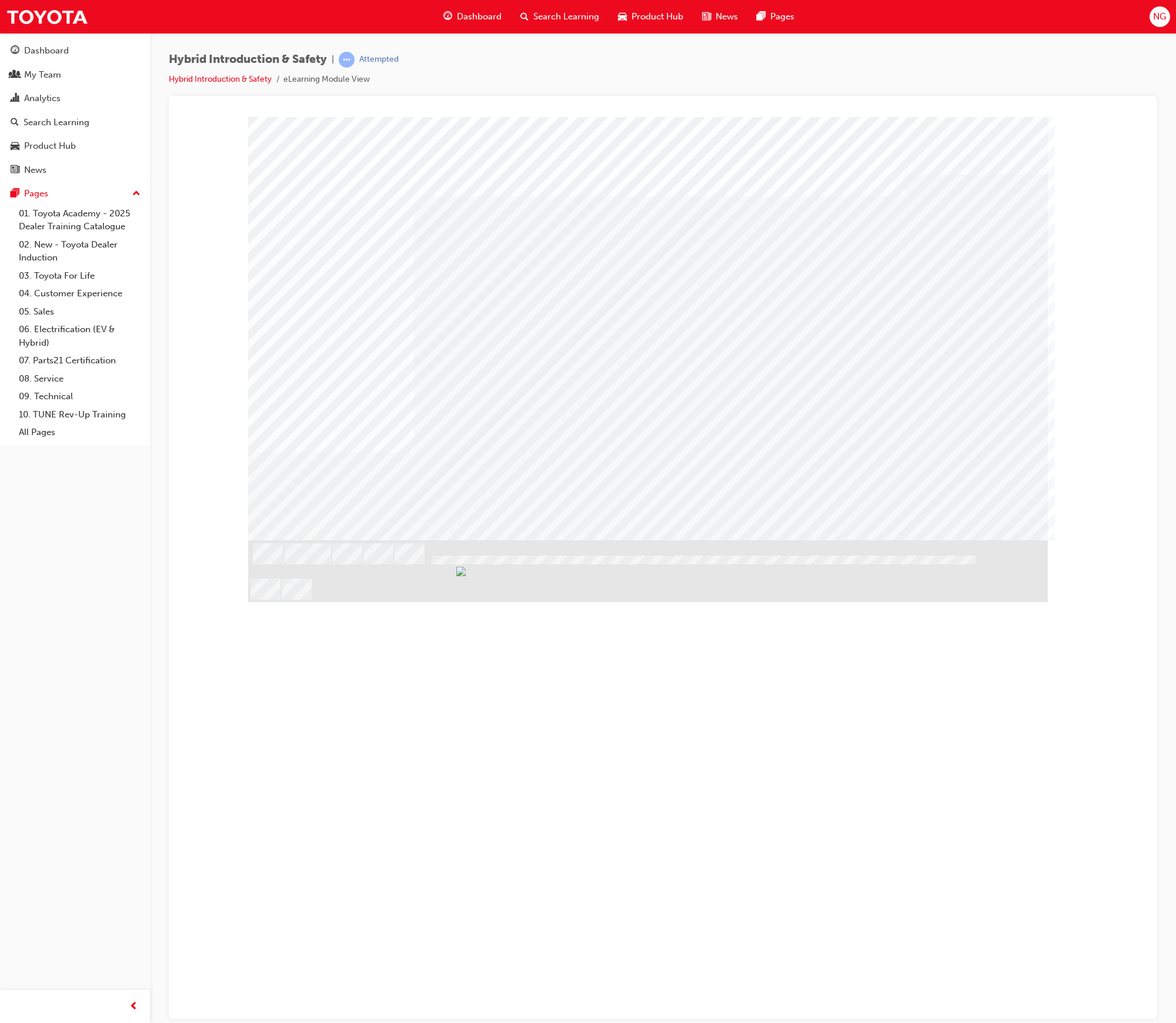click at bounding box center (282, 1534) 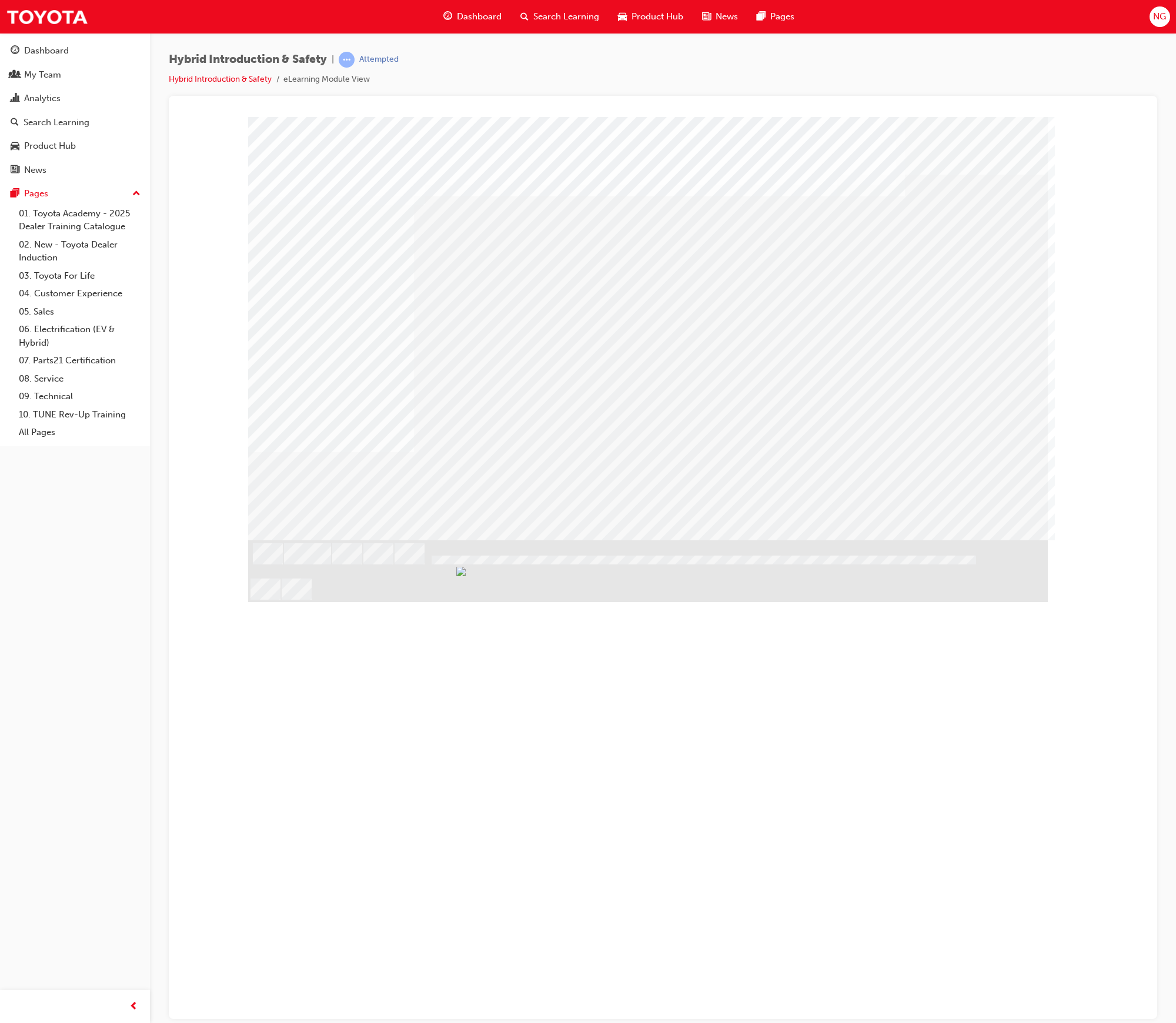click at bounding box center [652, 773] 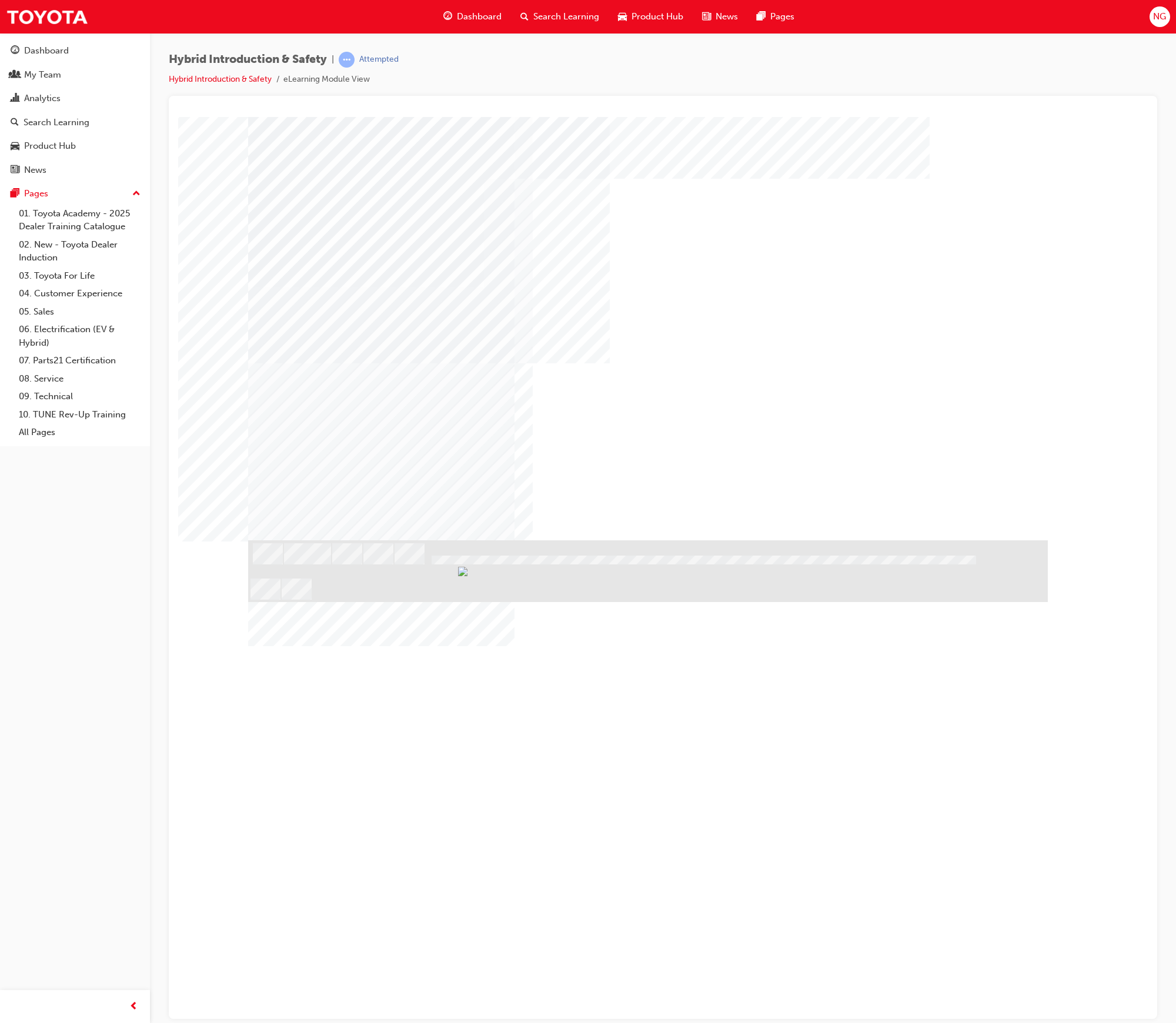 click at bounding box center [285, 1374] 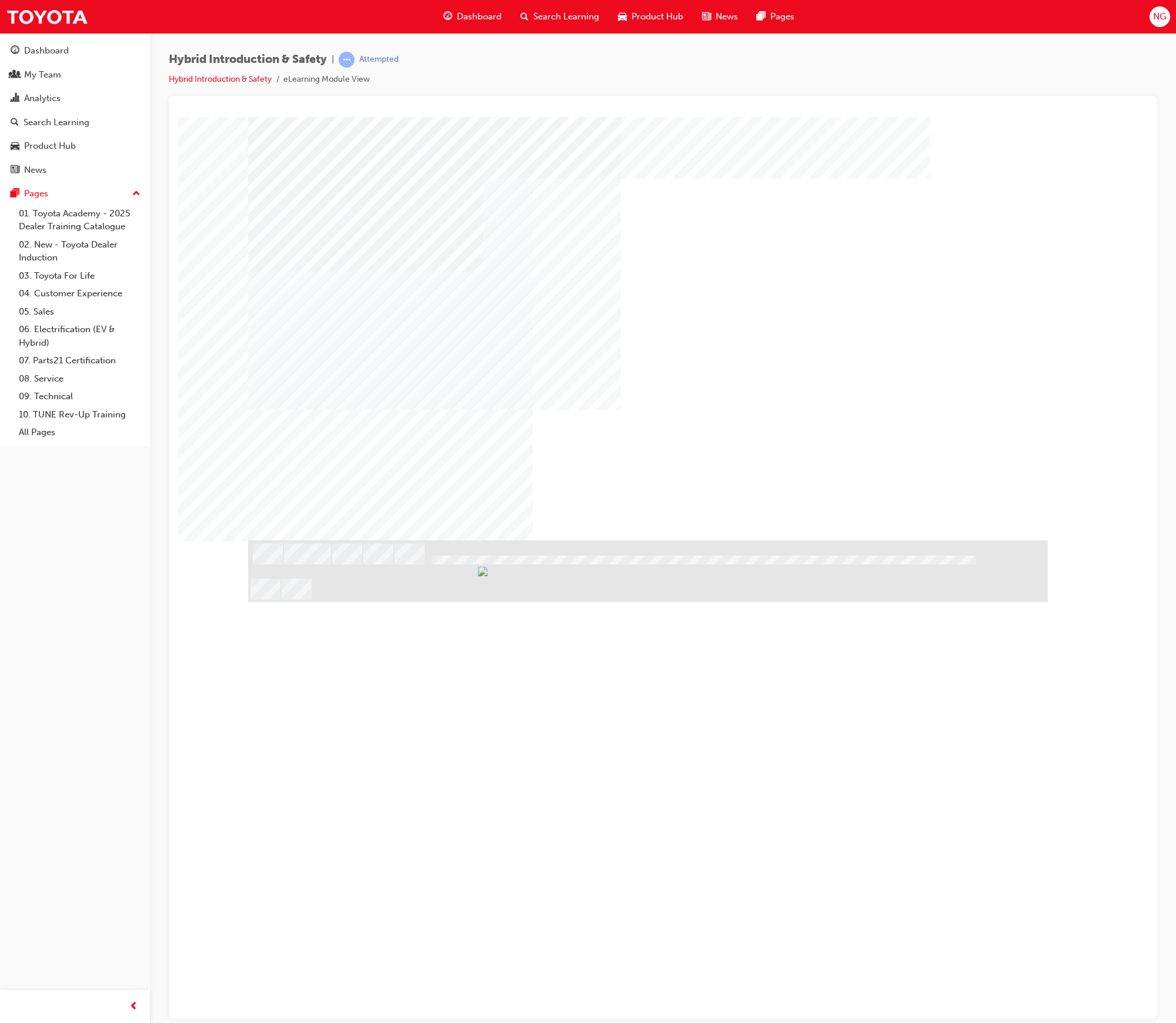 click at bounding box center (285, 571) 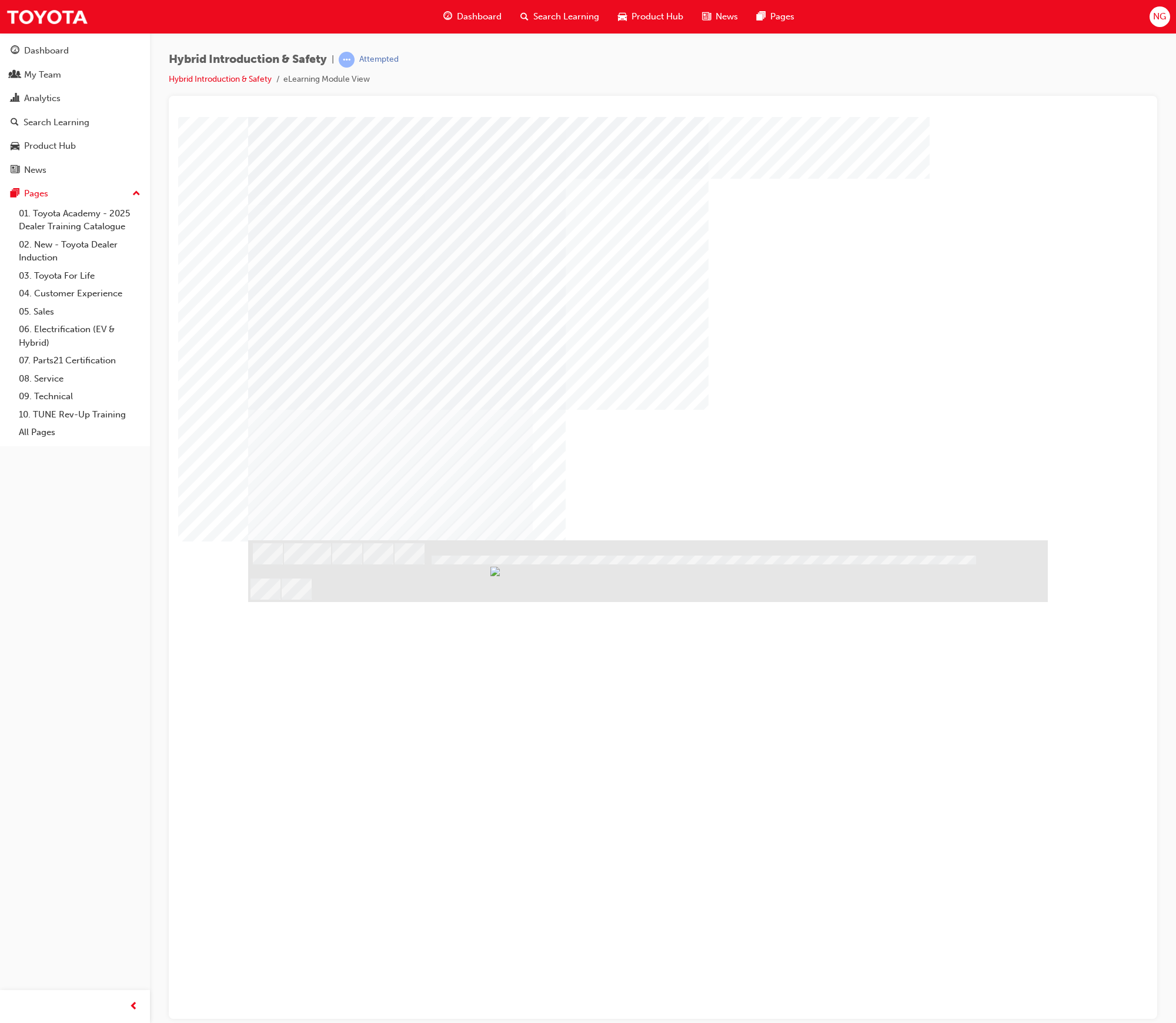 click at bounding box center (285, 1124) 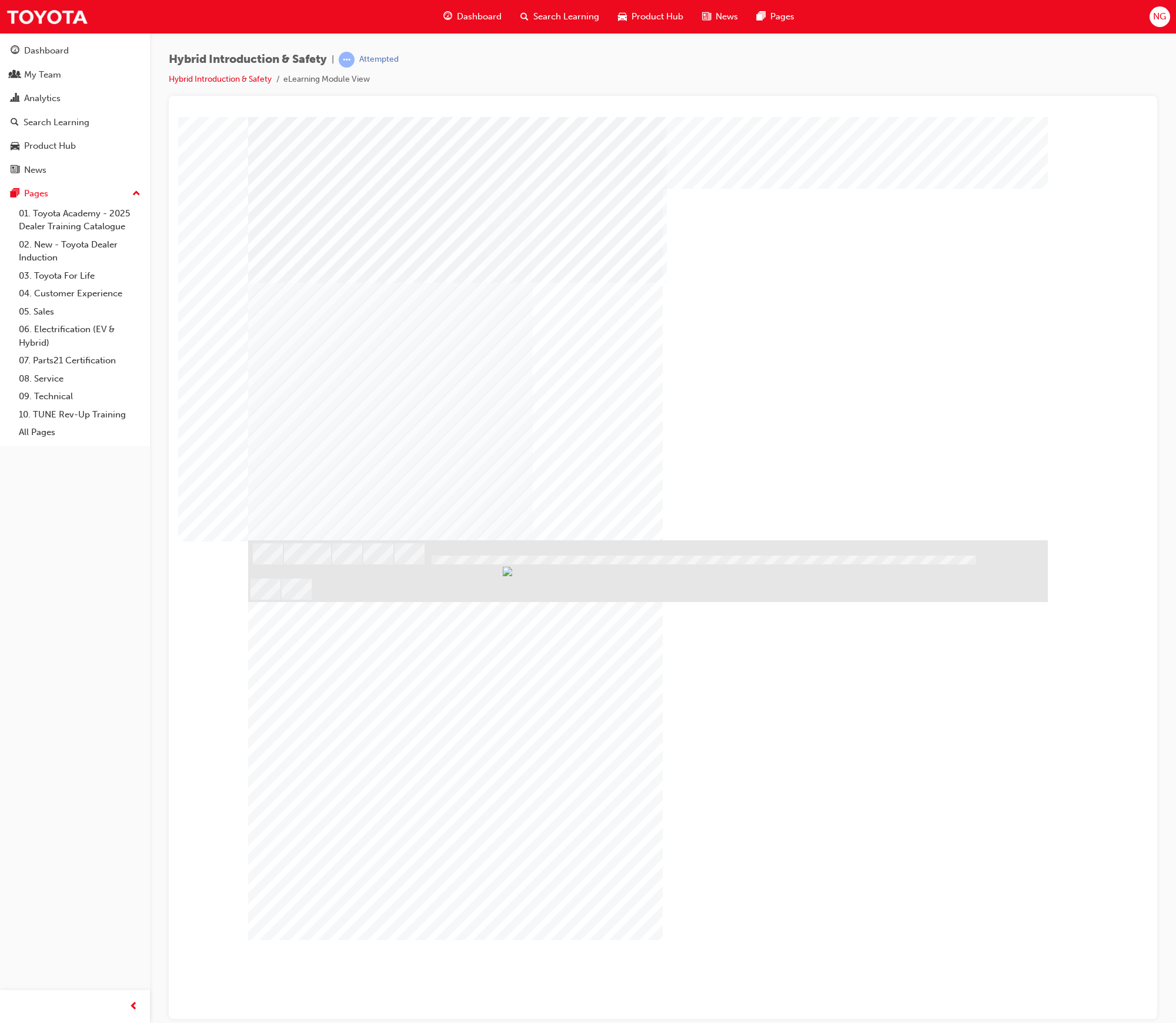 click at bounding box center [285, 1471] 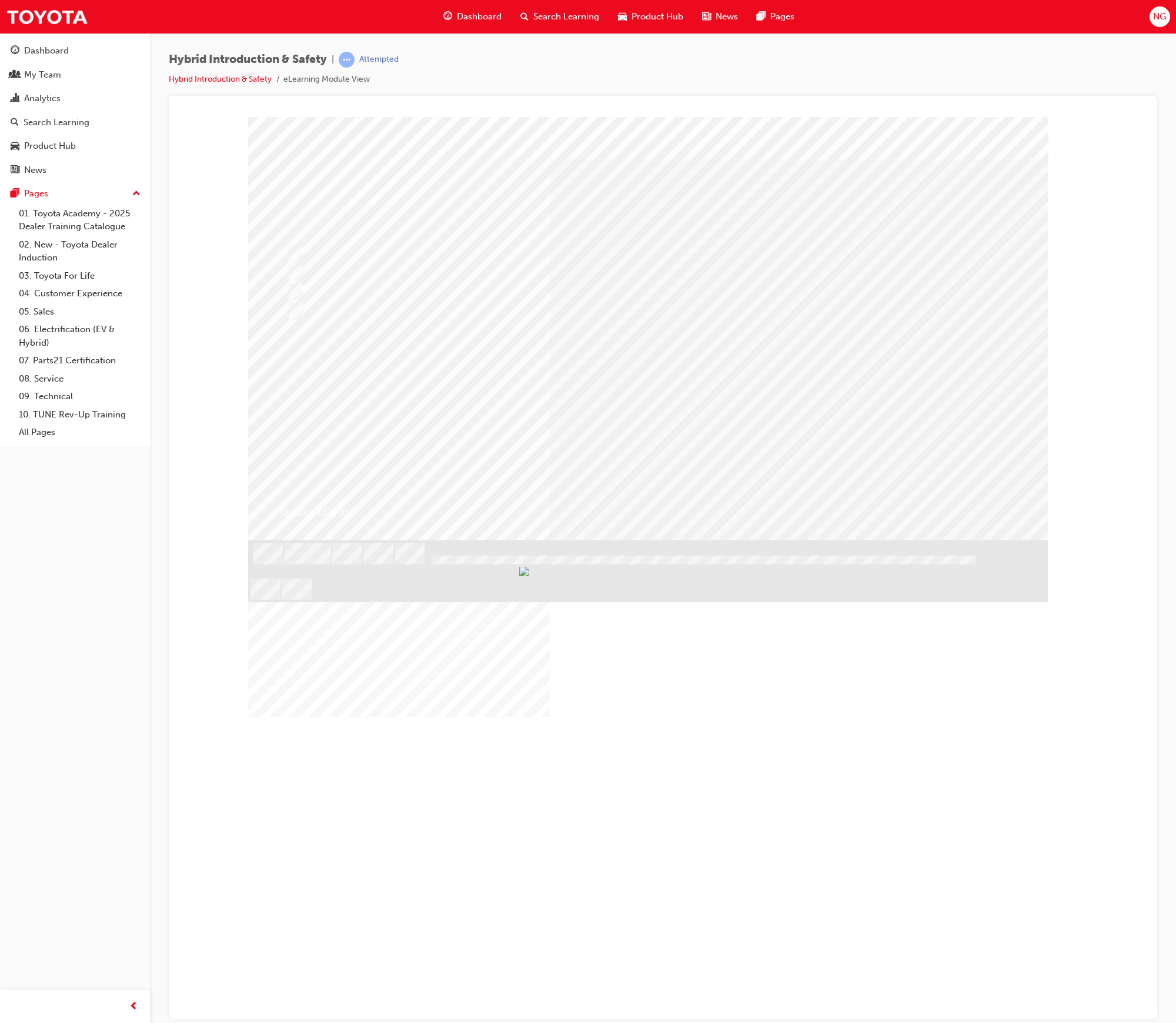 click at bounding box center [399, 1263] 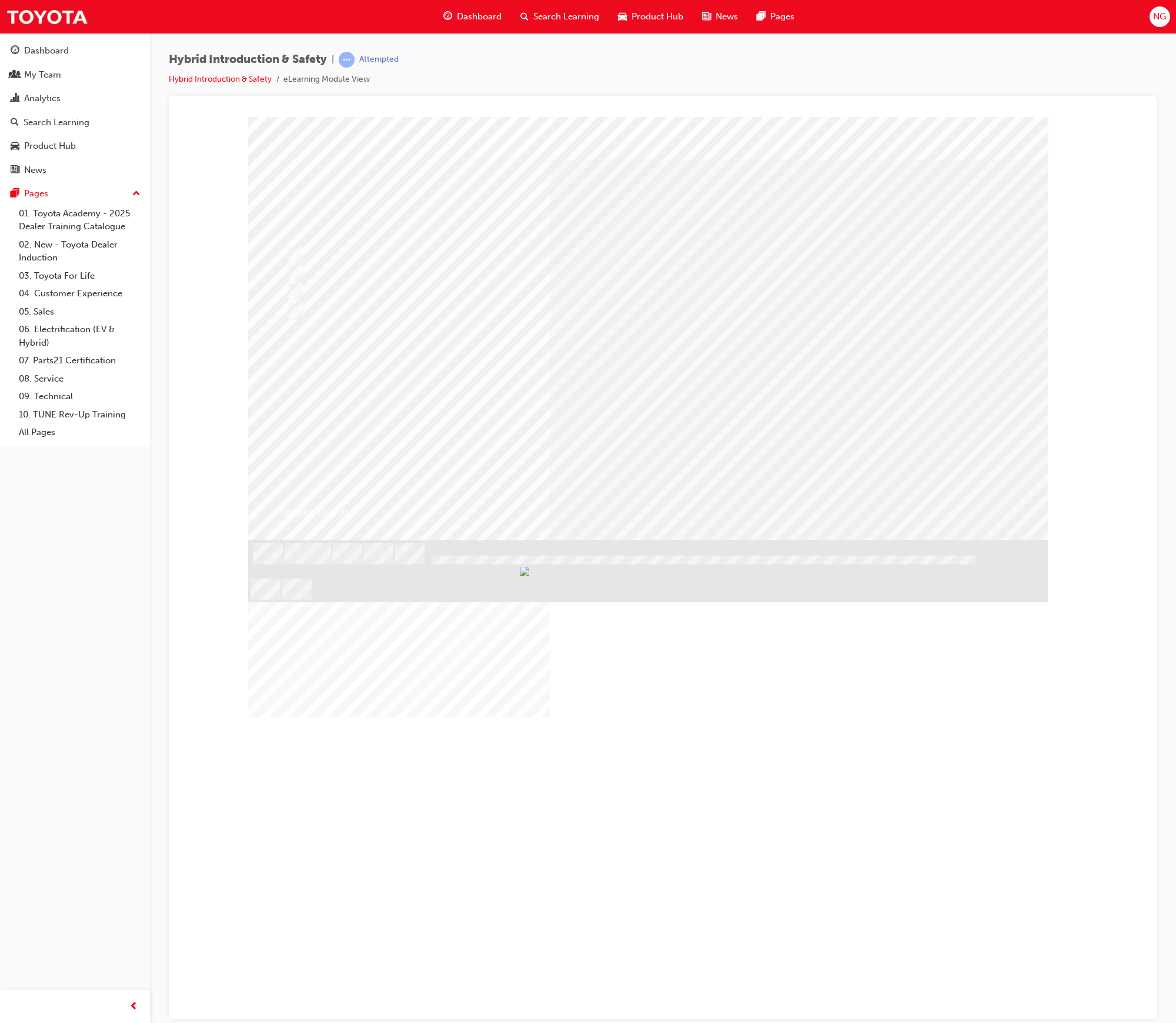 click at bounding box center [399, 1263] 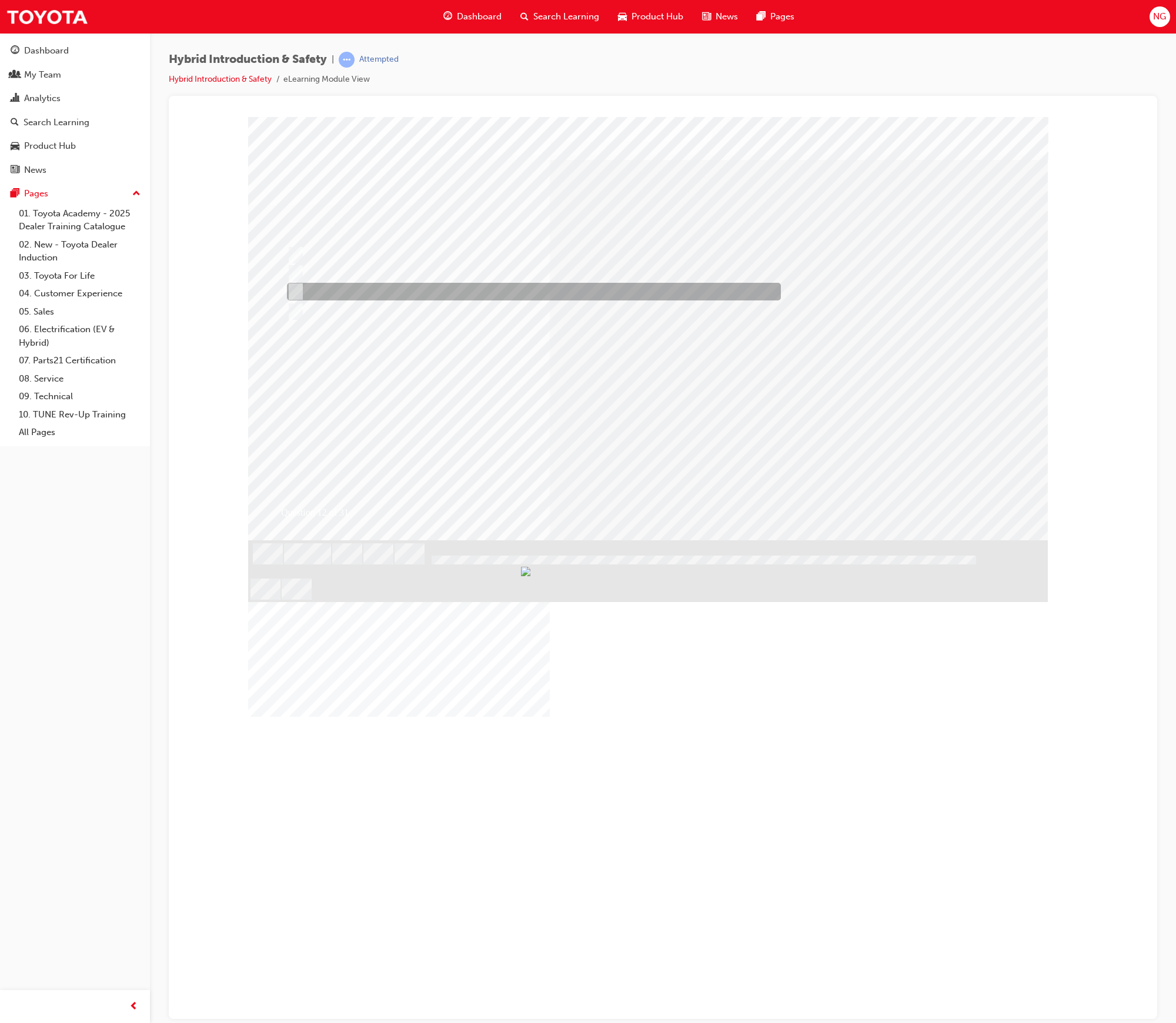 click at bounding box center (530, 292) 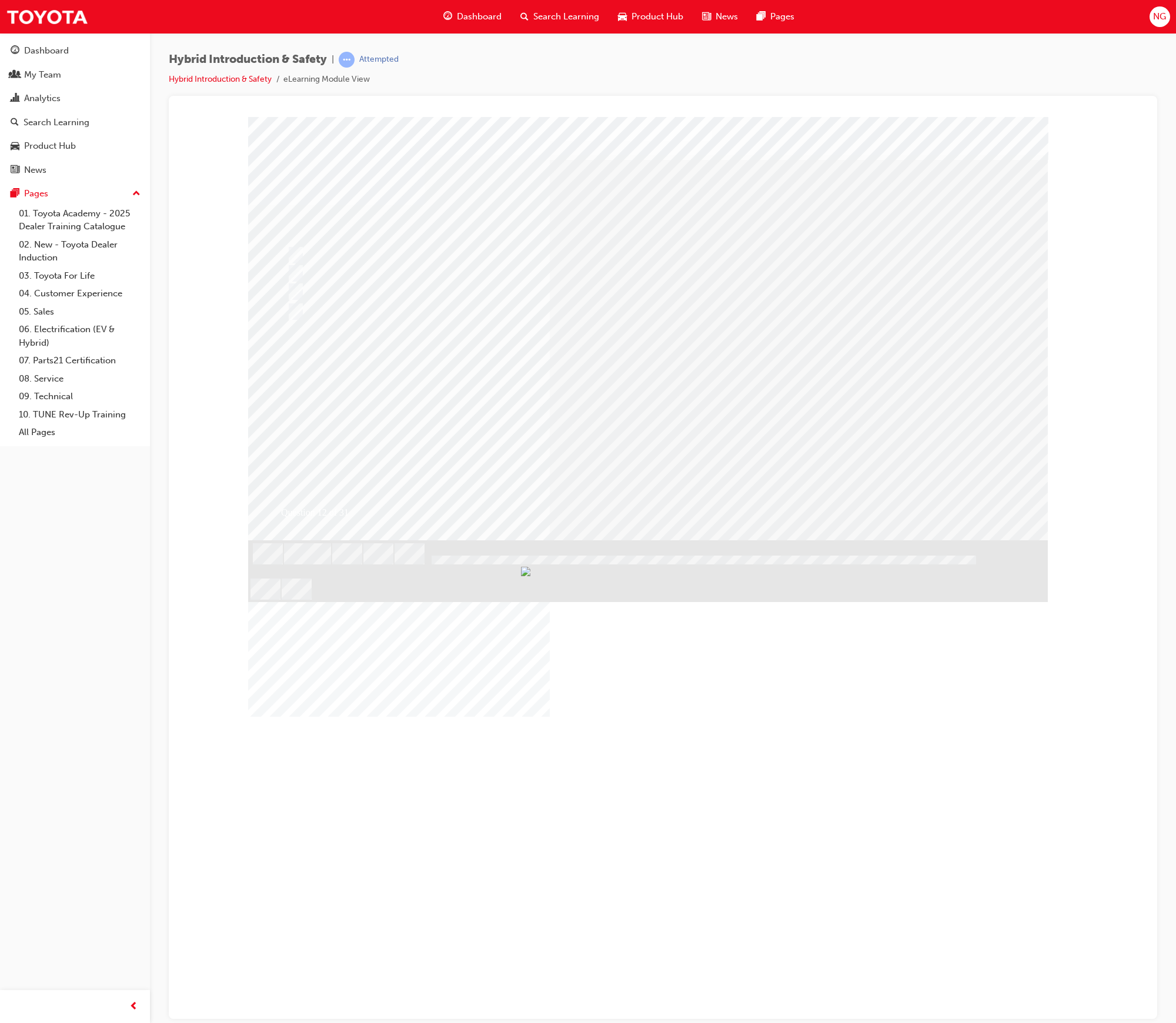 click at bounding box center [290, 1711] 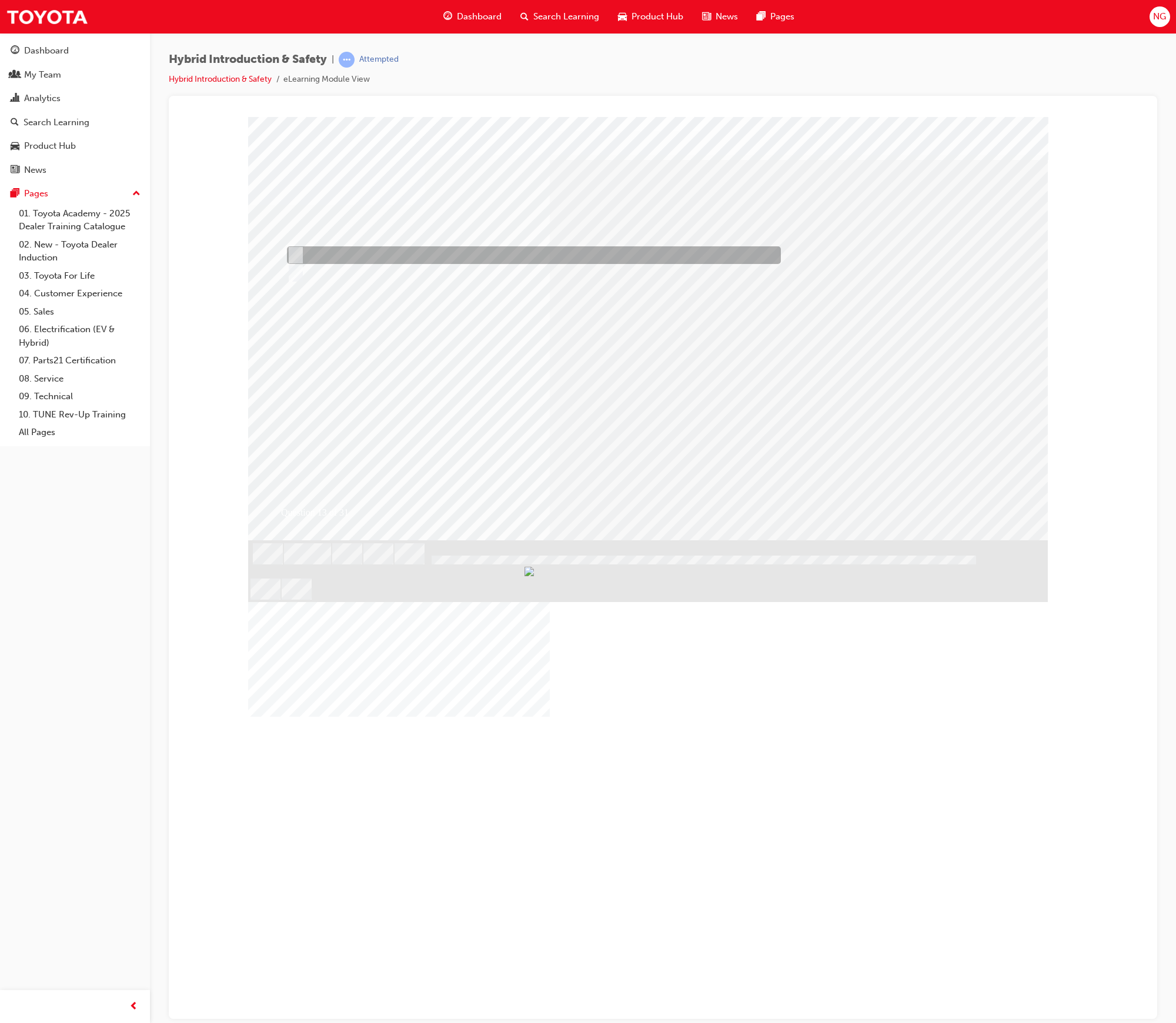 click at bounding box center (530, 255) 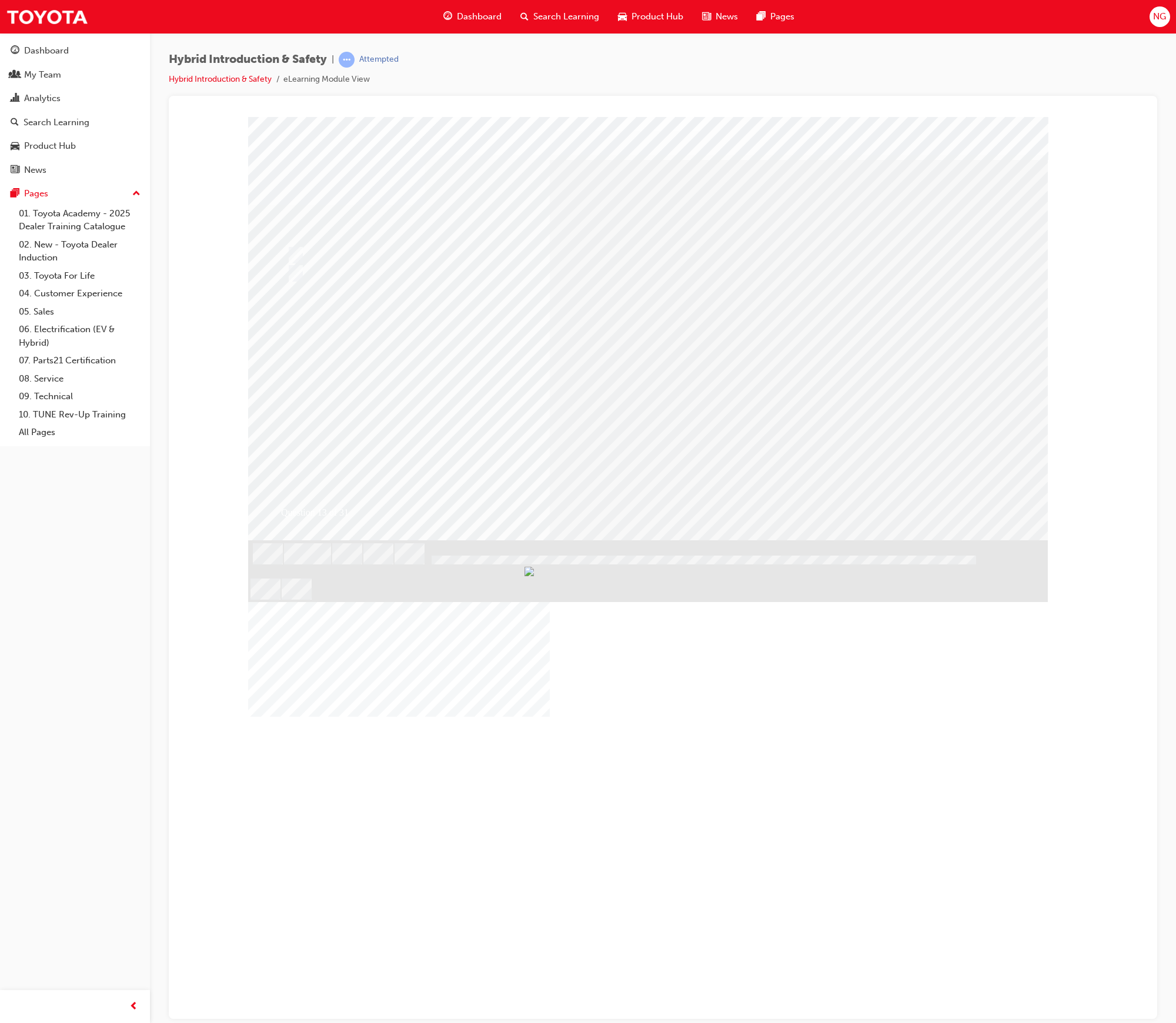 click at bounding box center [290, 1686] 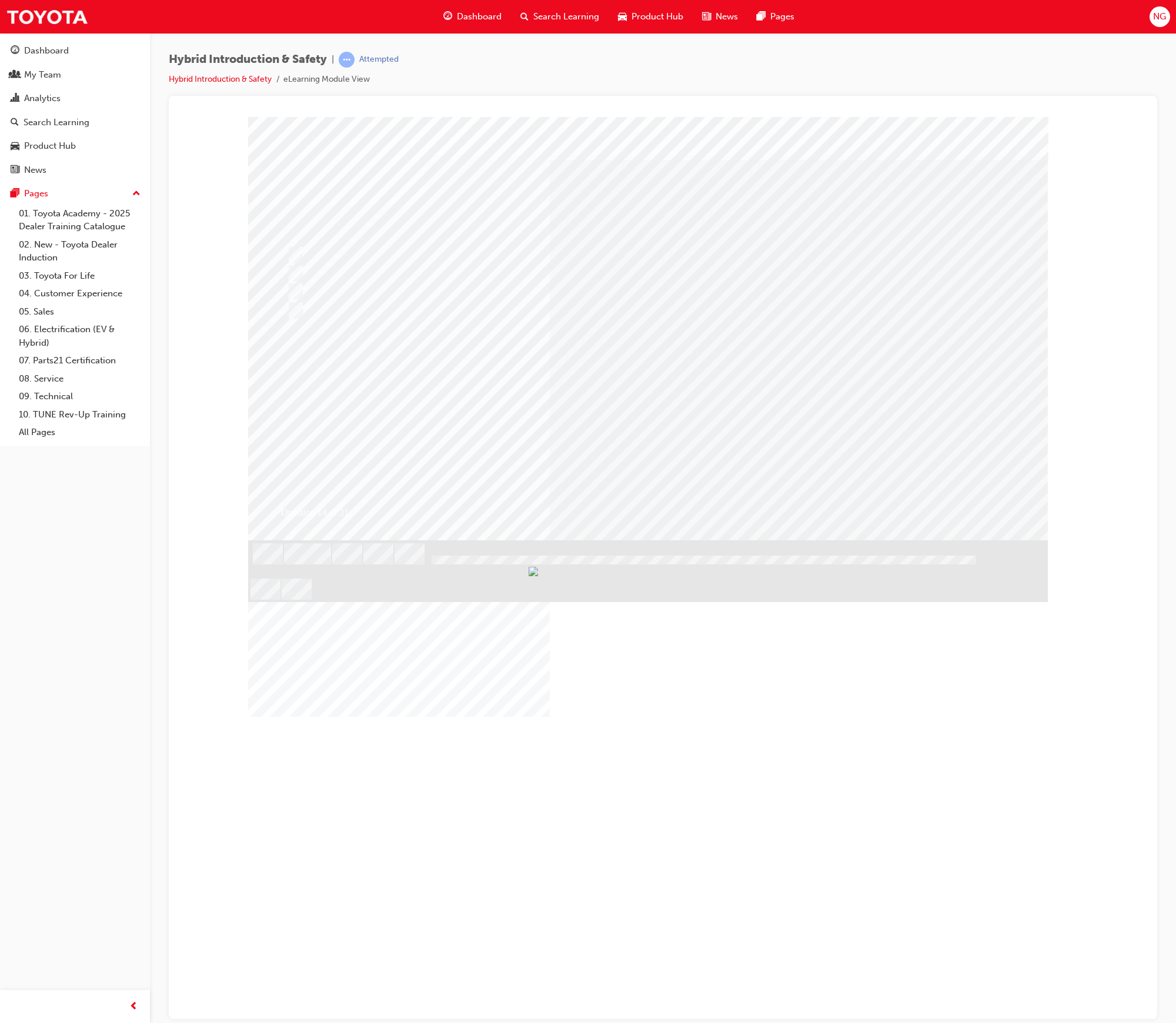 click at bounding box center (530, 255) 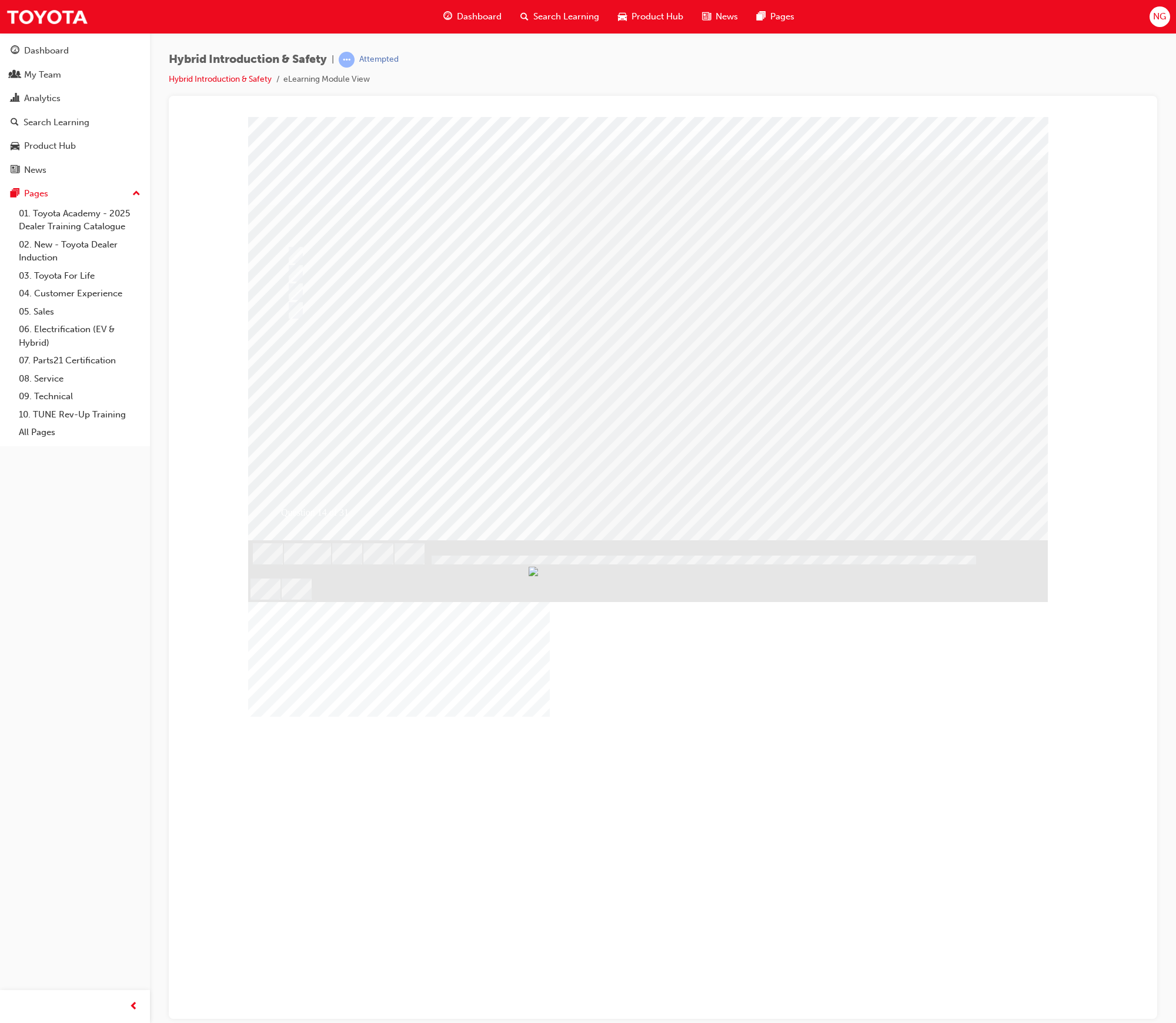 click at bounding box center [290, 1711] 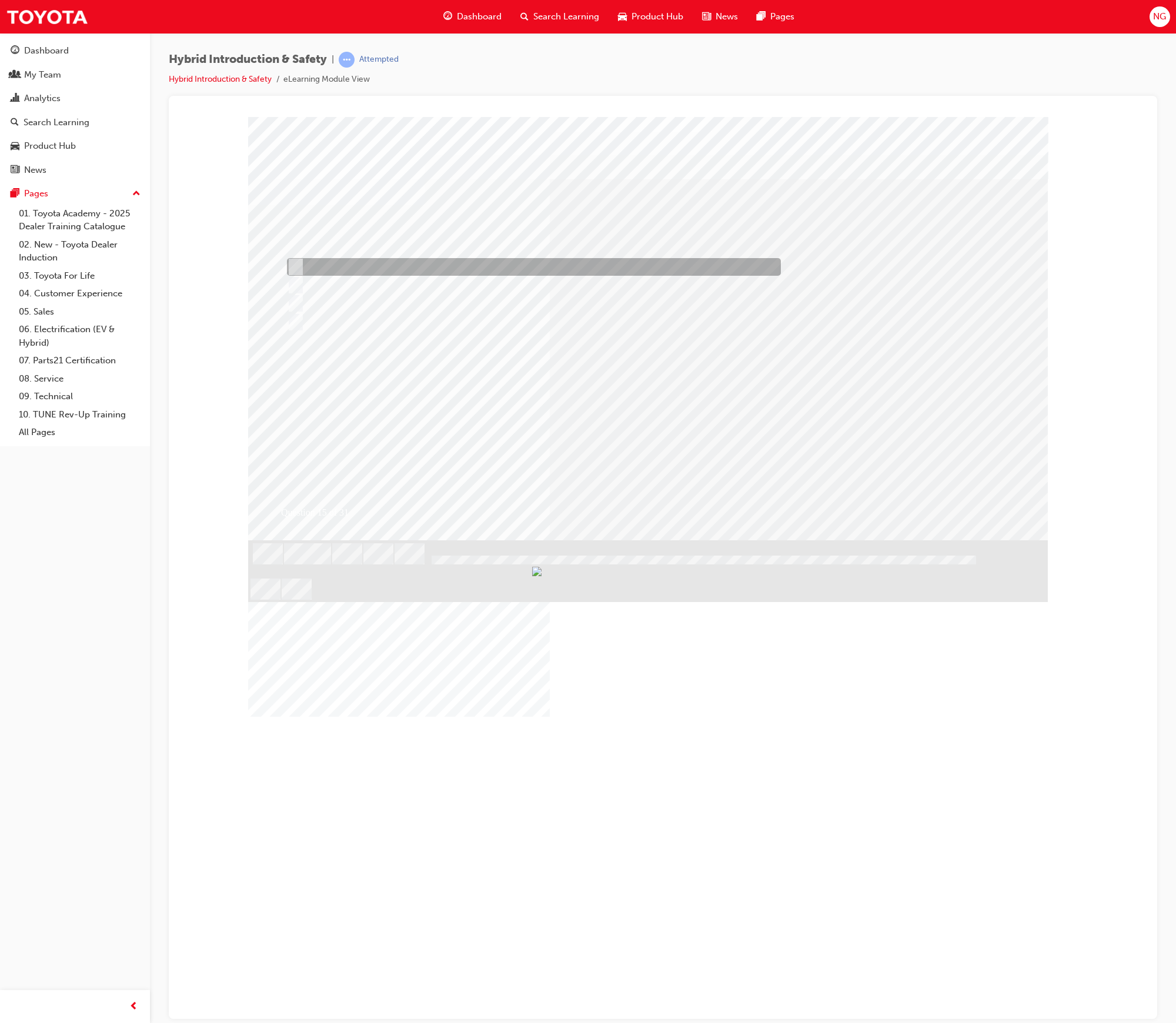 click at bounding box center [530, 267] 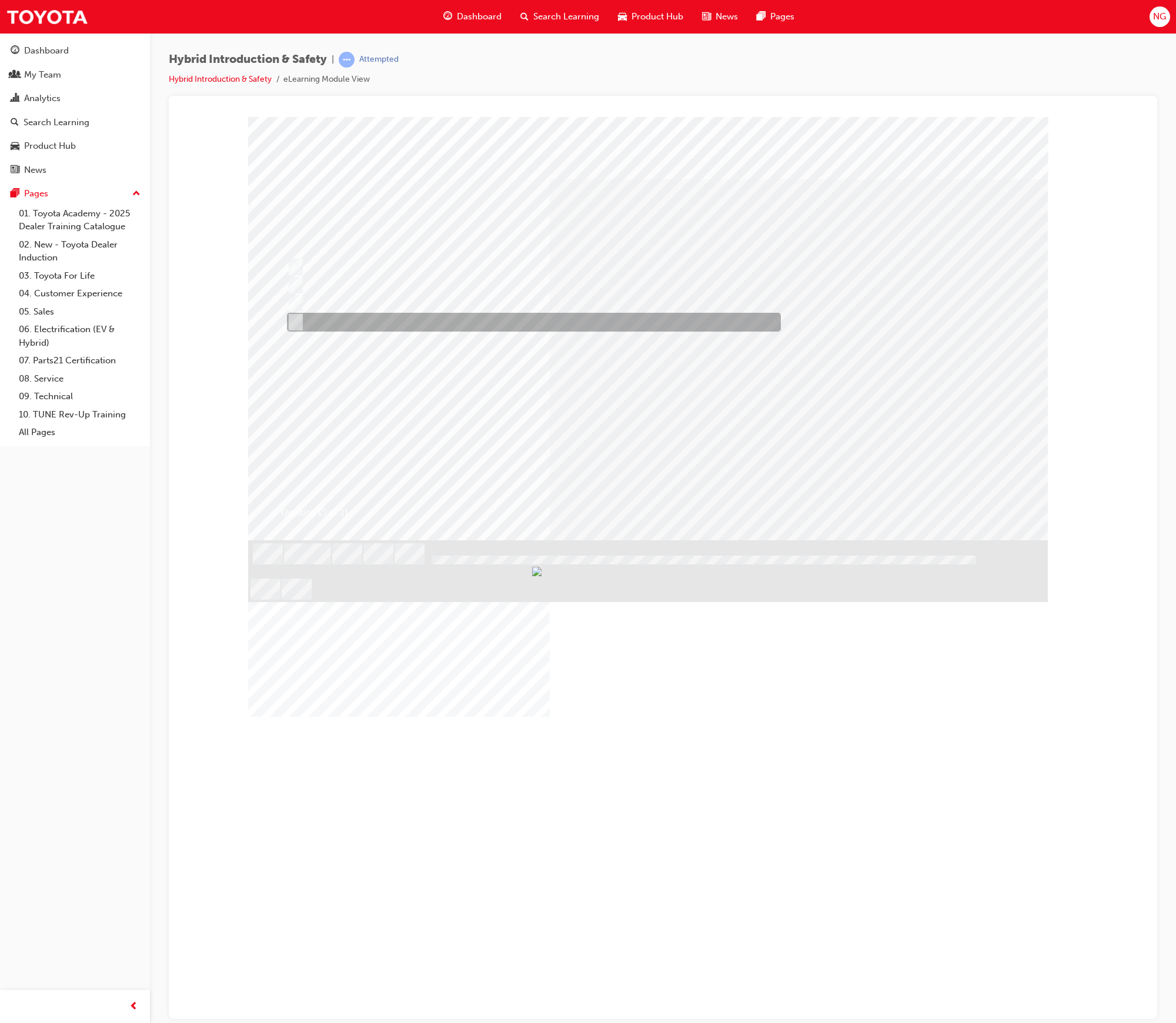 click at bounding box center [530, 322] 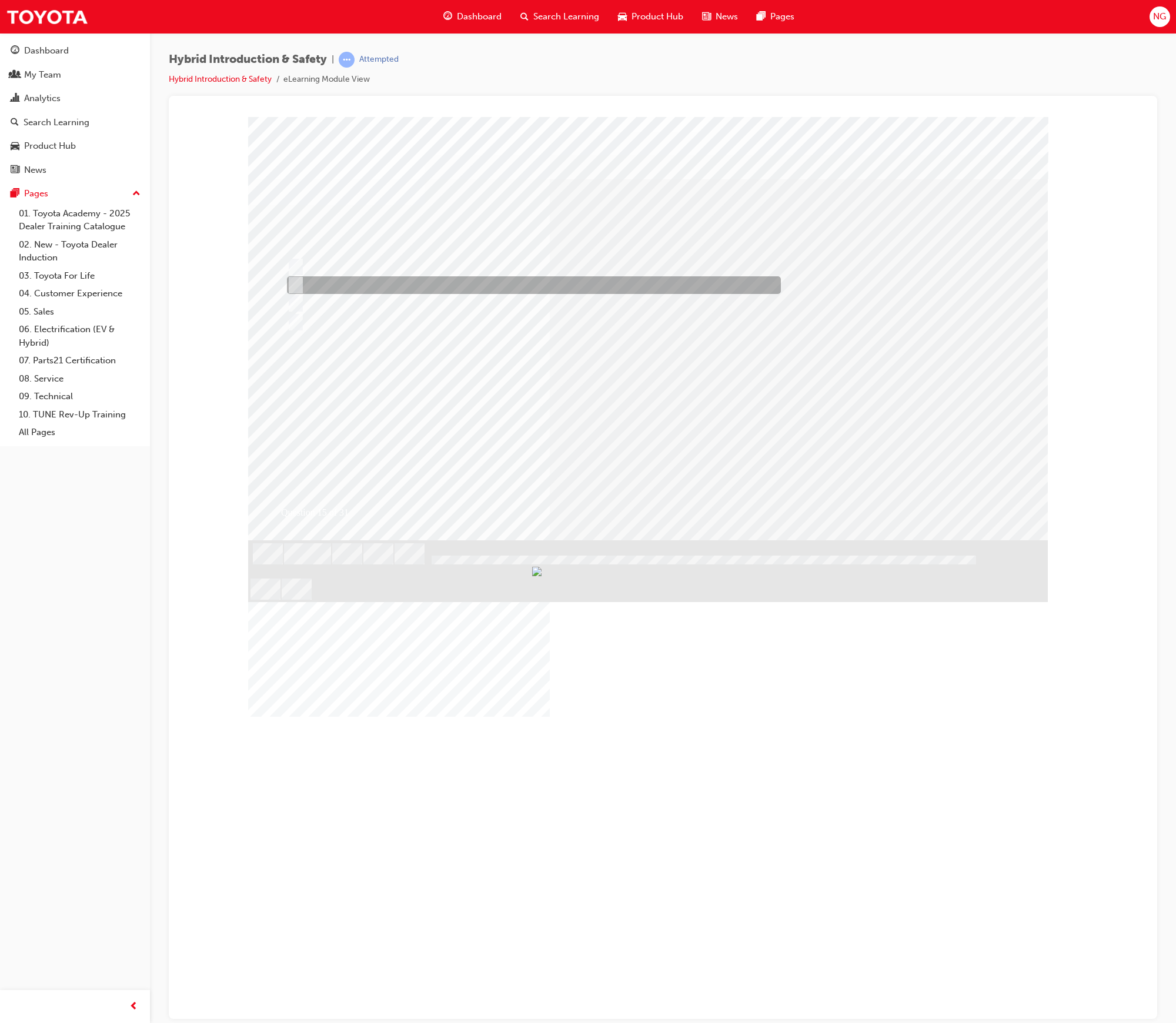 click at bounding box center (530, 285) 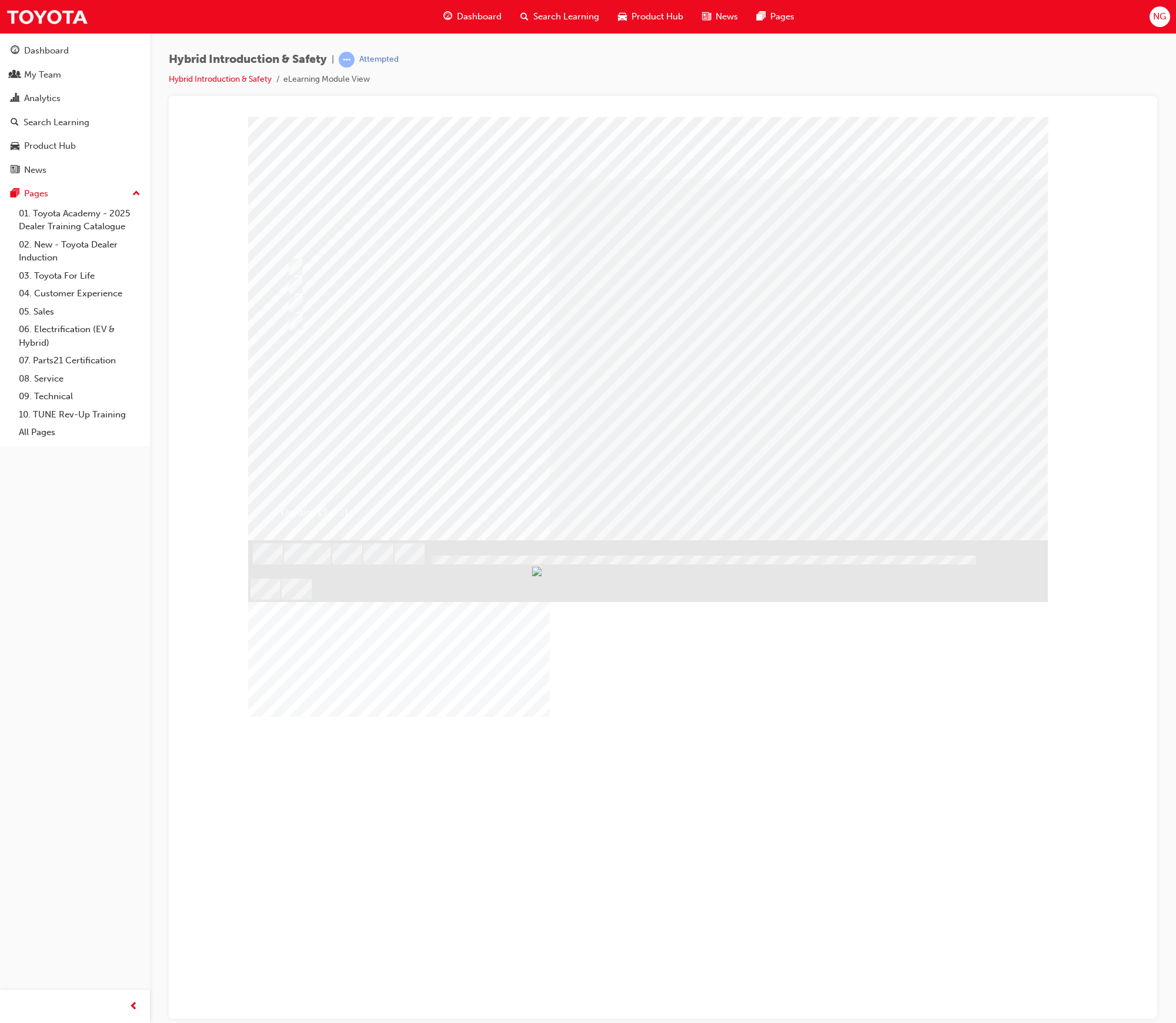 click at bounding box center [290, 1731] 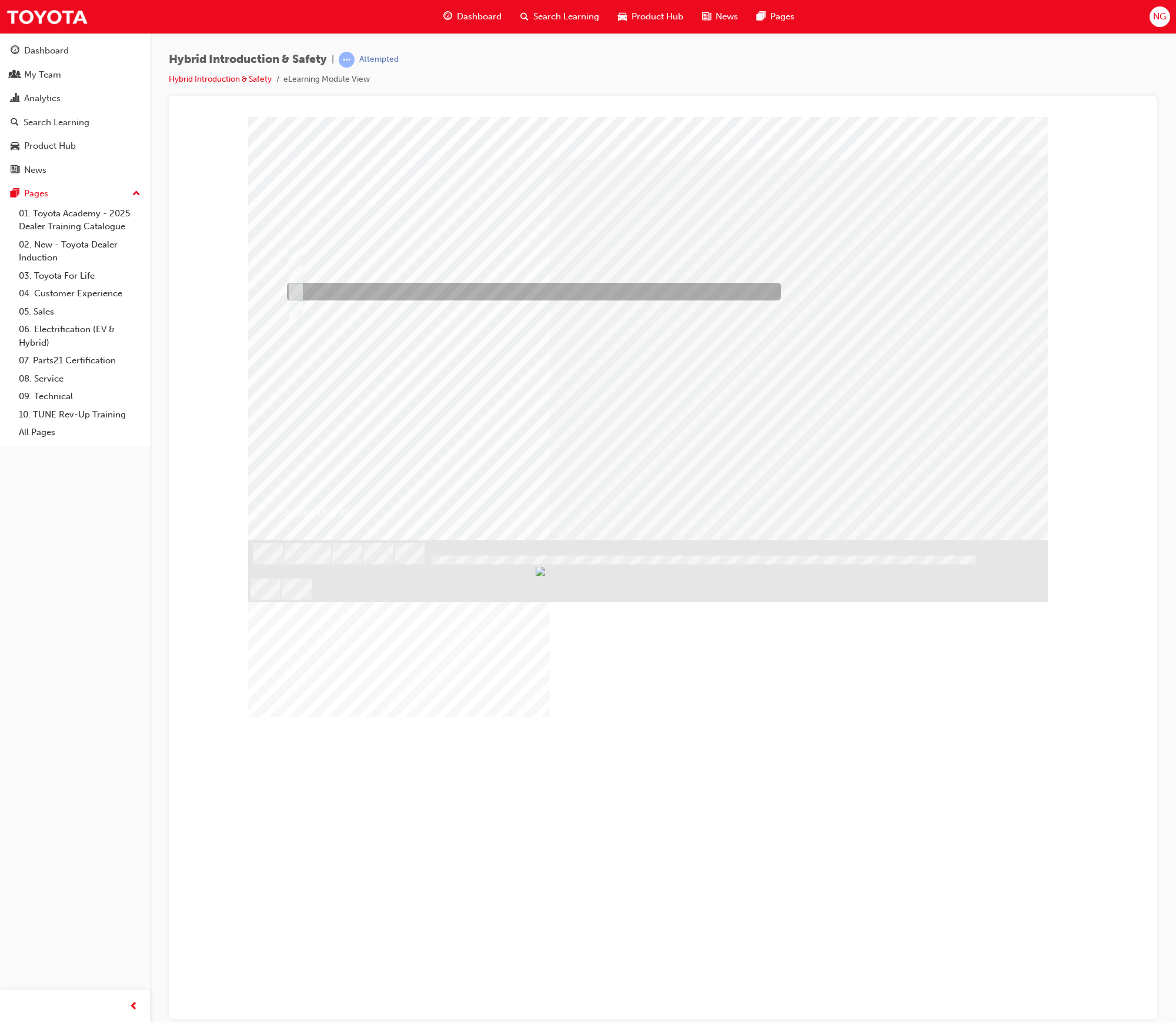 click at bounding box center (530, 292) 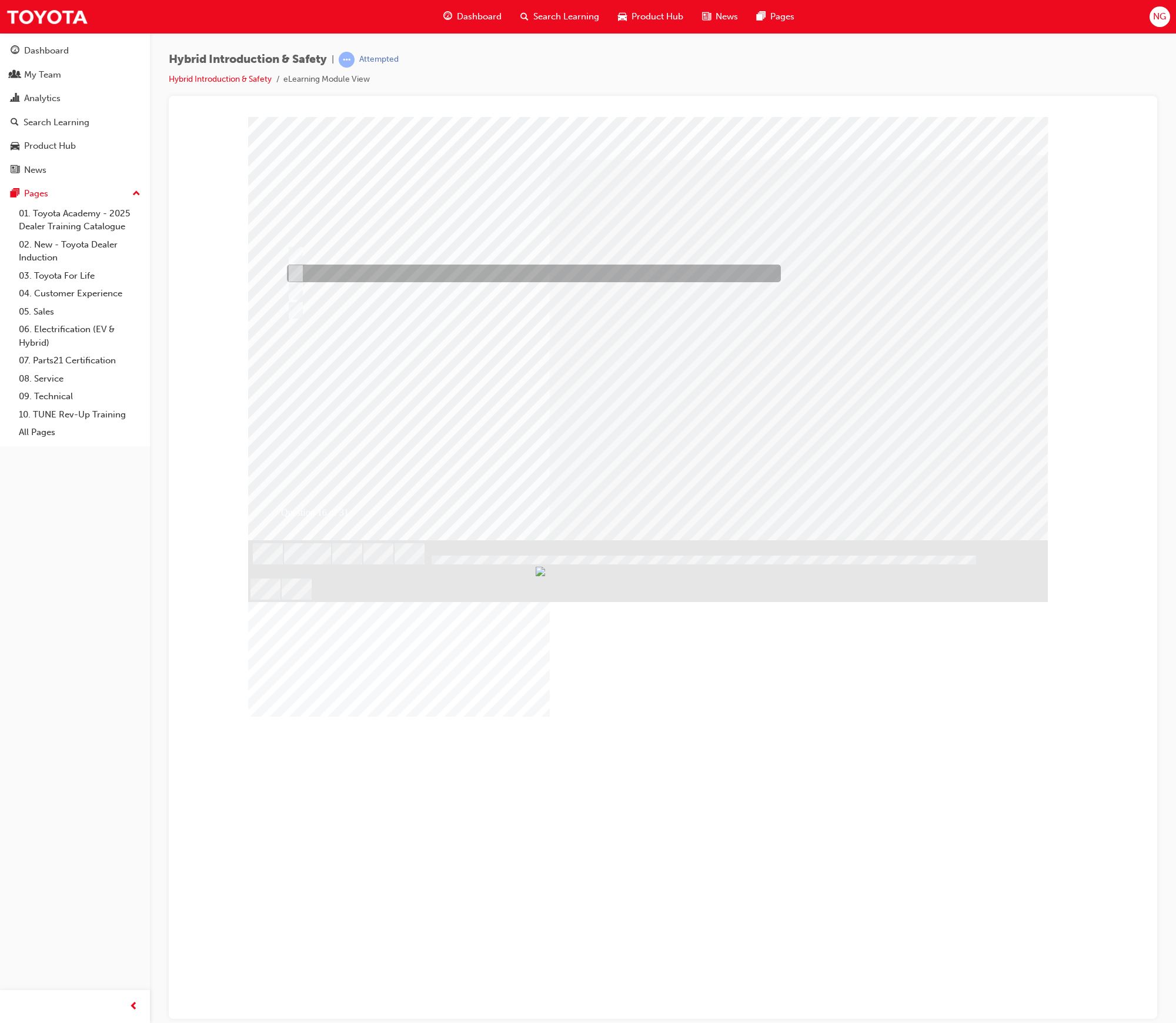 click at bounding box center (530, 273) 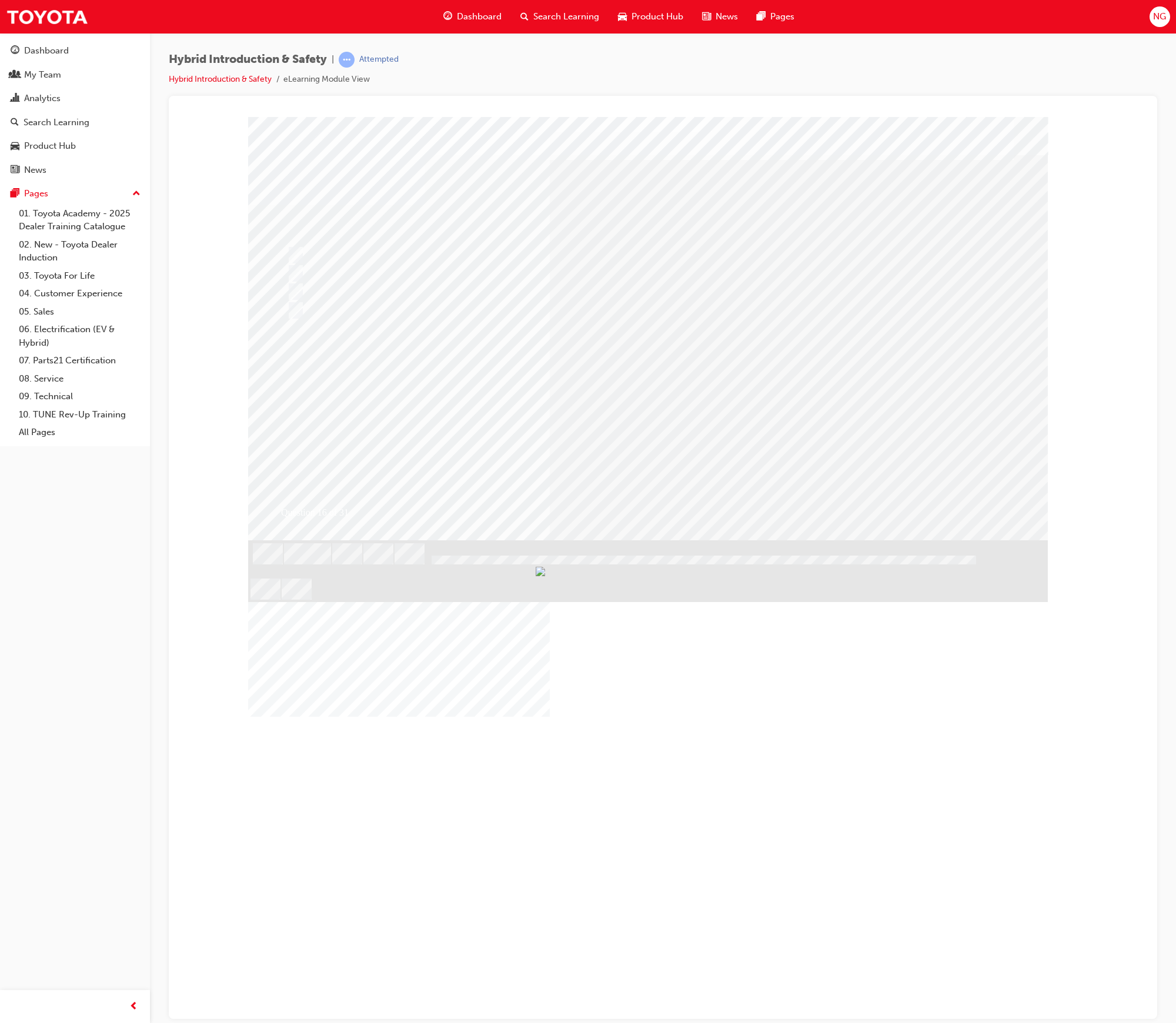click at bounding box center [290, 1711] 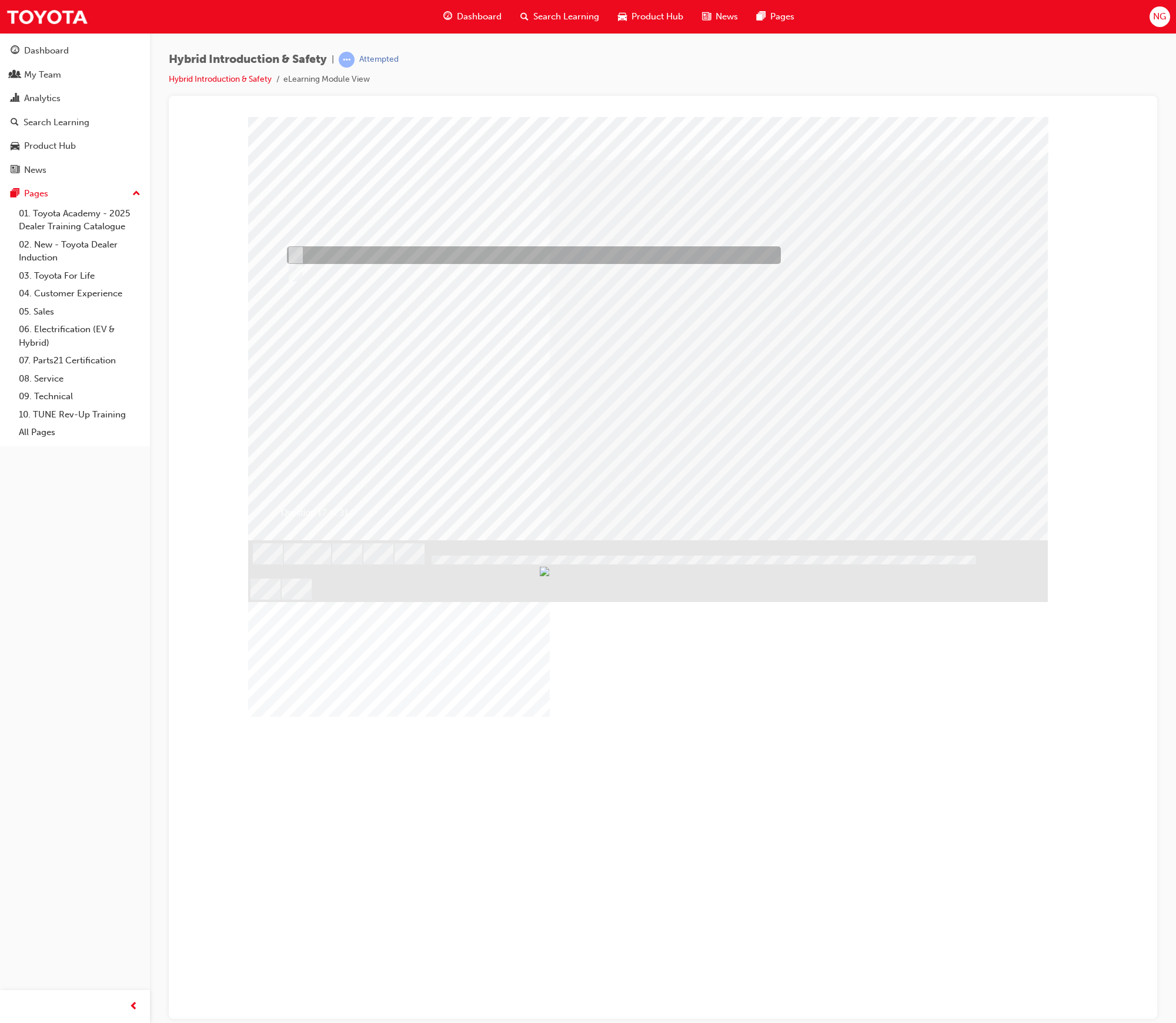 click at bounding box center [530, 255] 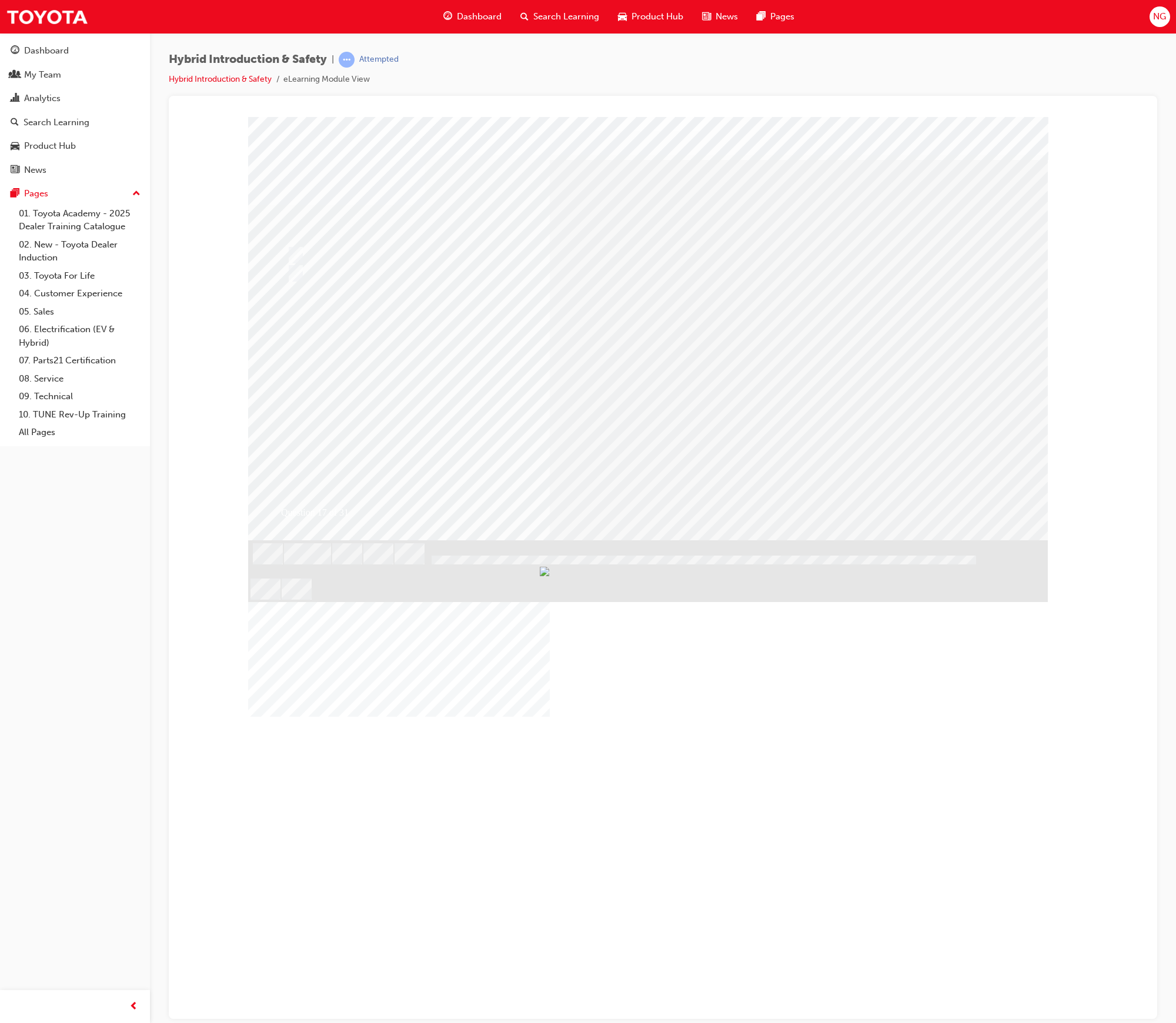 click at bounding box center (290, 1686) 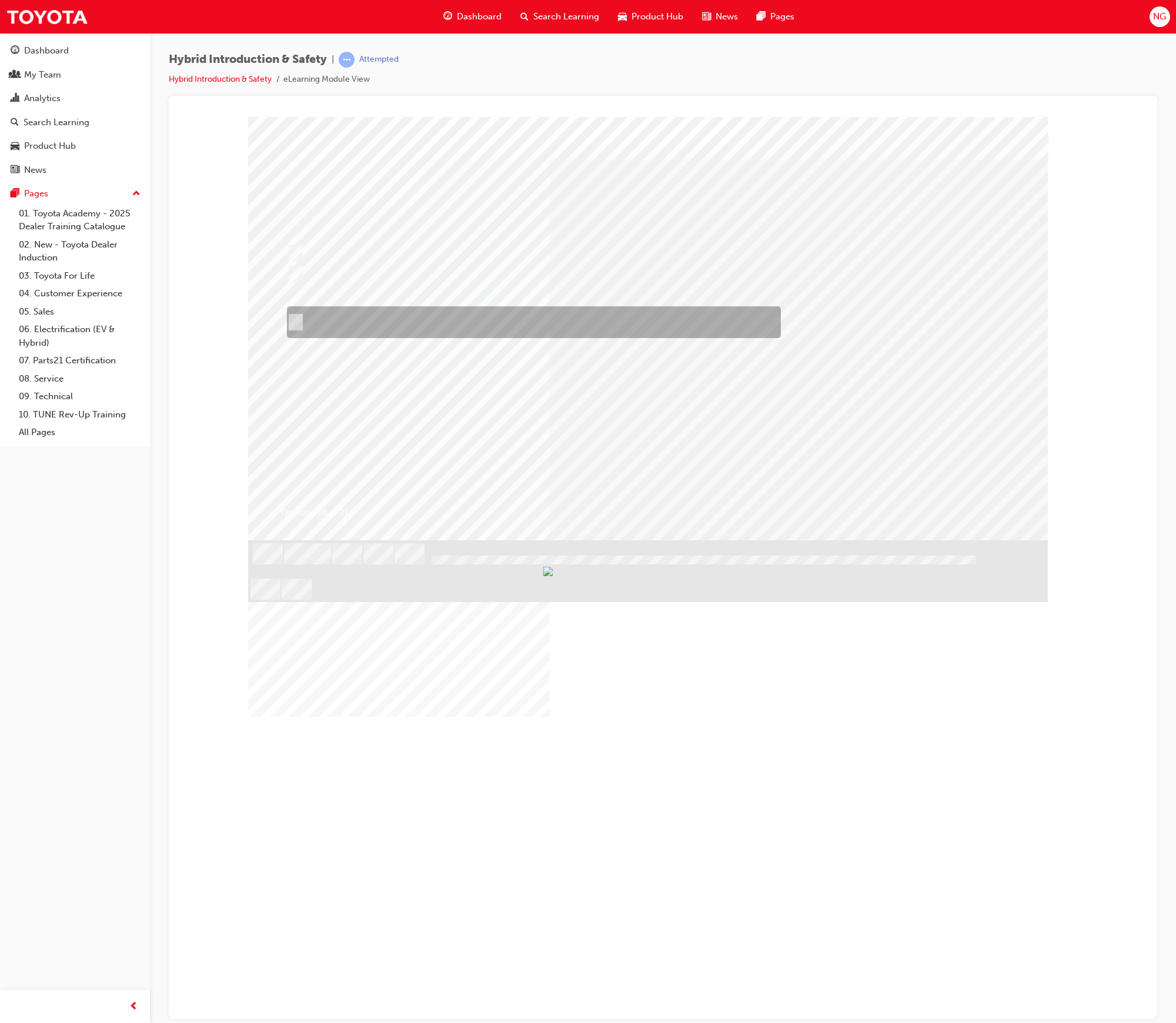 click at bounding box center (530, 322) 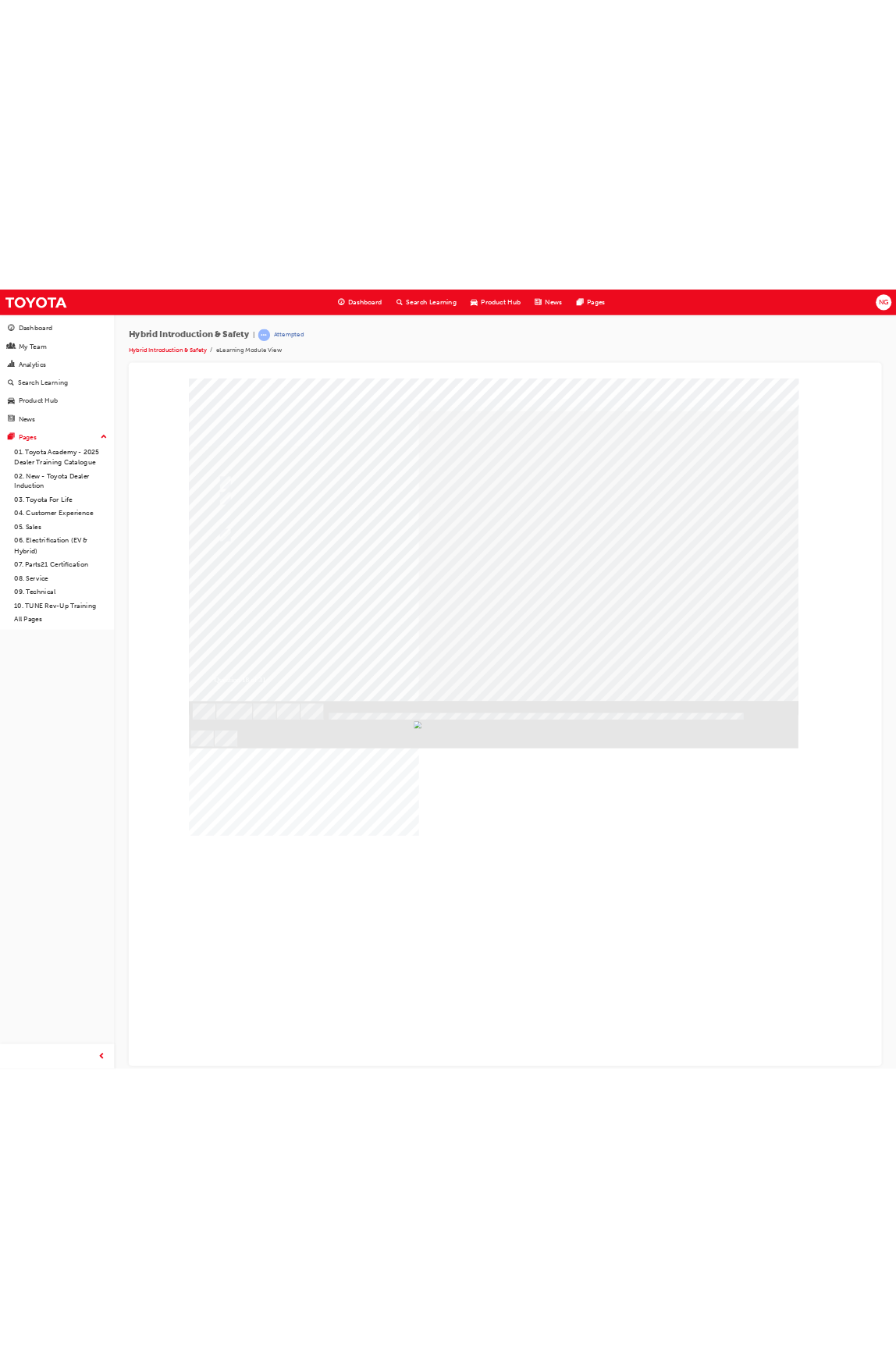 scroll, scrollTop: 0, scrollLeft: 0, axis: both 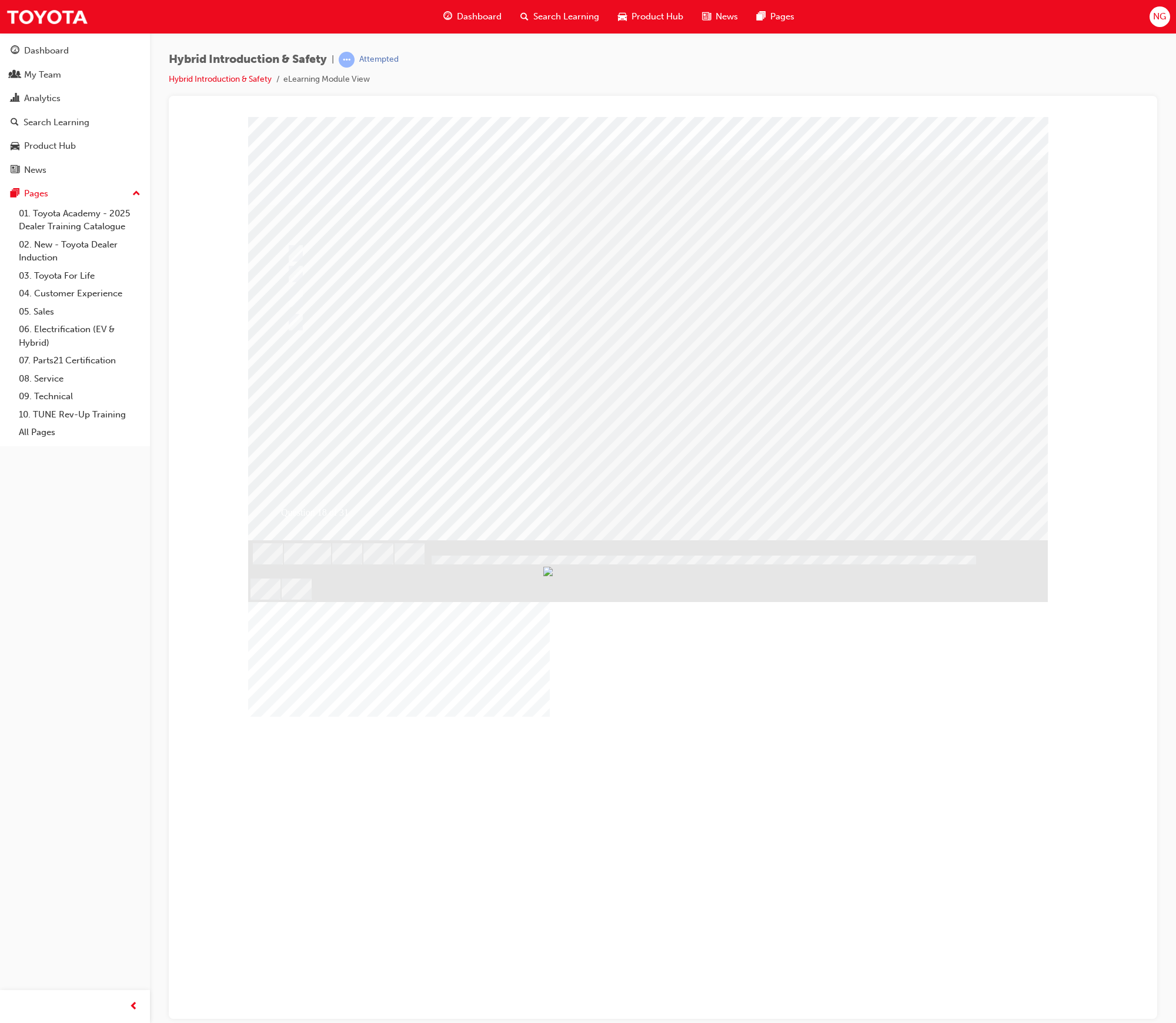 click at bounding box center [290, 1711] 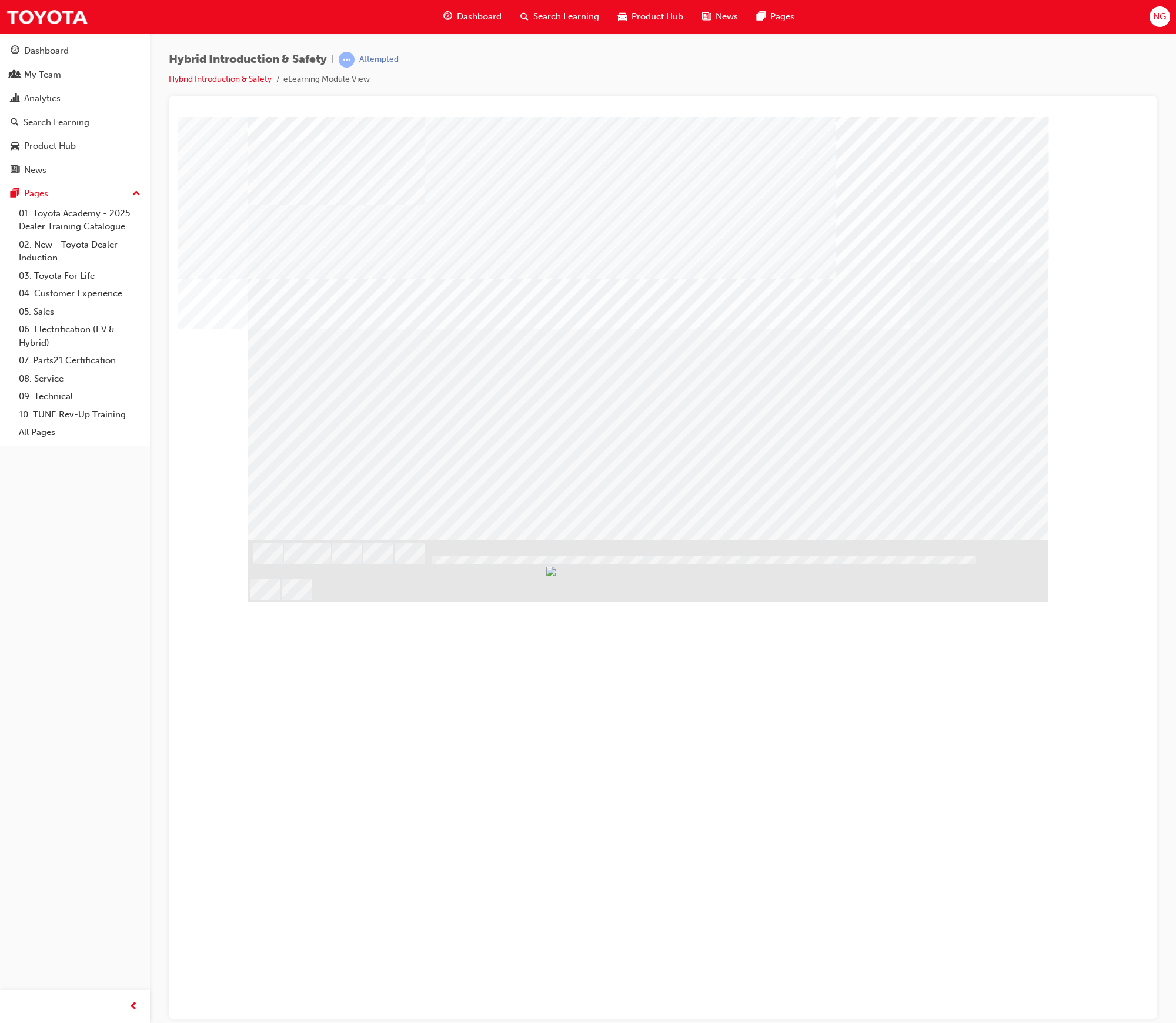 click at bounding box center (285, 1182) 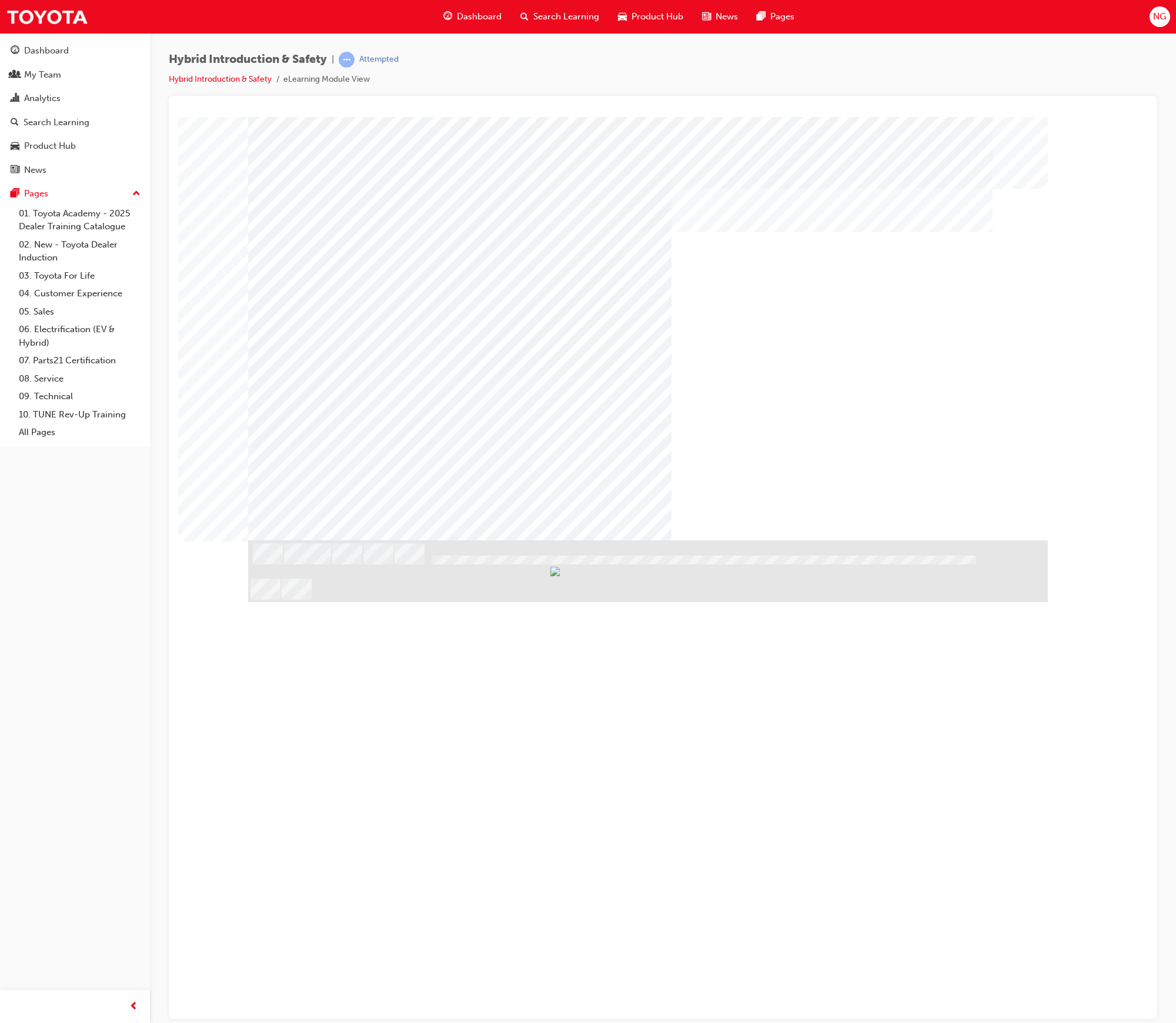 click at bounding box center (460, 828) 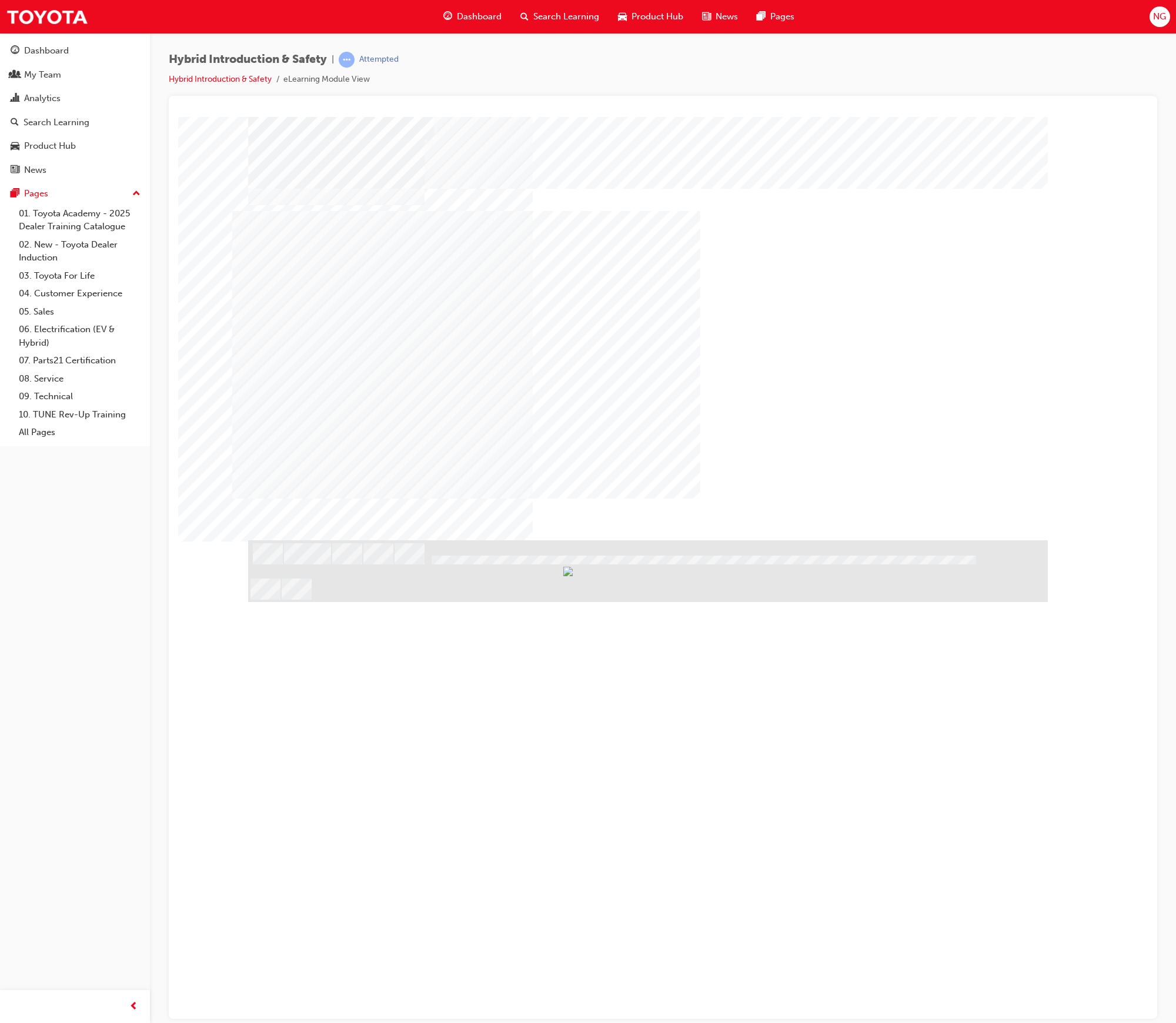 click at bounding box center [285, 935] 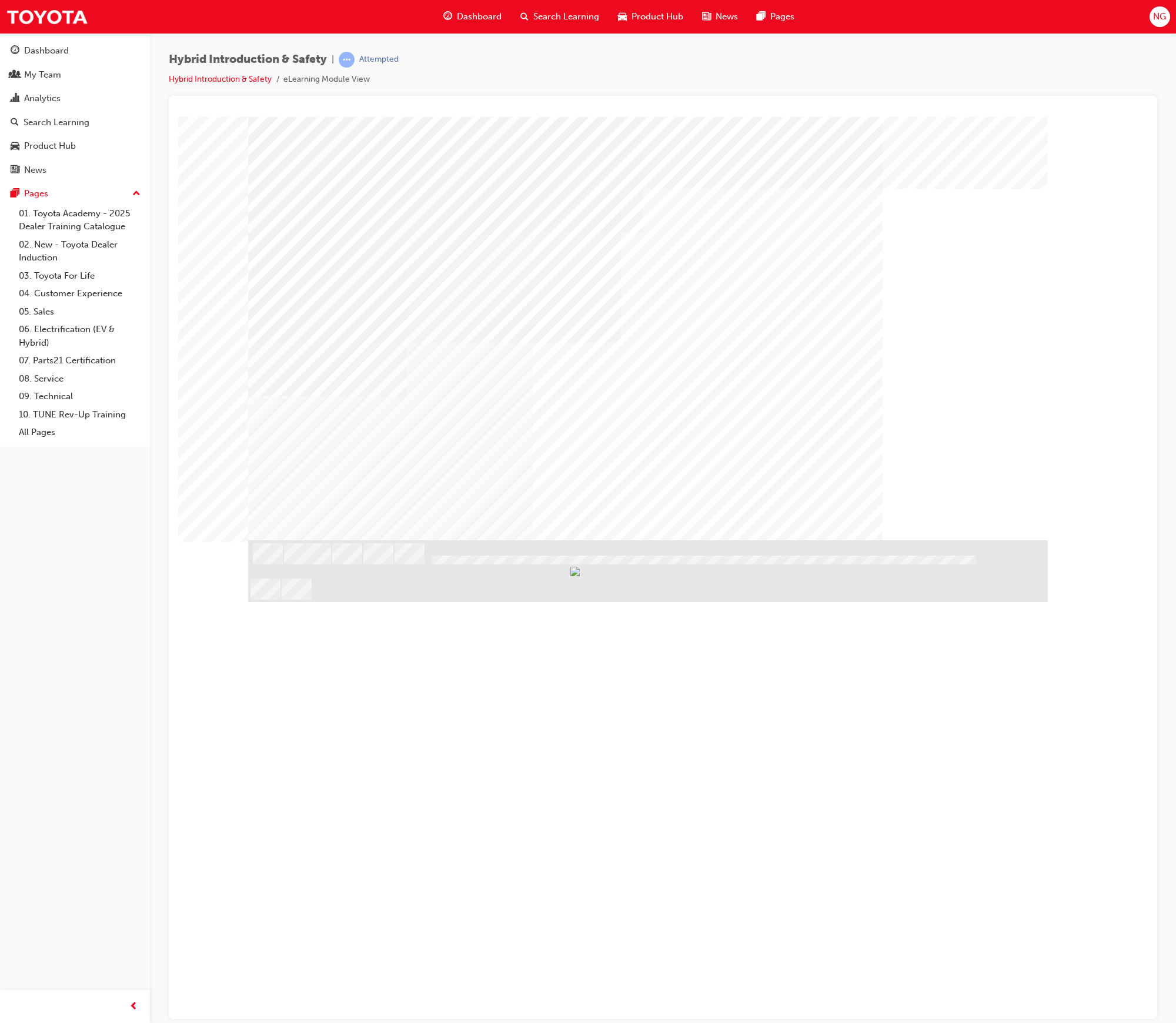 click at bounding box center [565, 1262] 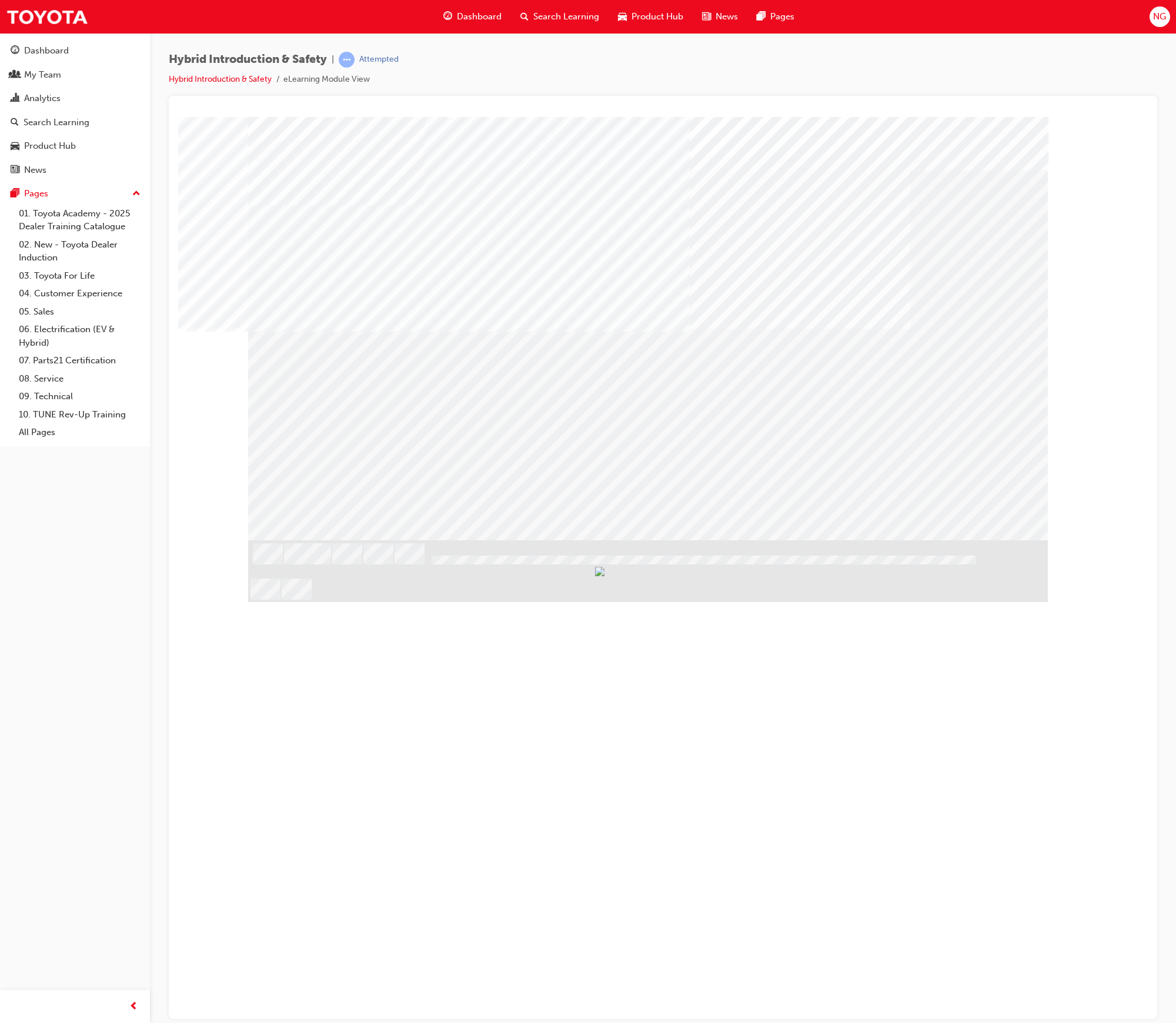 click at bounding box center (285, 1130) 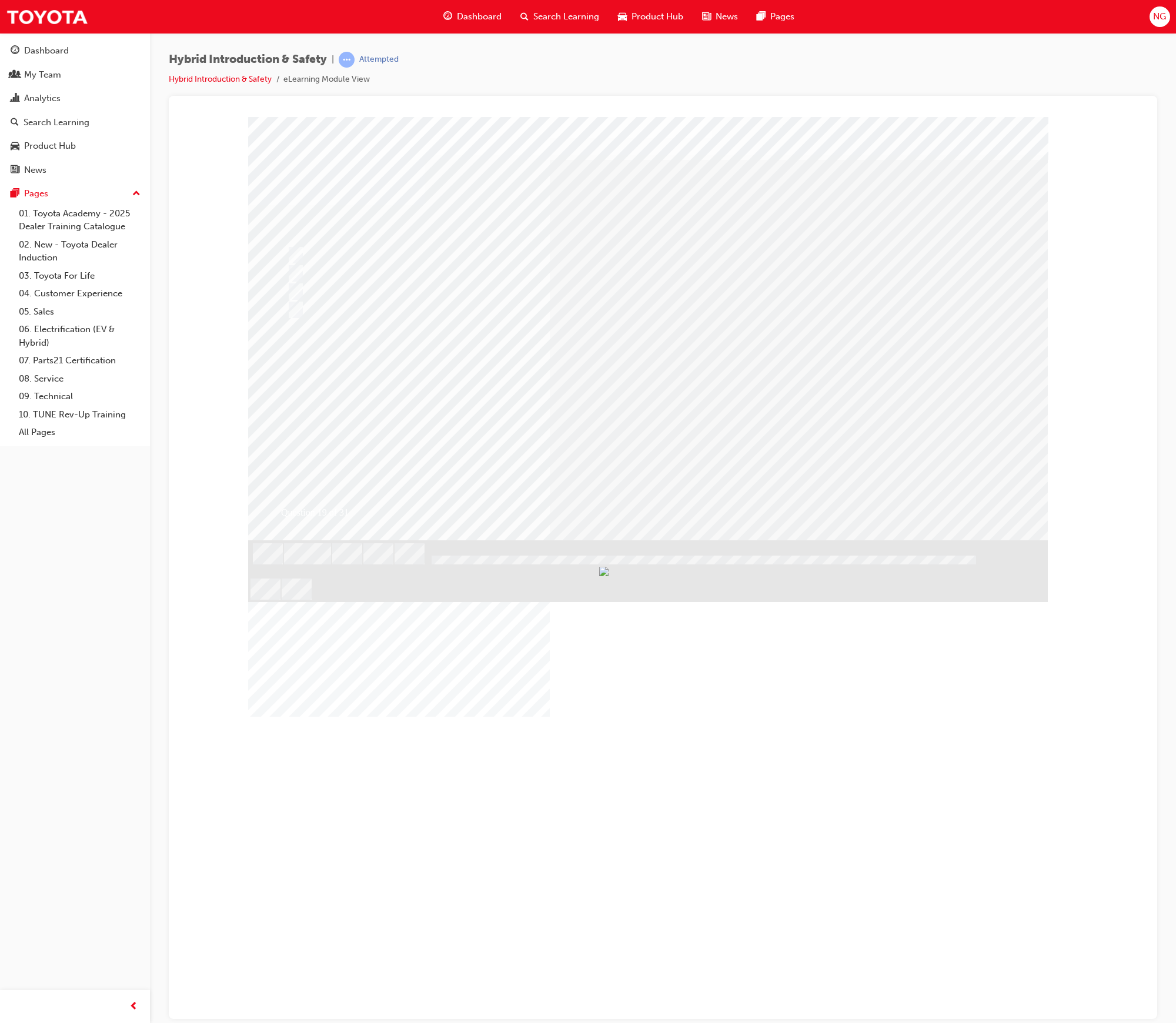 click at bounding box center [399, 1263] 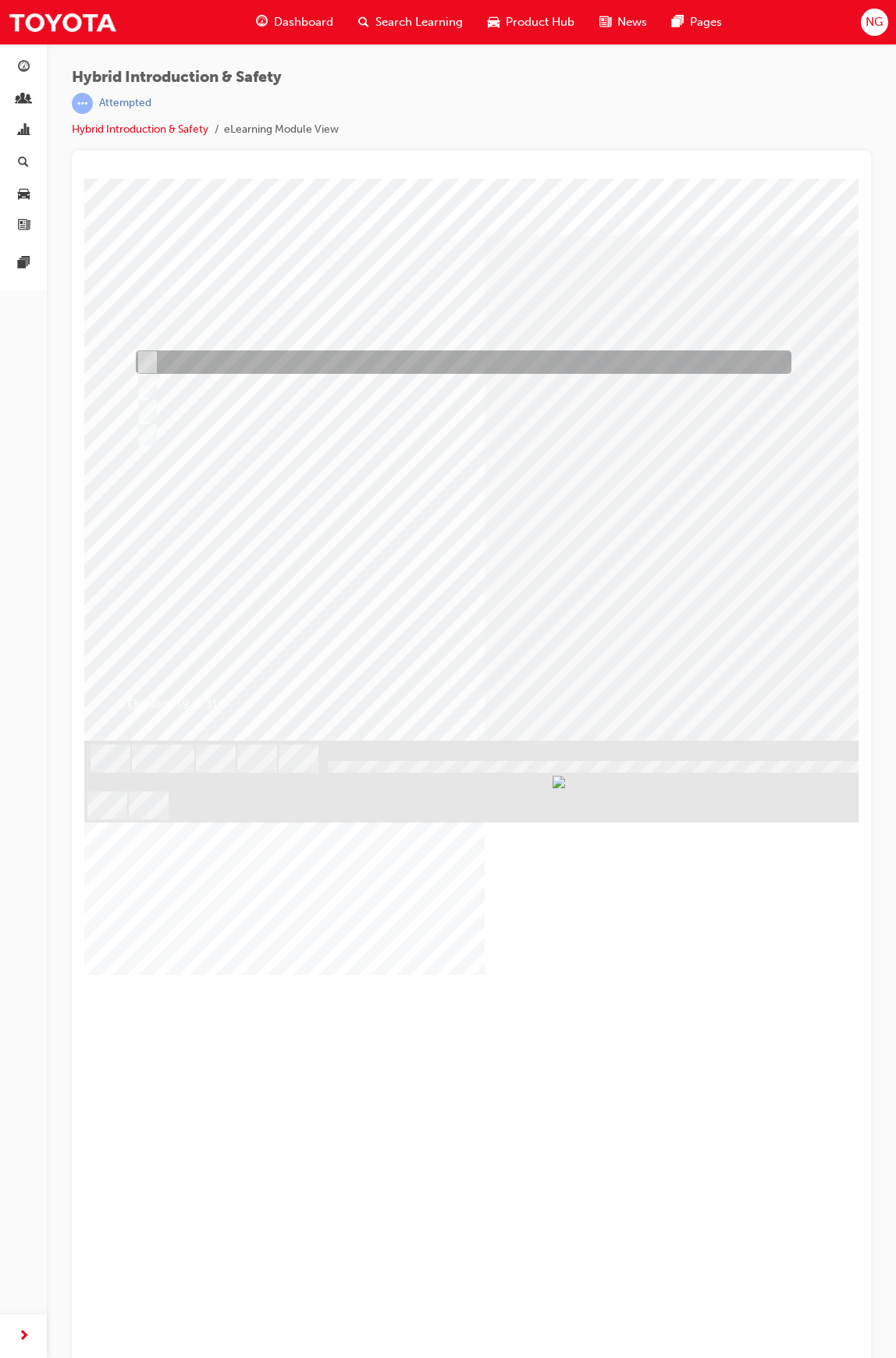 click at bounding box center [459, 363] 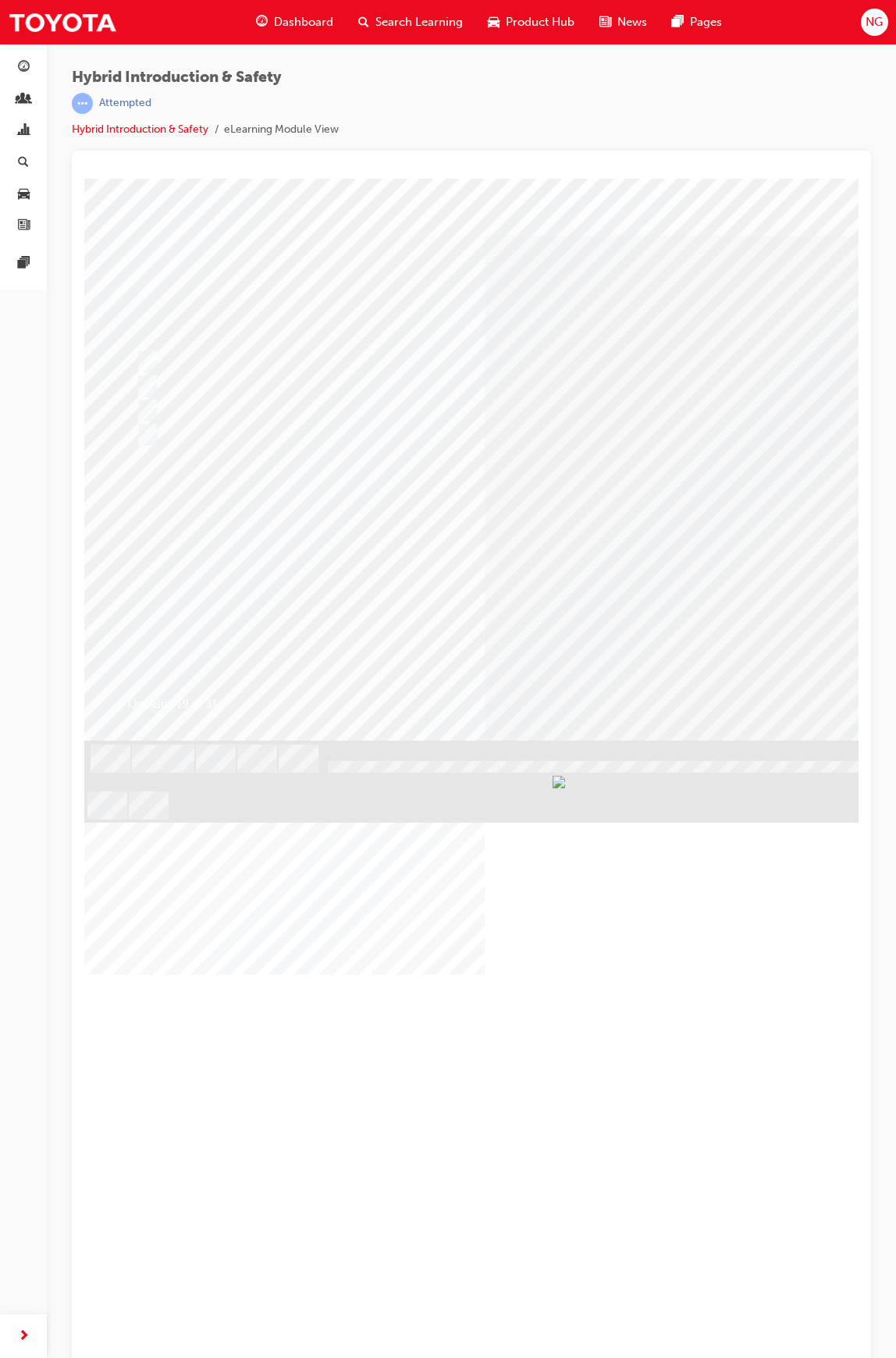 click at bounding box center [140, 2296] 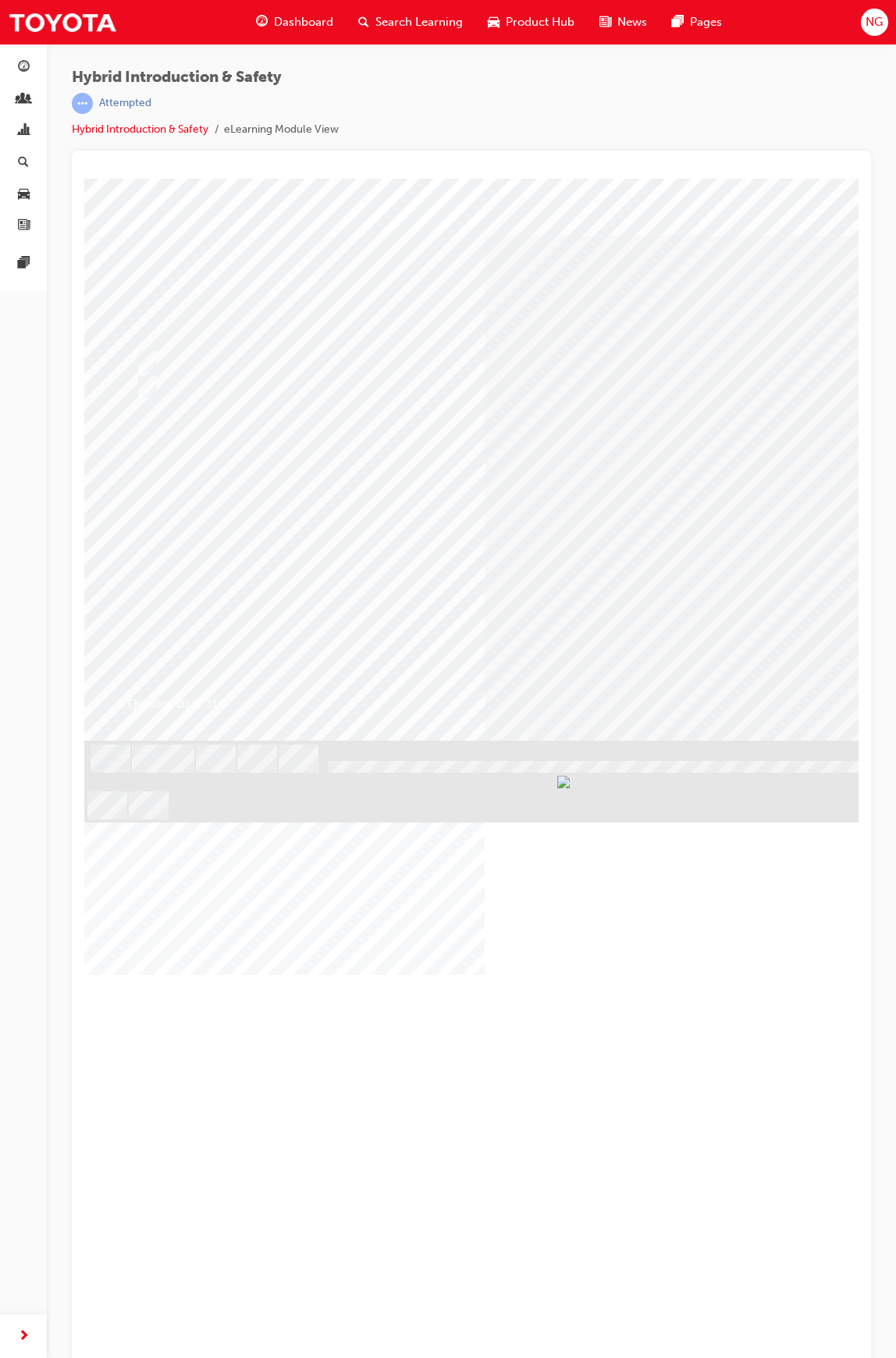 click at bounding box center (459, 387) 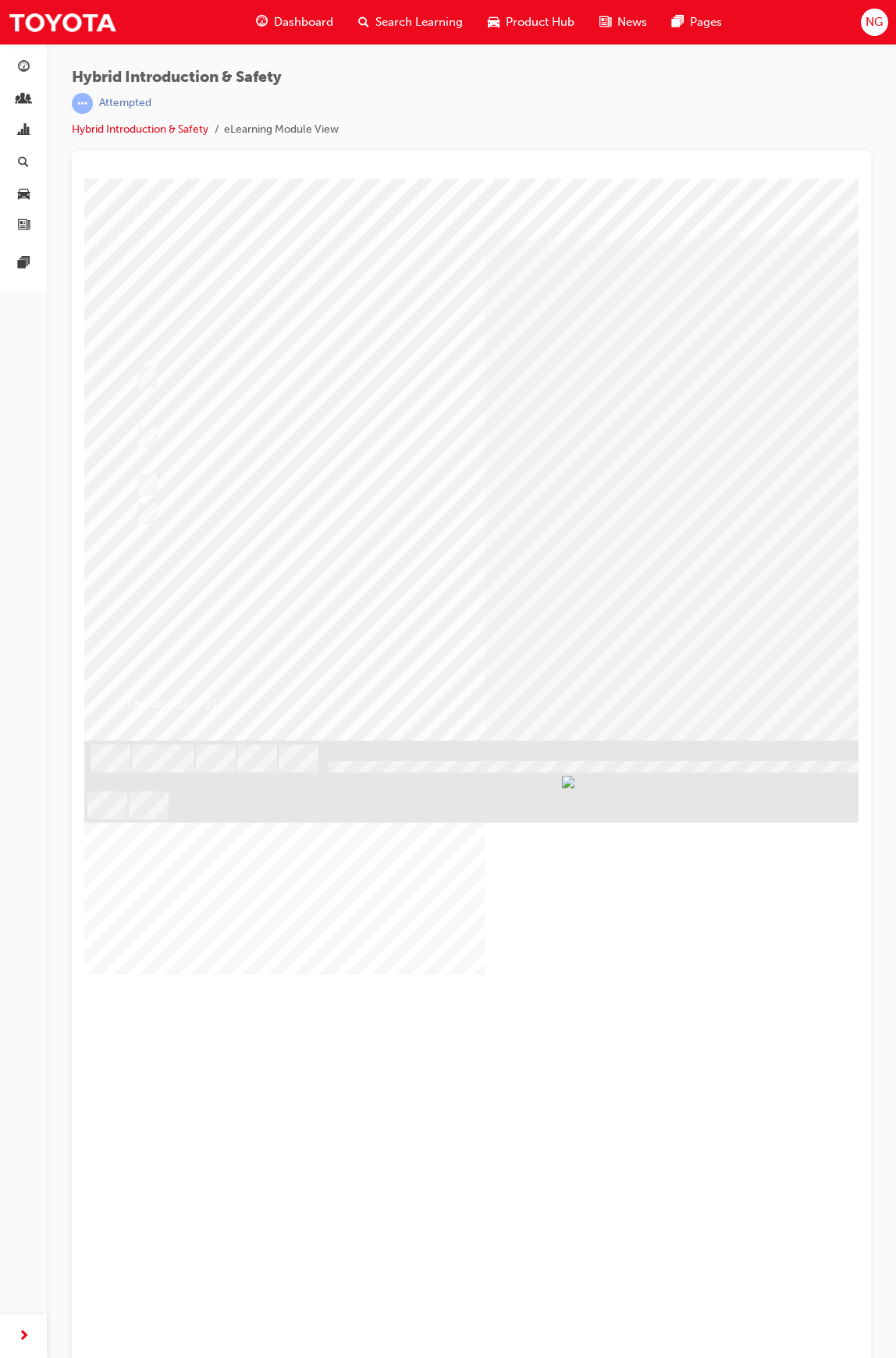 click at bounding box center [459, 378] 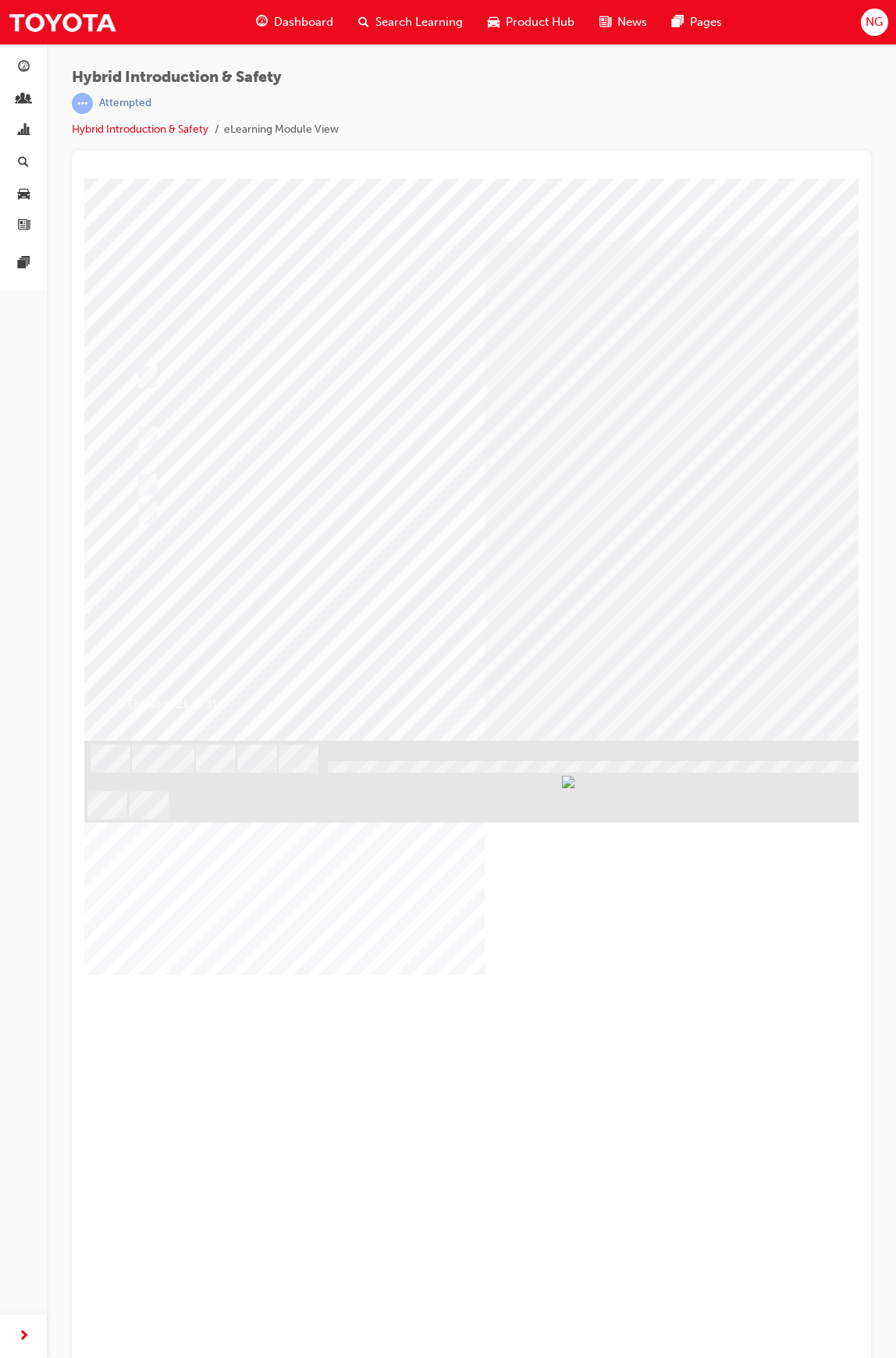 click at bounding box center [140, 2296] 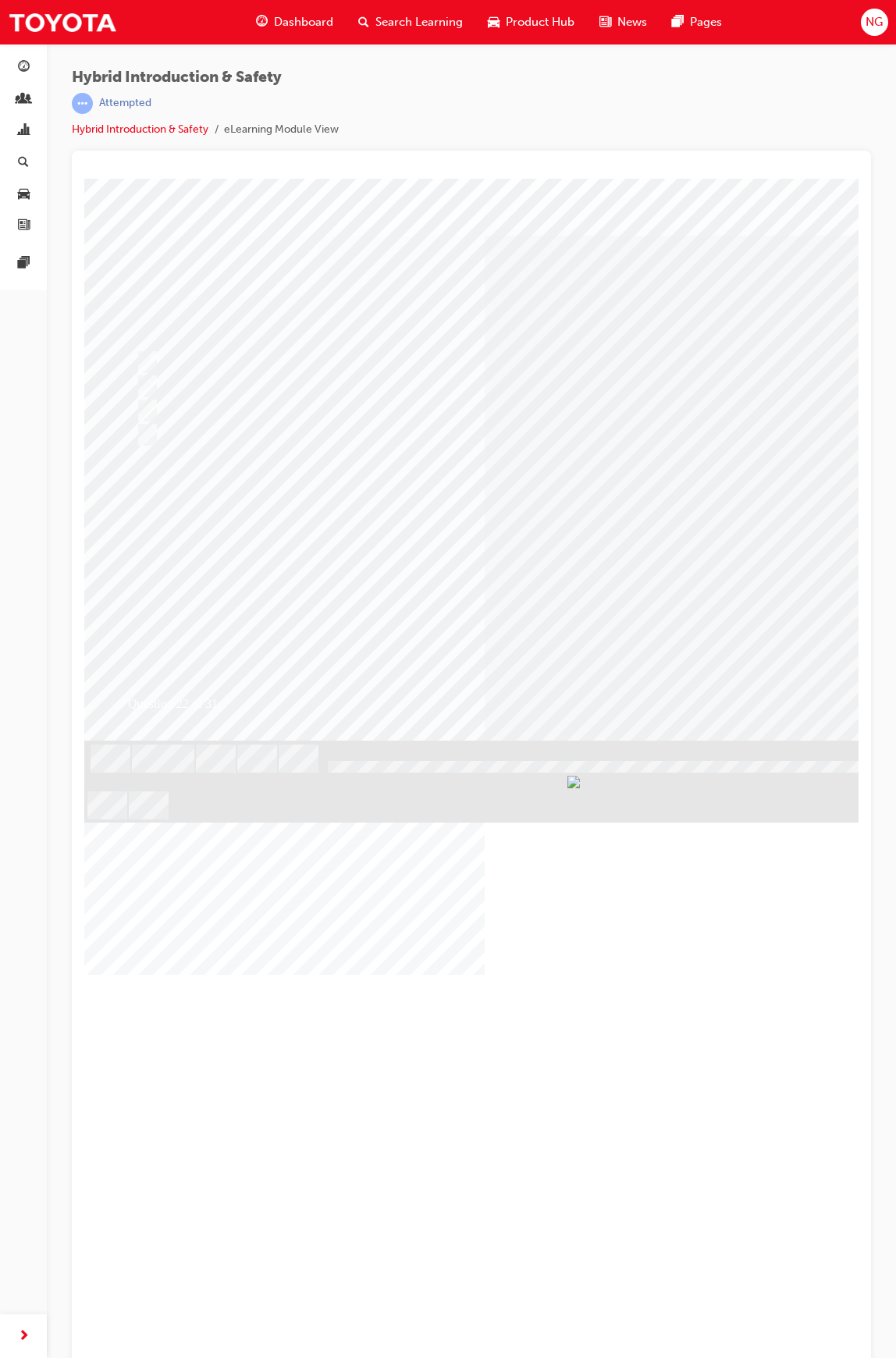 click at bounding box center (459, 387) 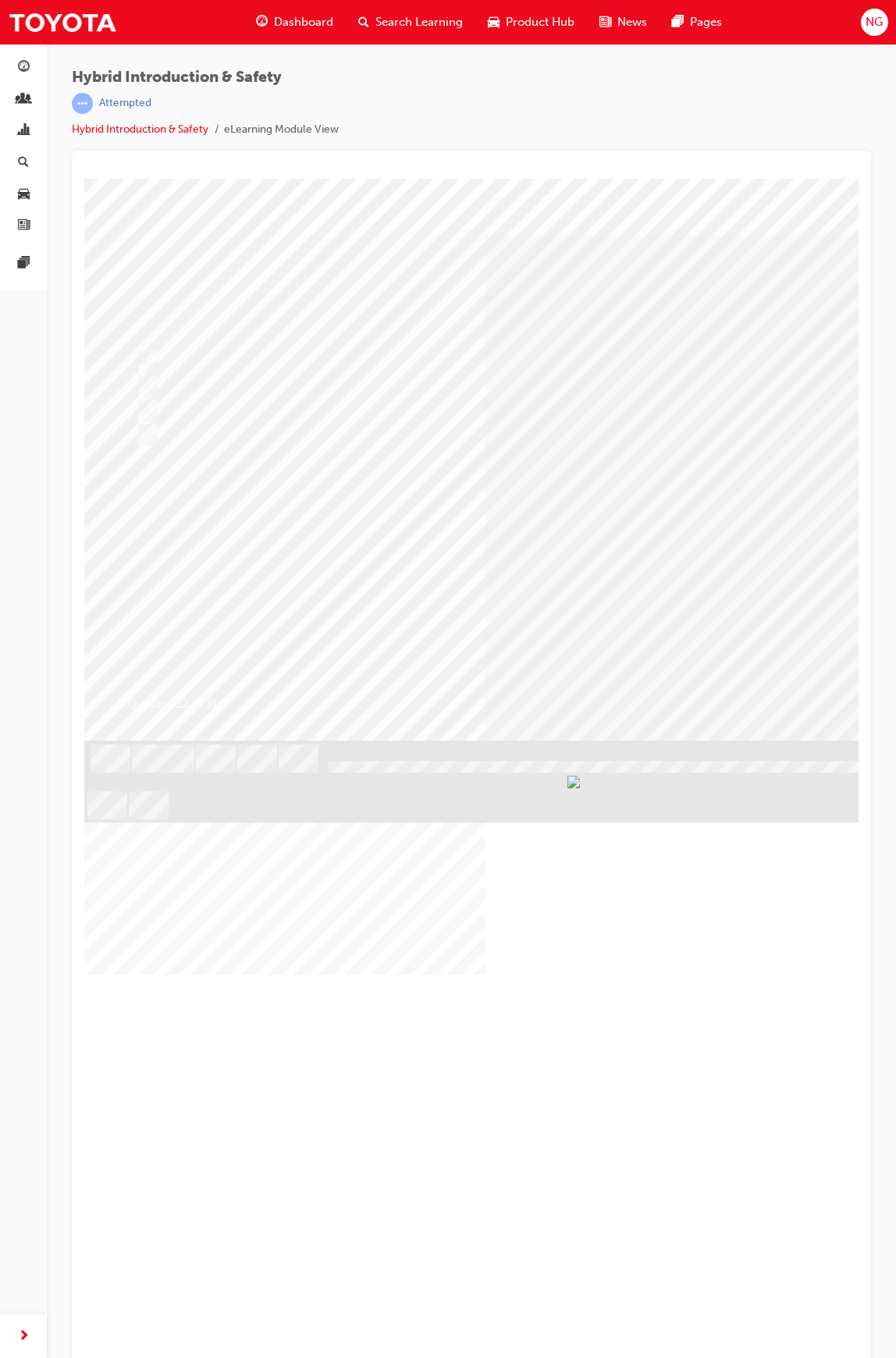 click at bounding box center [140, 2296] 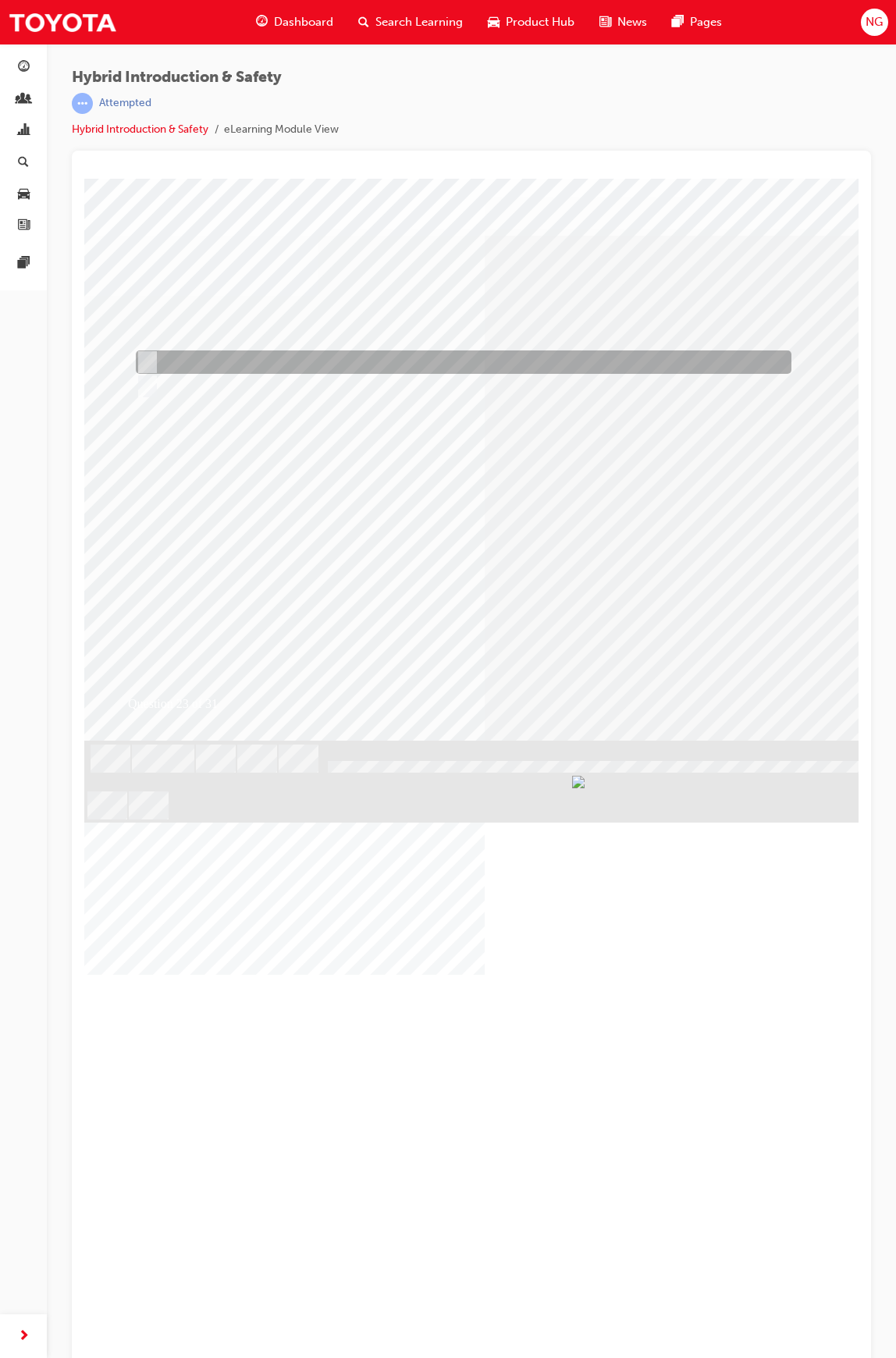 click at bounding box center (459, 363) 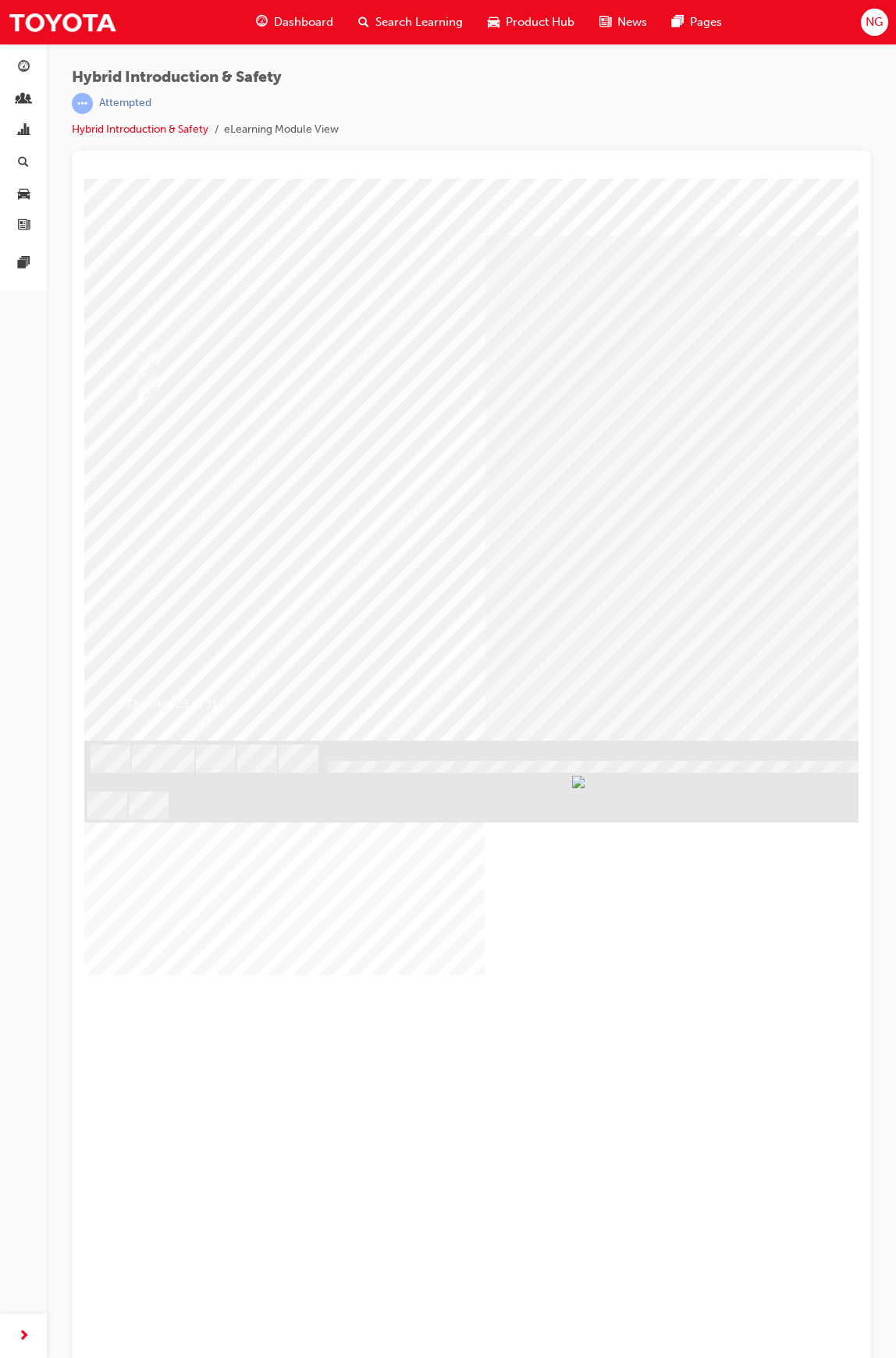 click at bounding box center [140, 2262] 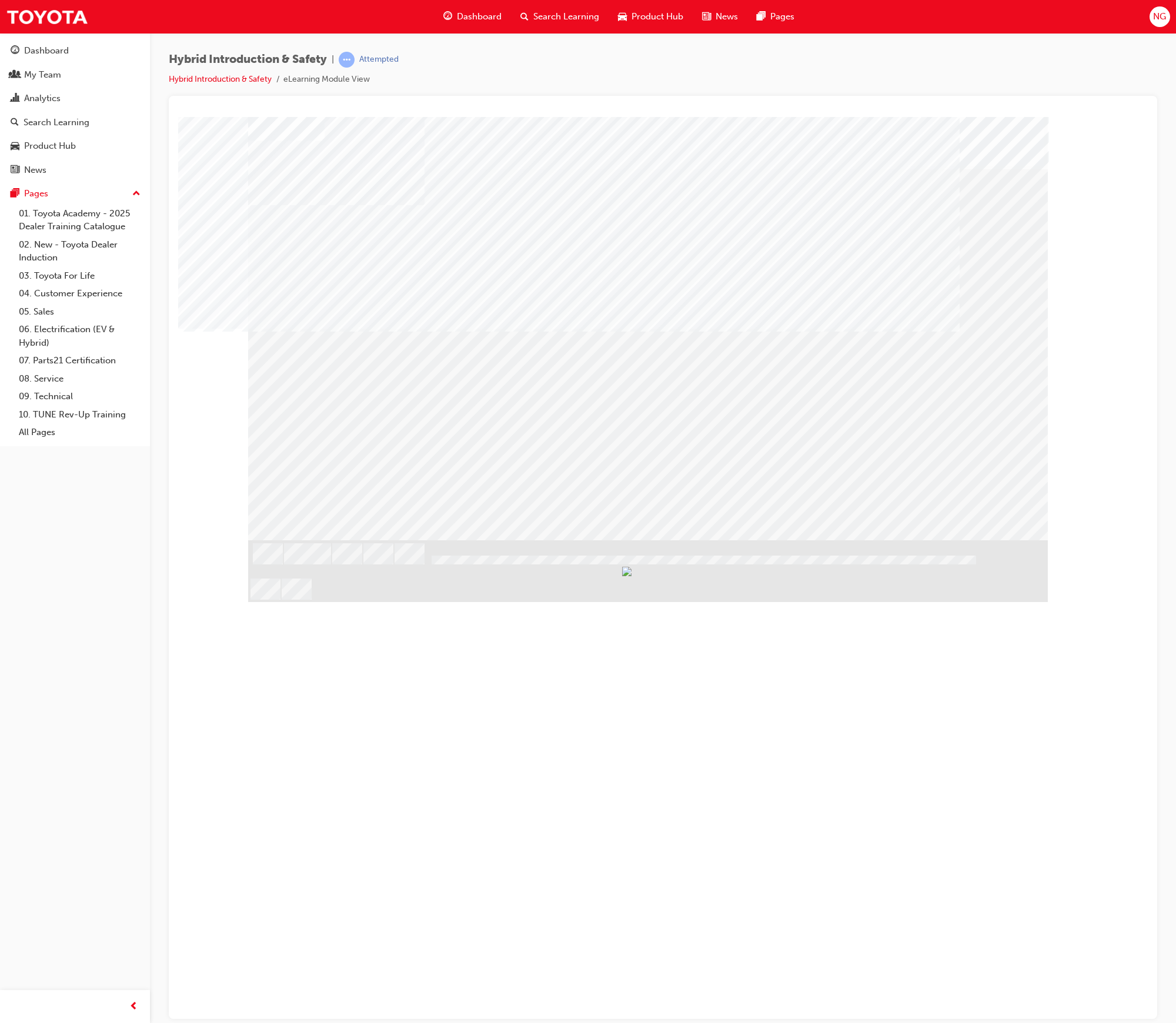 click at bounding box center [648, 794] 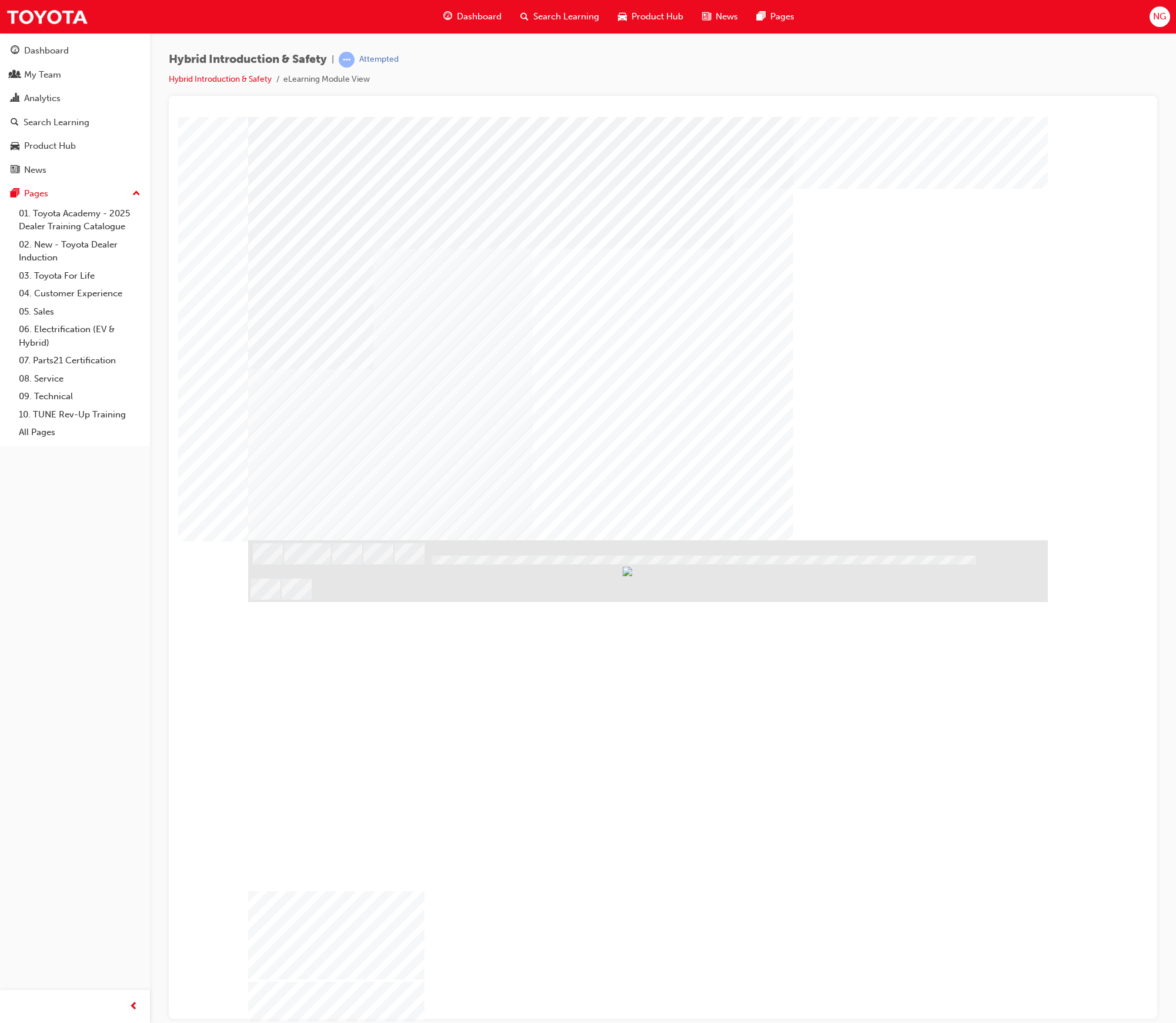 click at bounding box center [285, 1078] 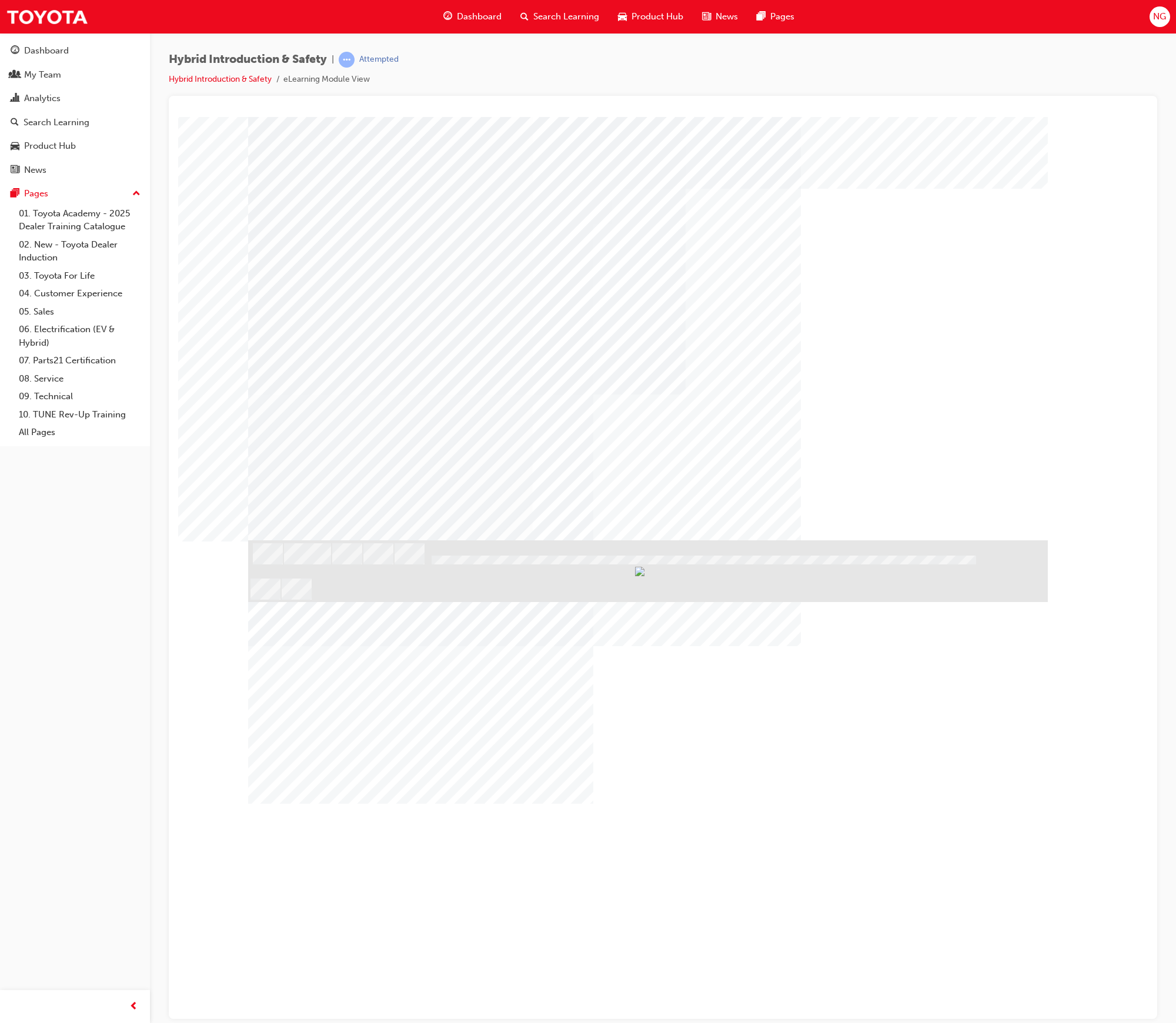 click at bounding box center (524, 881) 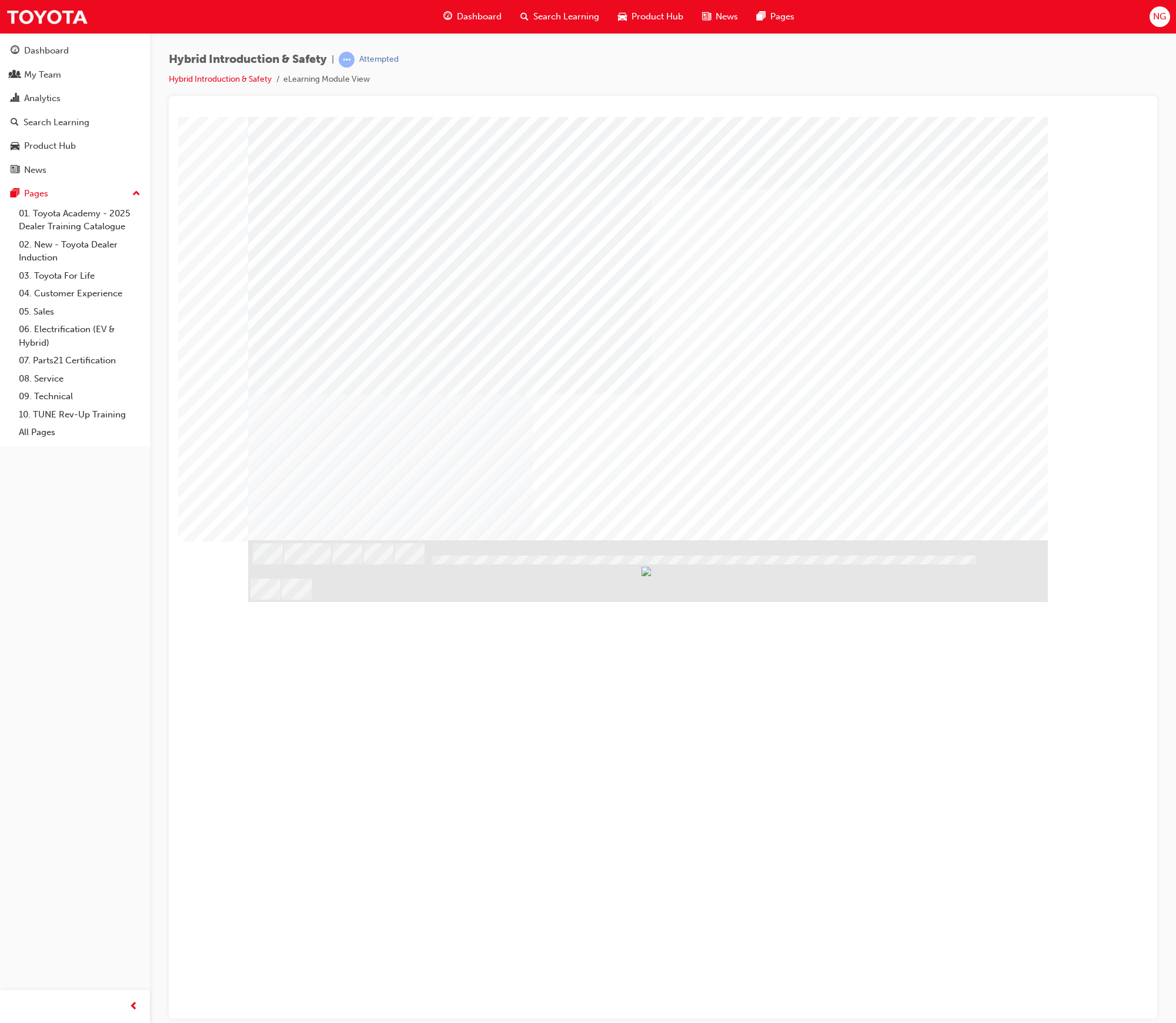 click at bounding box center (285, 1071) 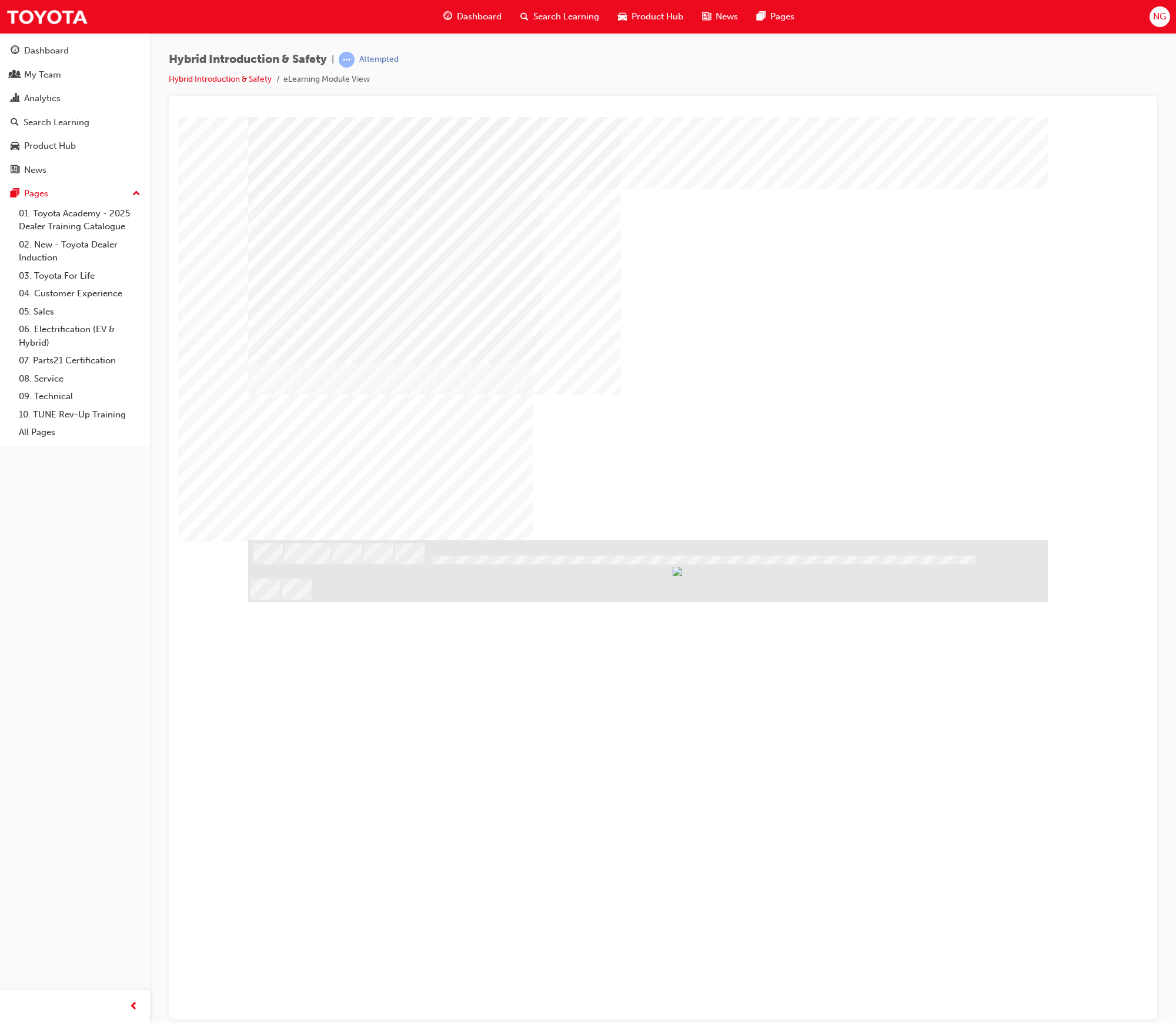 click at bounding box center [285, 648] 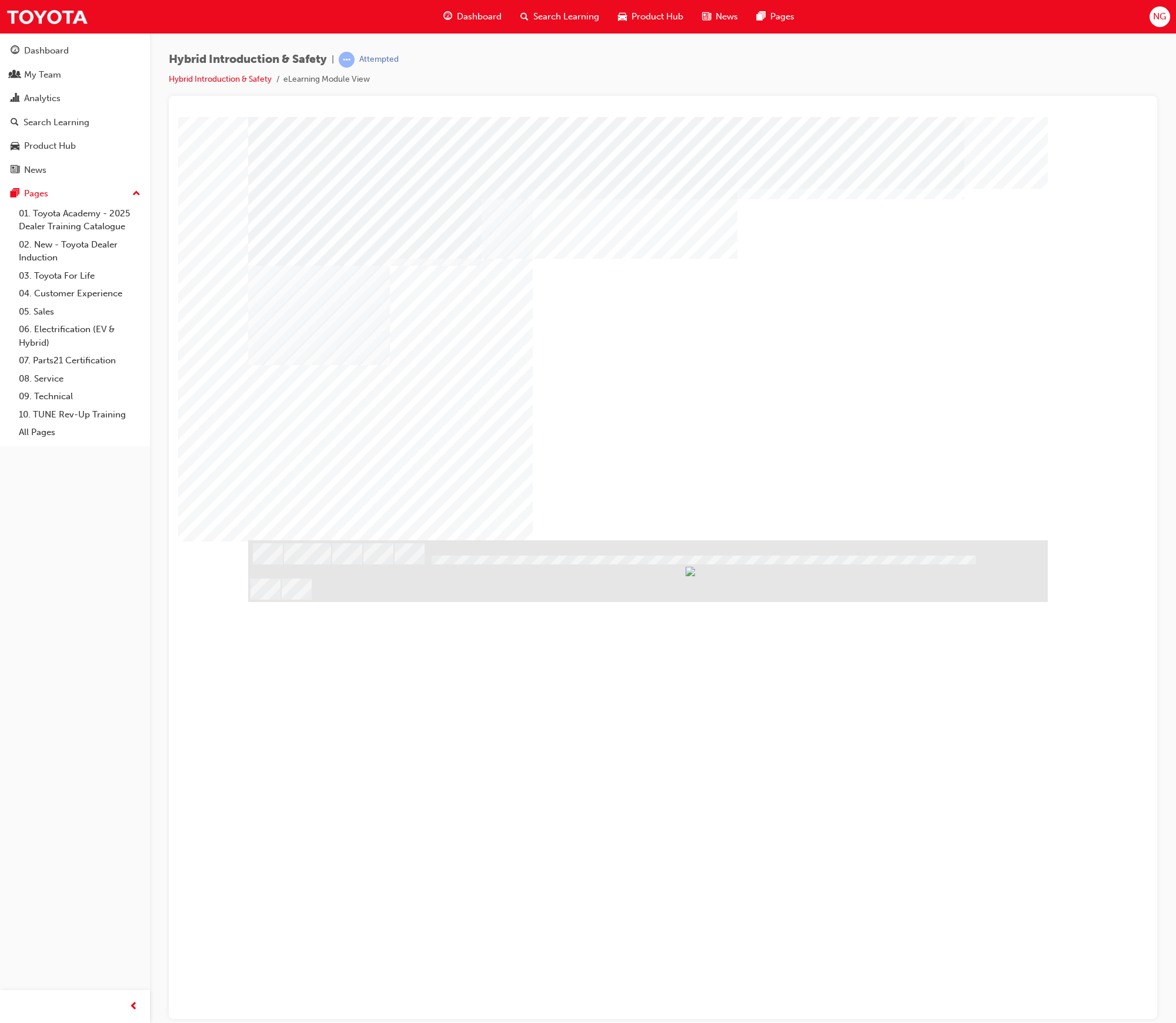 click at bounding box center (285, 571) 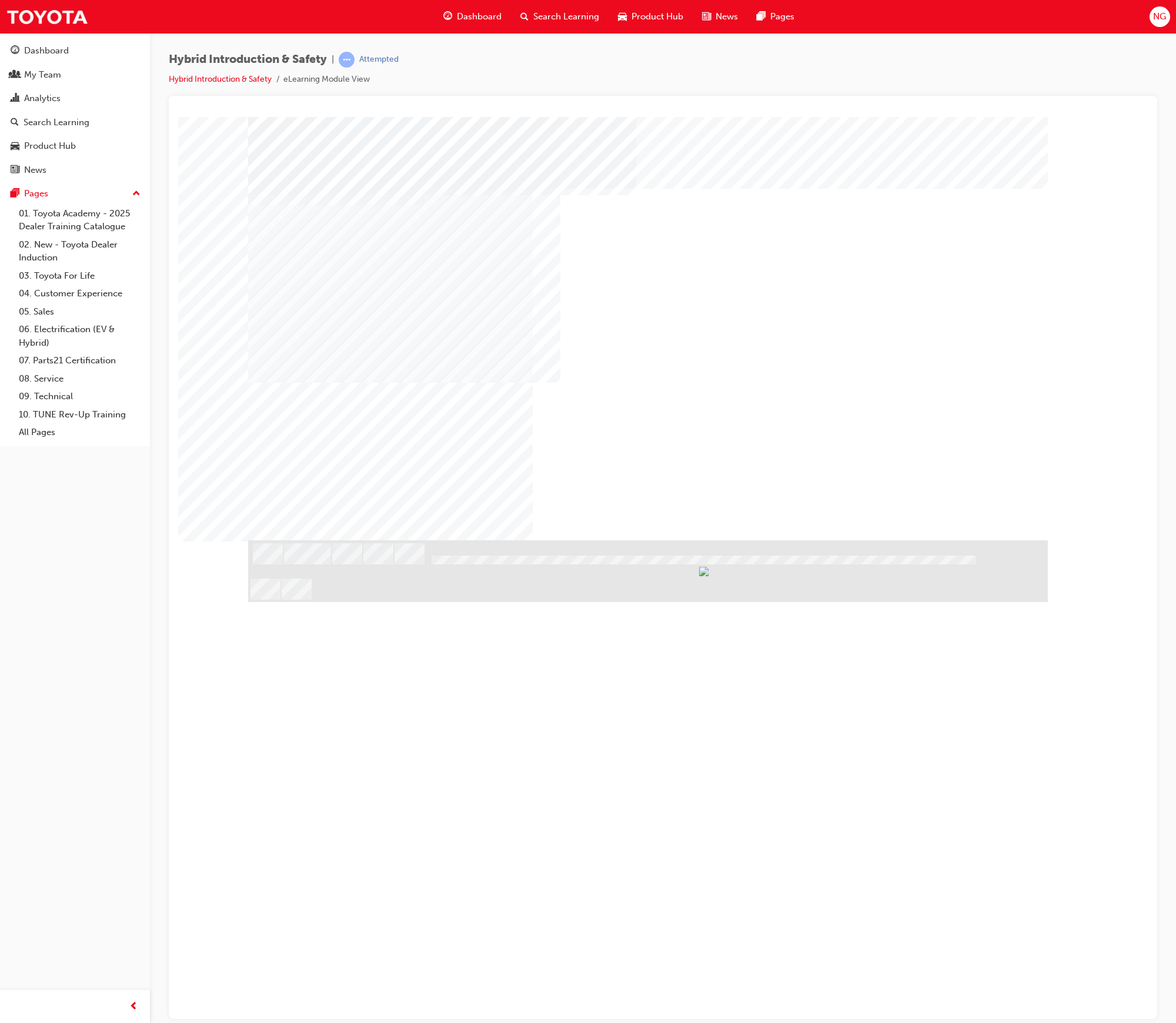 click at bounding box center [285, 914] 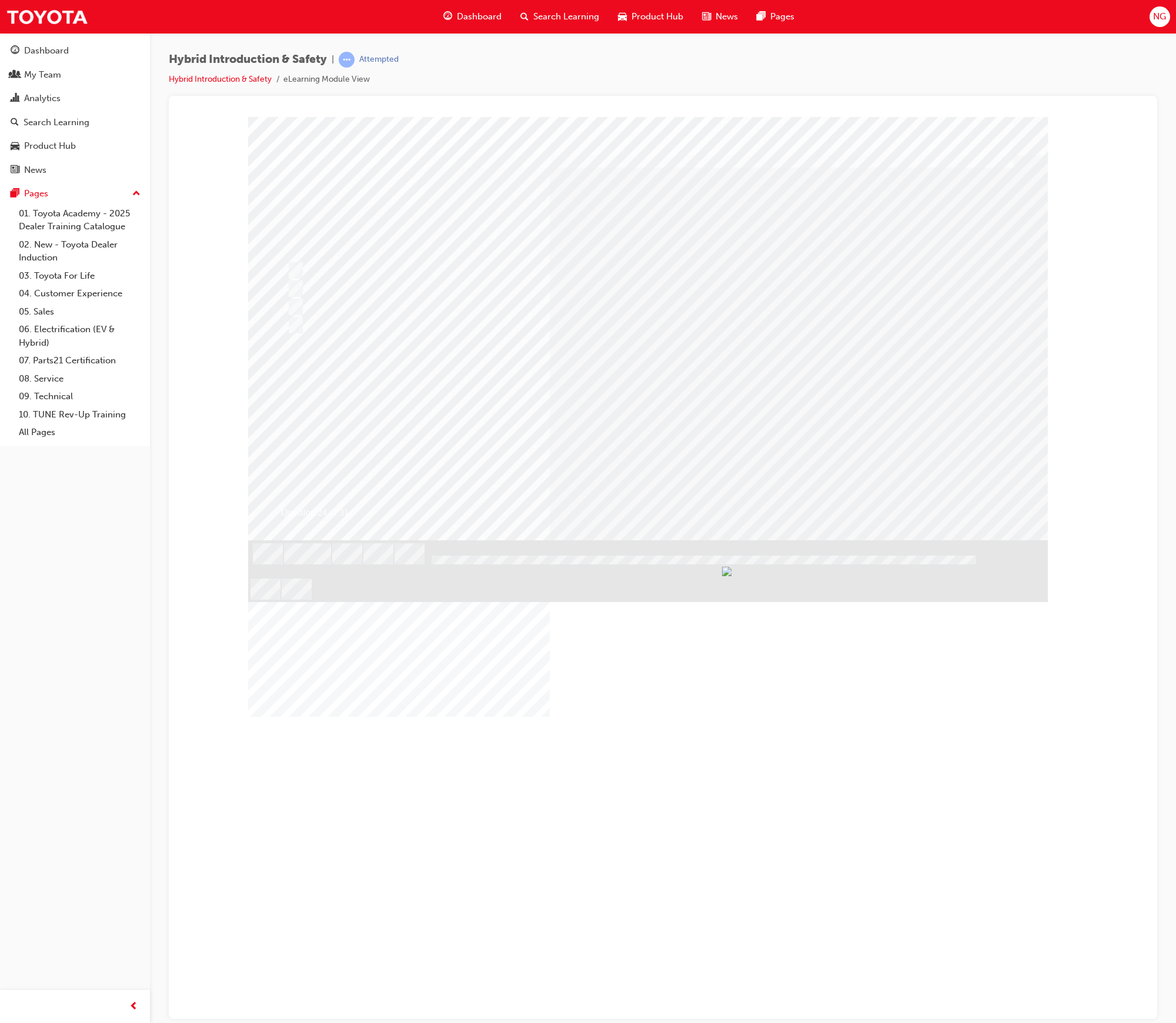 click at bounding box center (399, 1263) 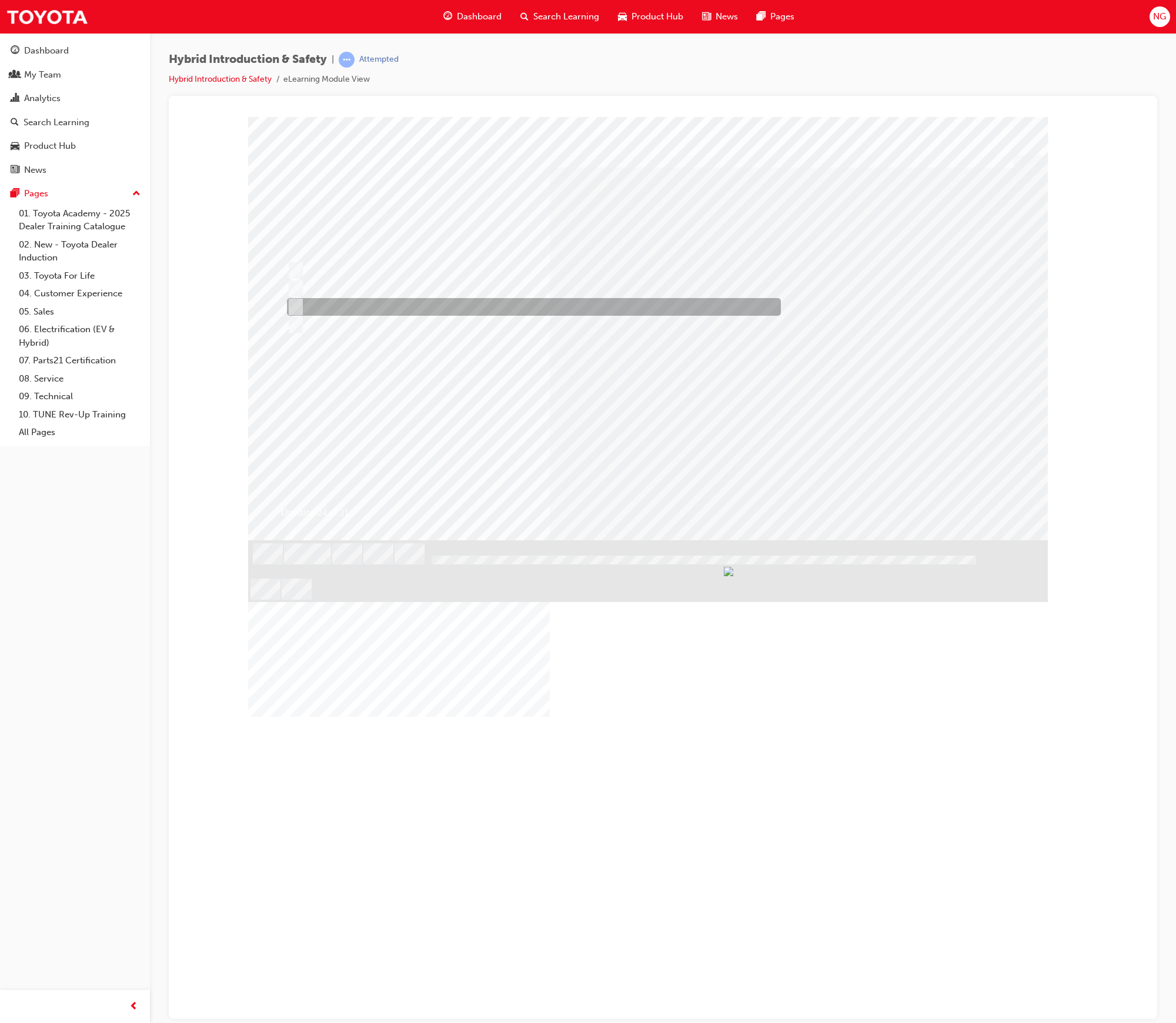 click at bounding box center (530, 307) 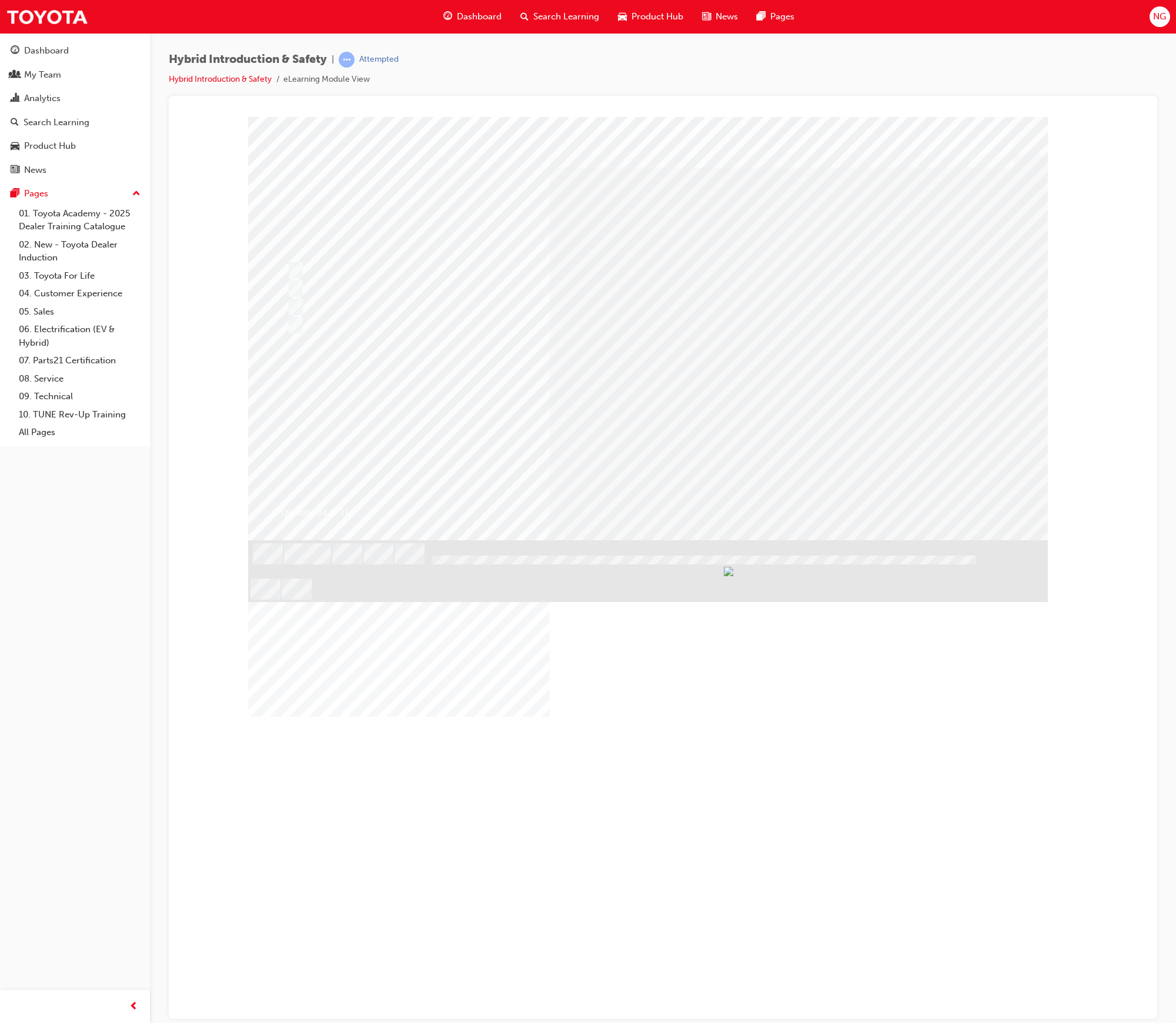 click at bounding box center (290, 1719) 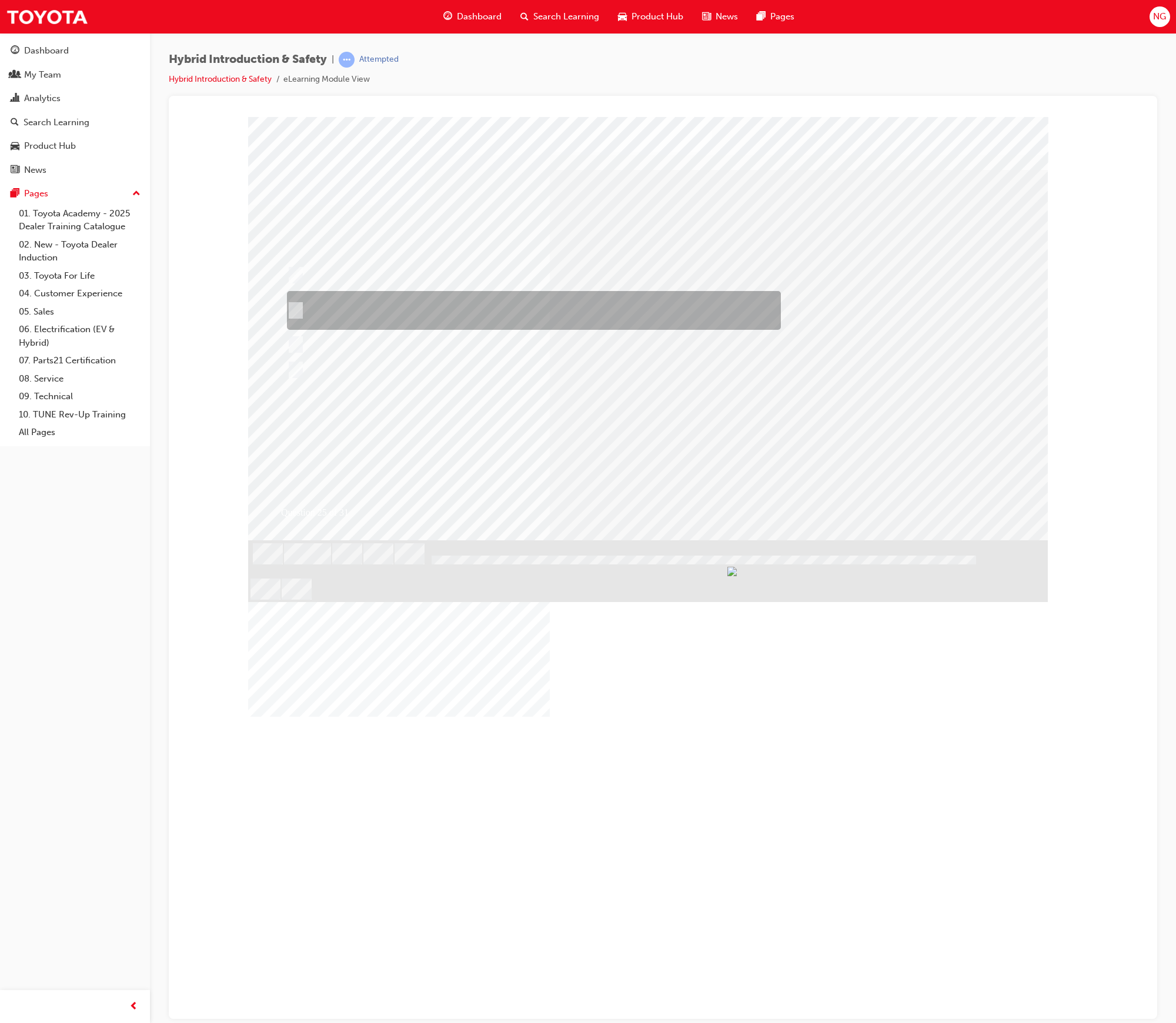 click at bounding box center (530, 310) 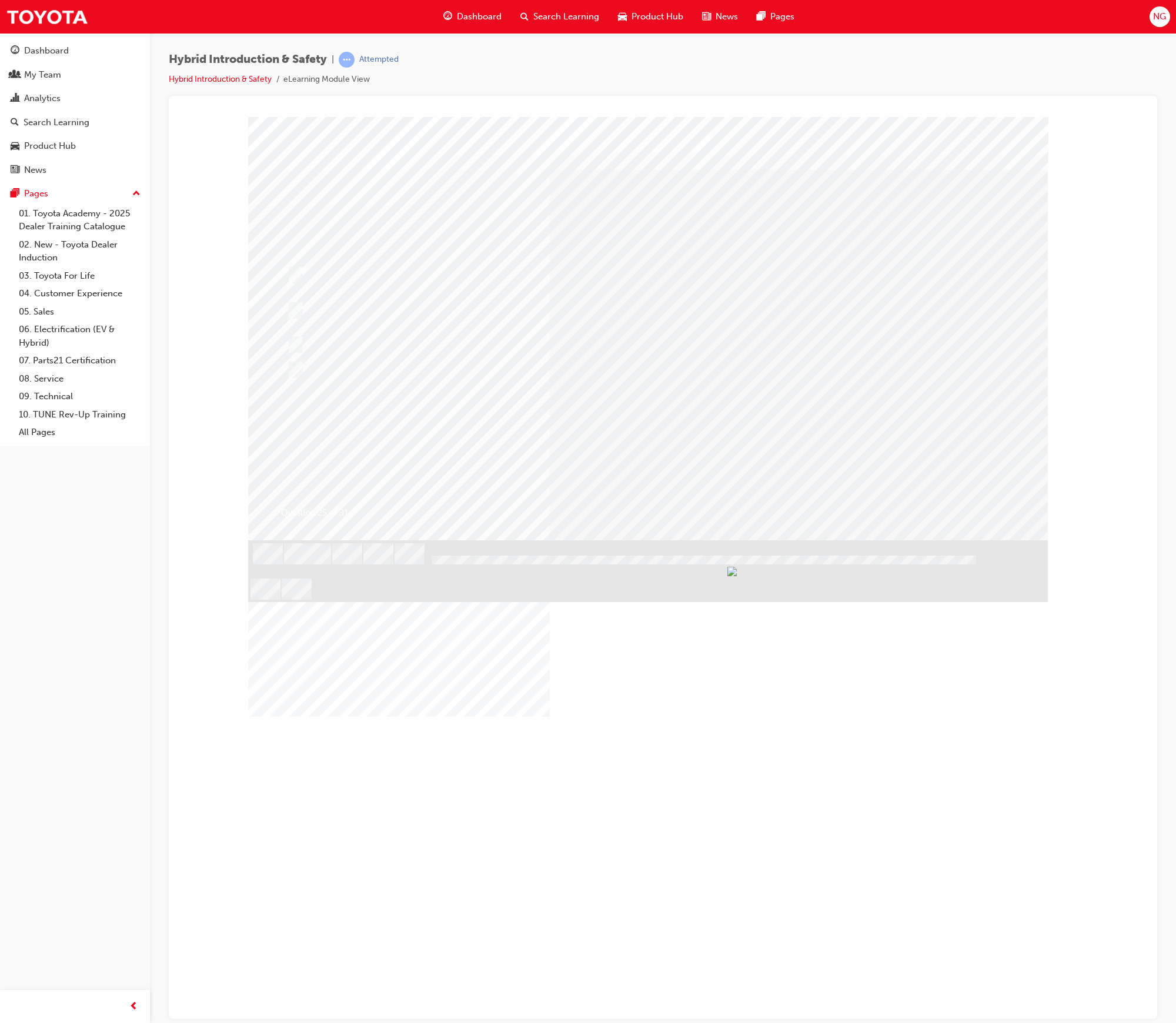 click at bounding box center [290, 1721] 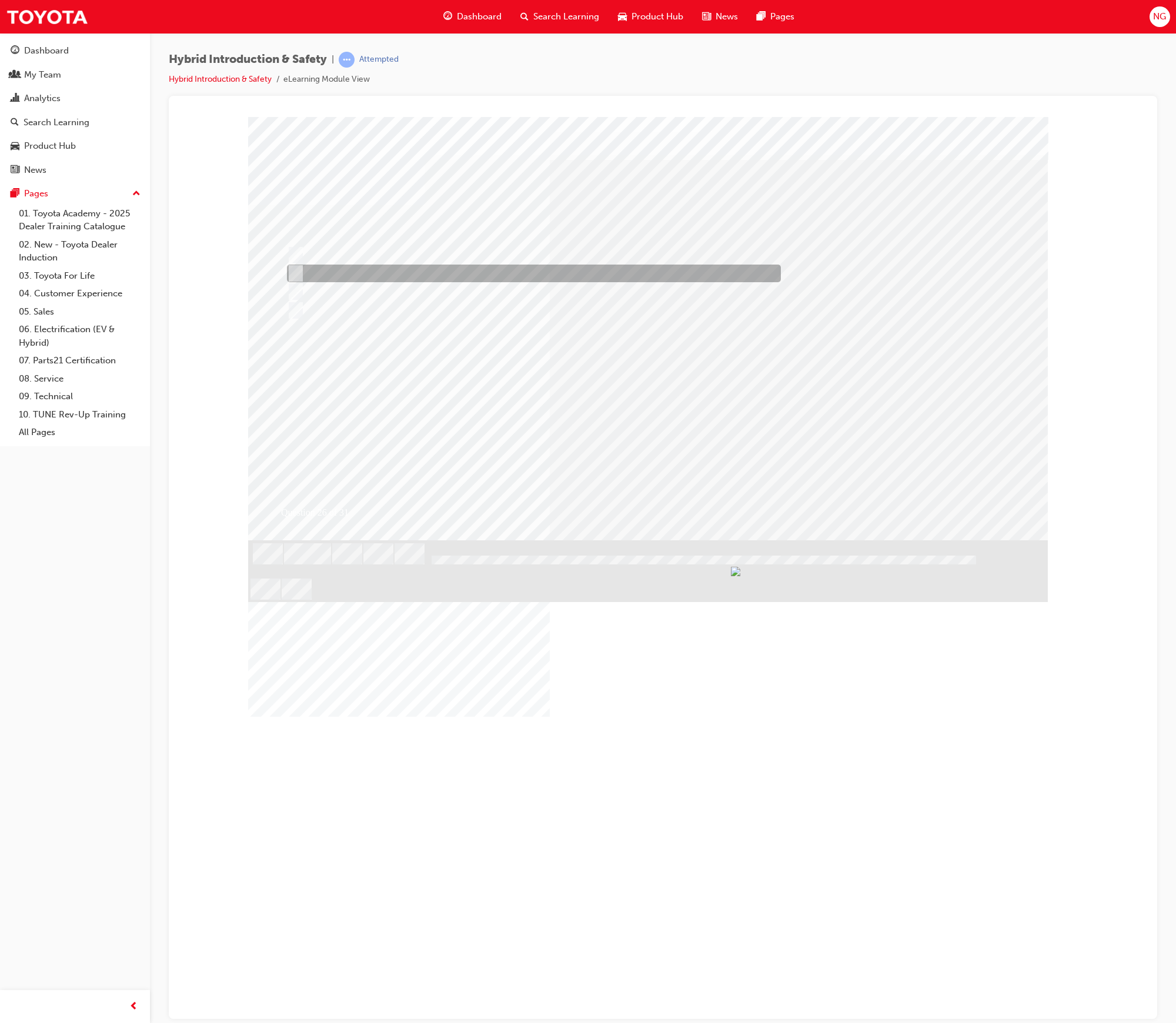 click at bounding box center [530, 273] 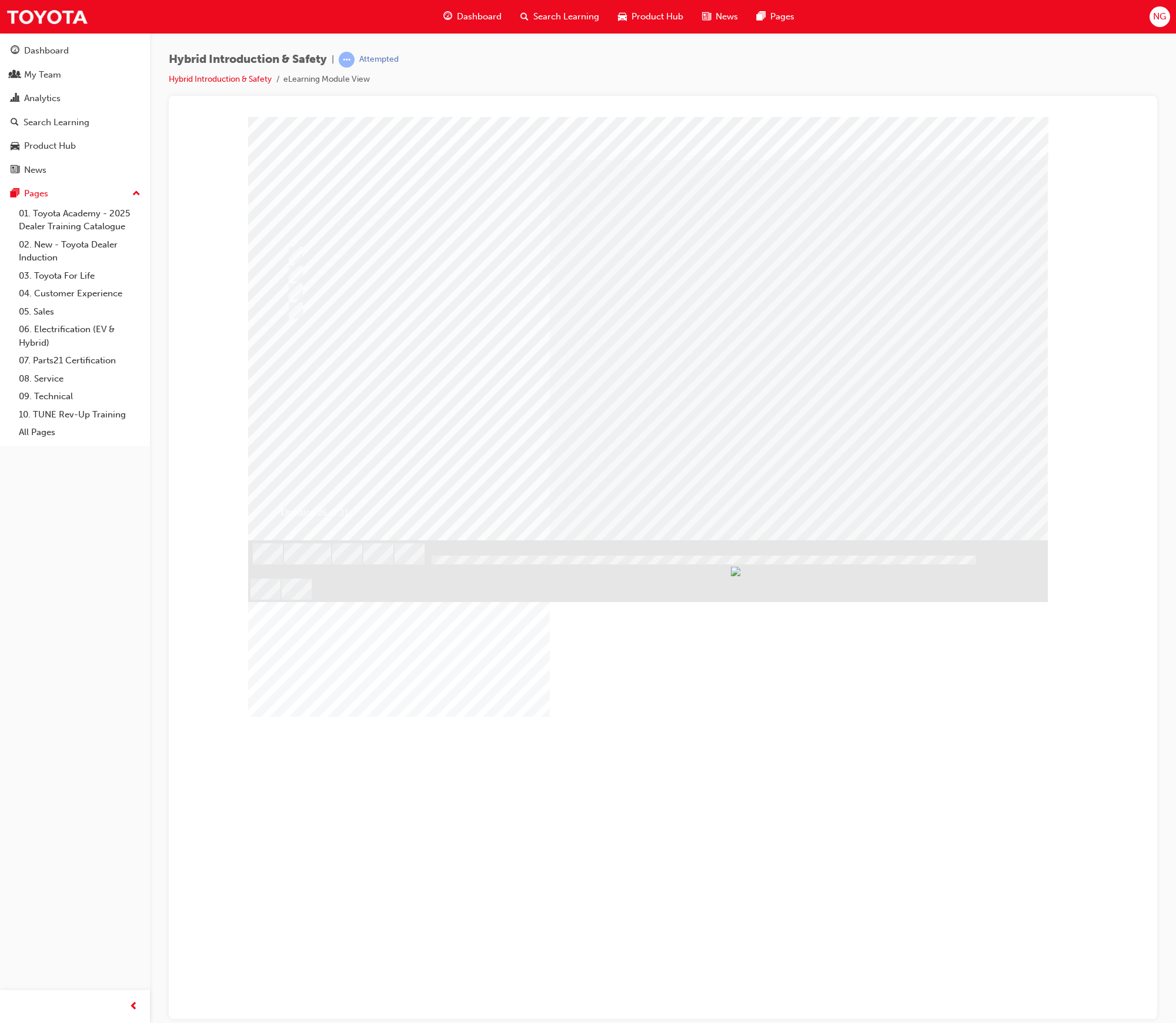 click at bounding box center (290, 1711) 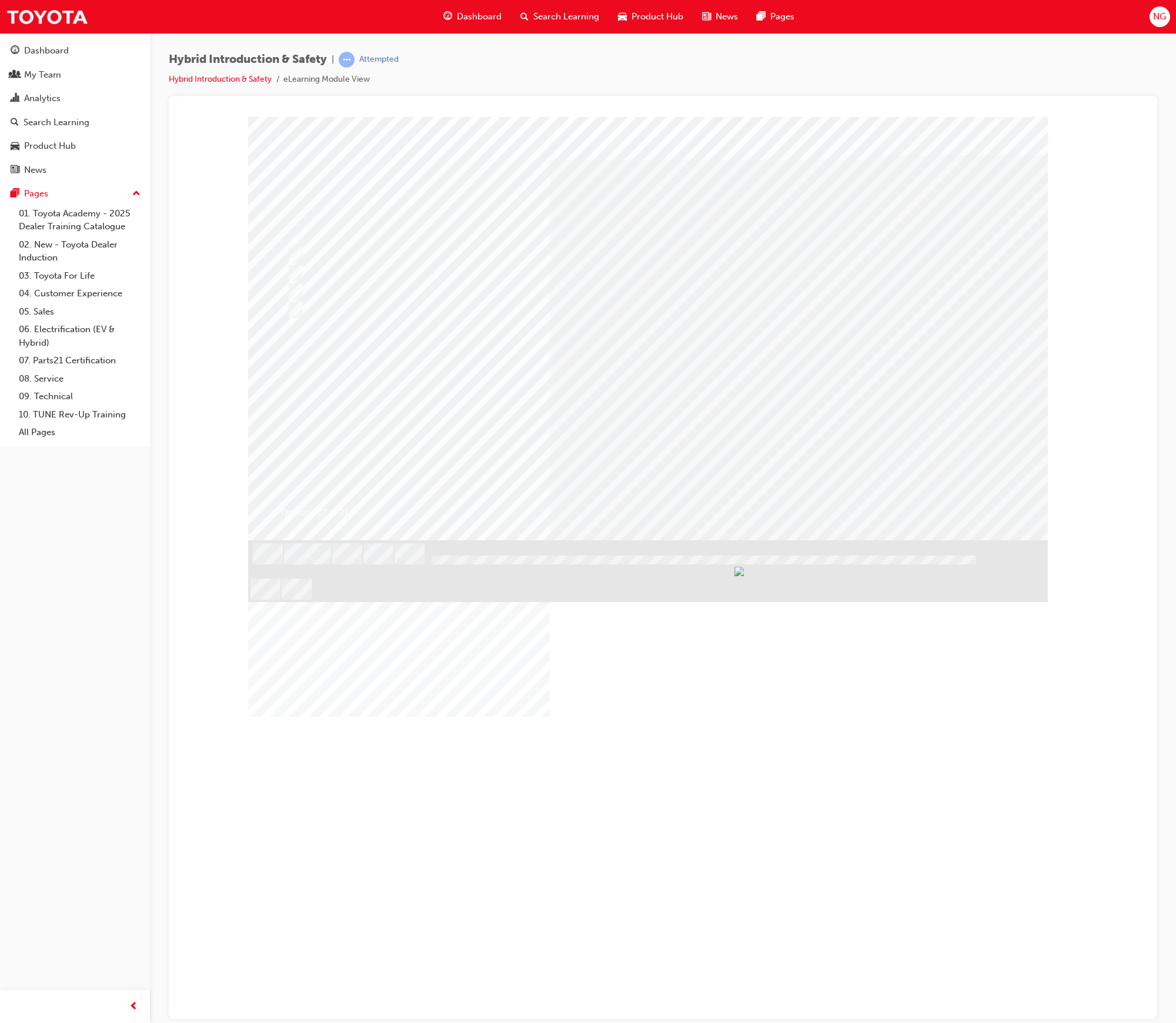 click at bounding box center [530, 273] 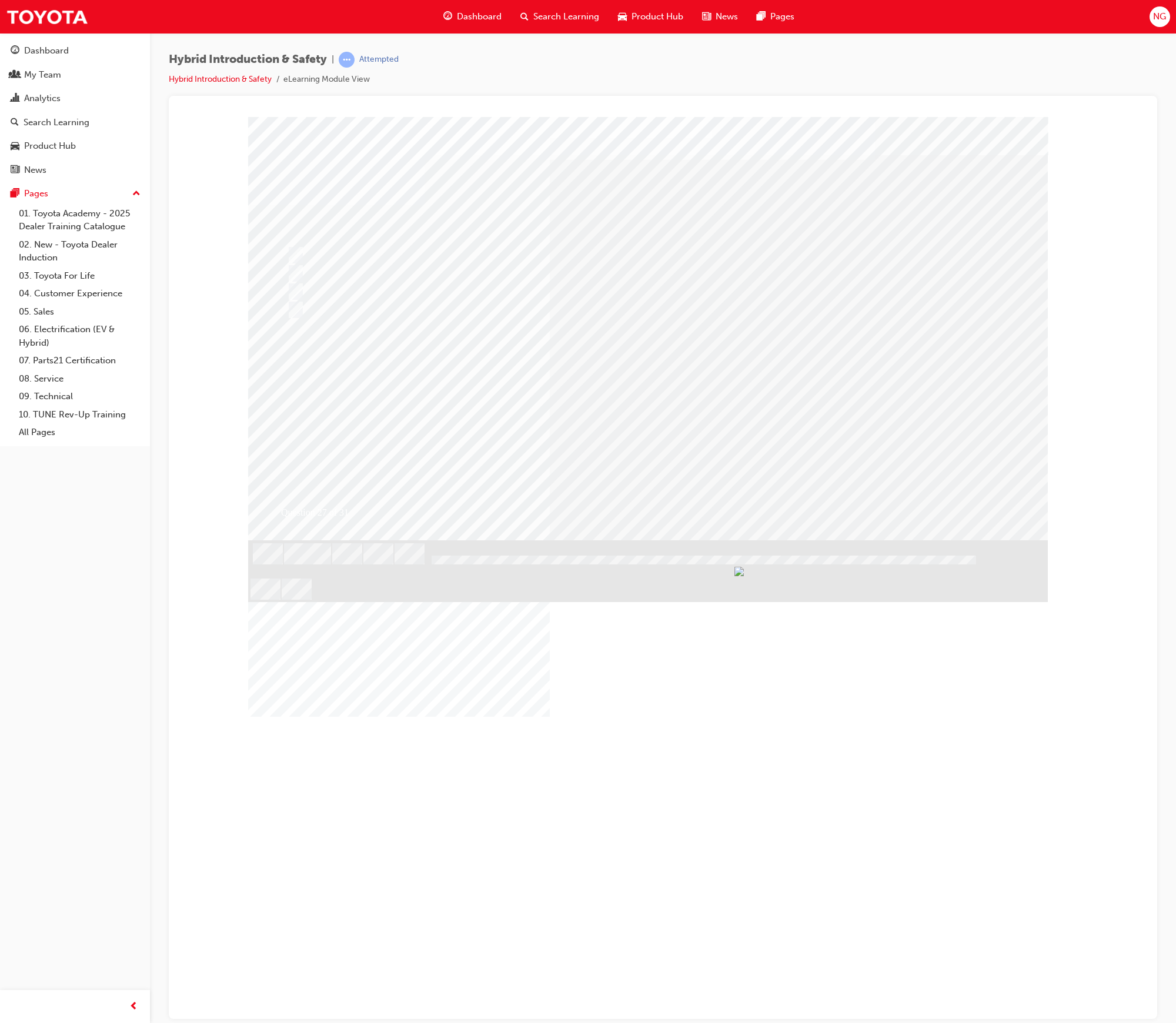 click at bounding box center (290, 1711) 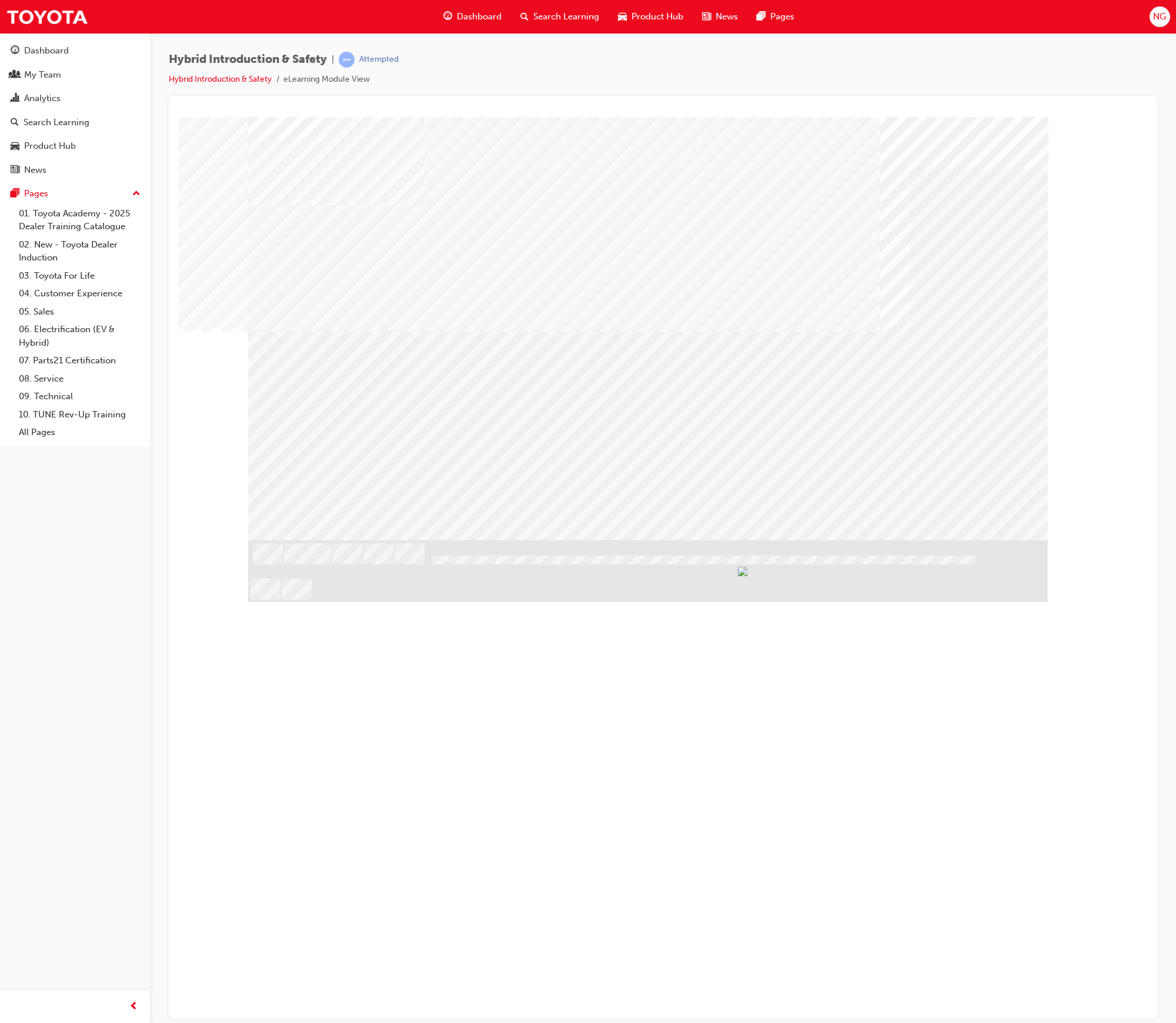 click at bounding box center [648, 794] 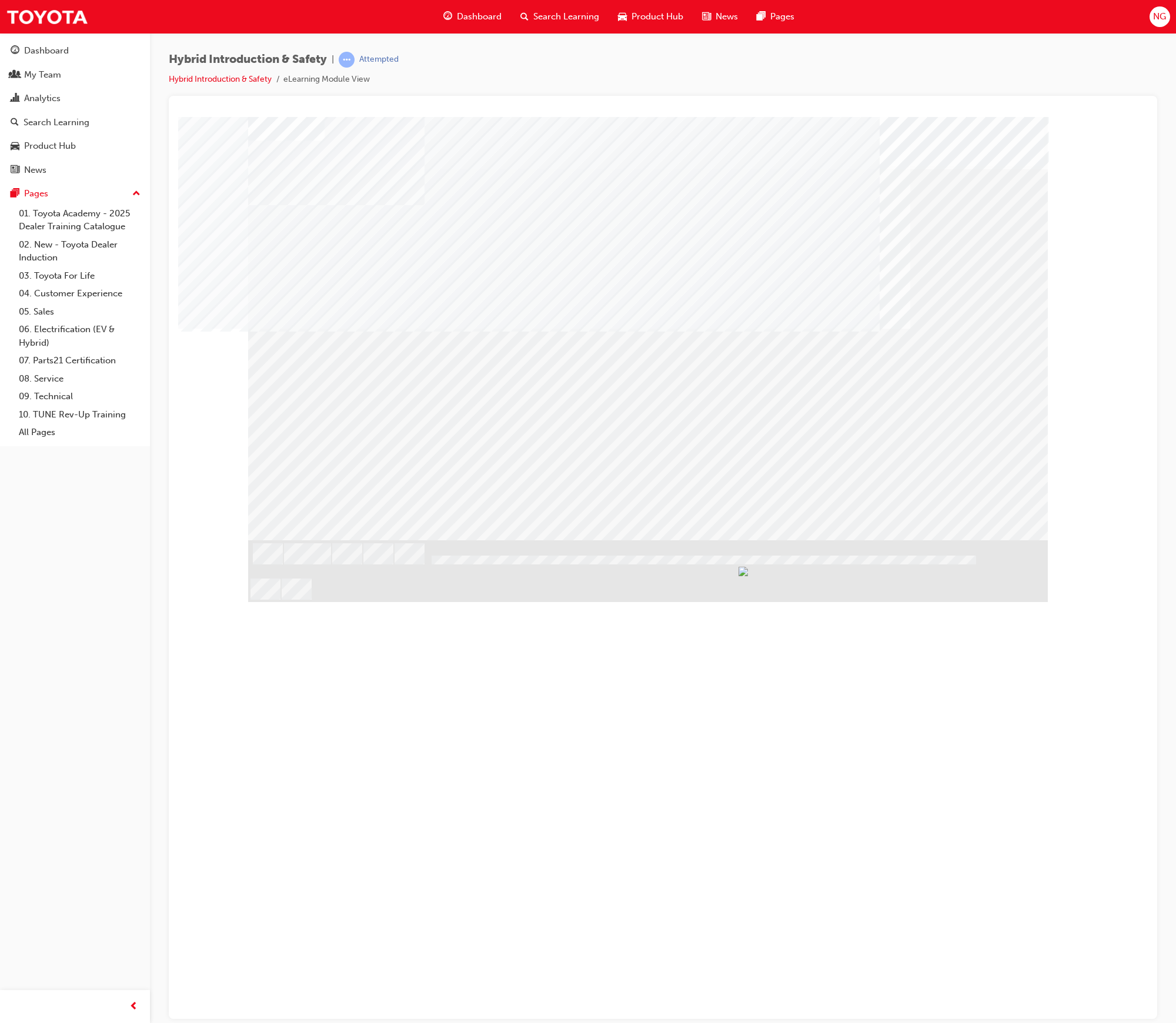 click at bounding box center (648, 794) 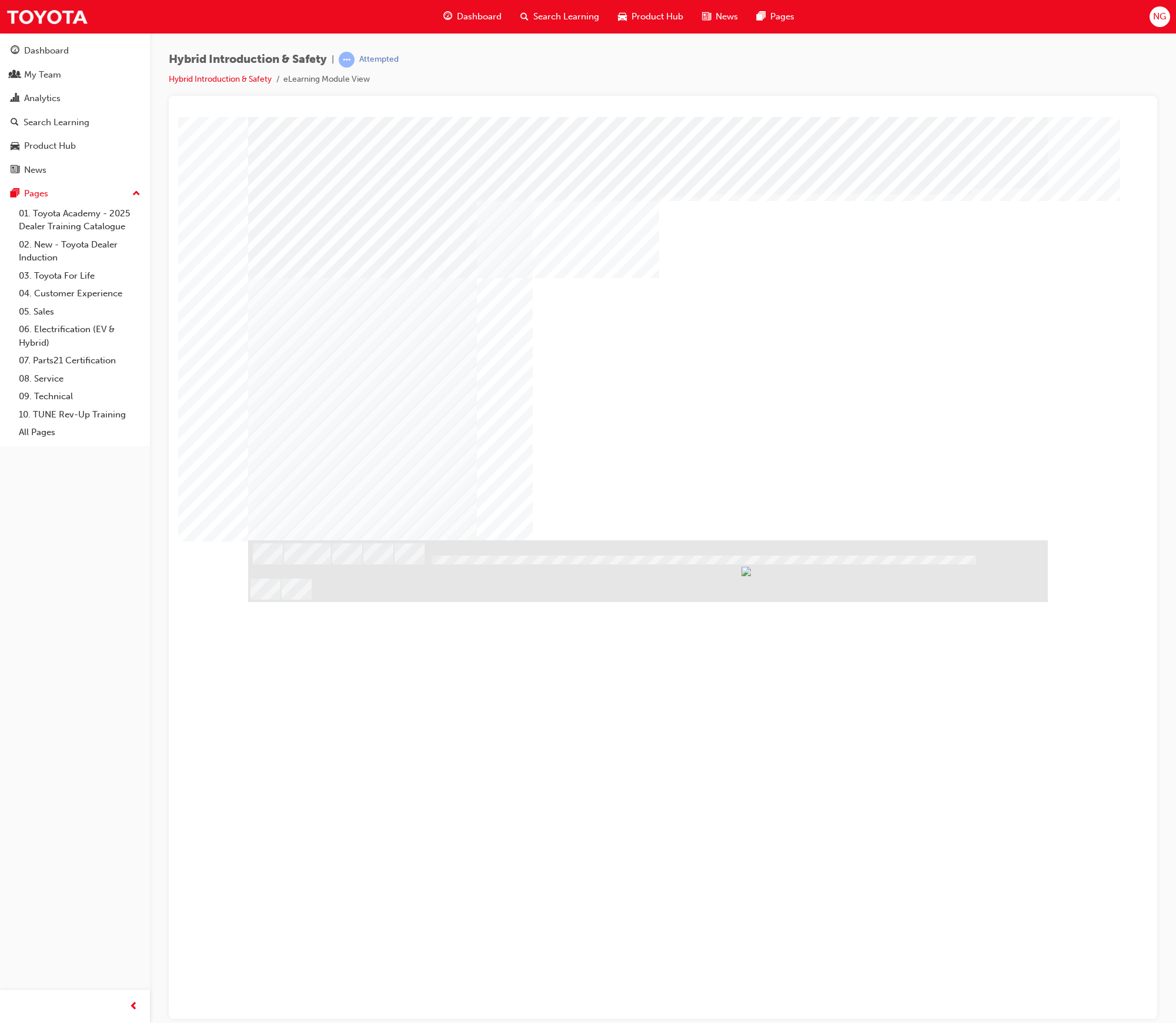 click at bounding box center (285, 571) 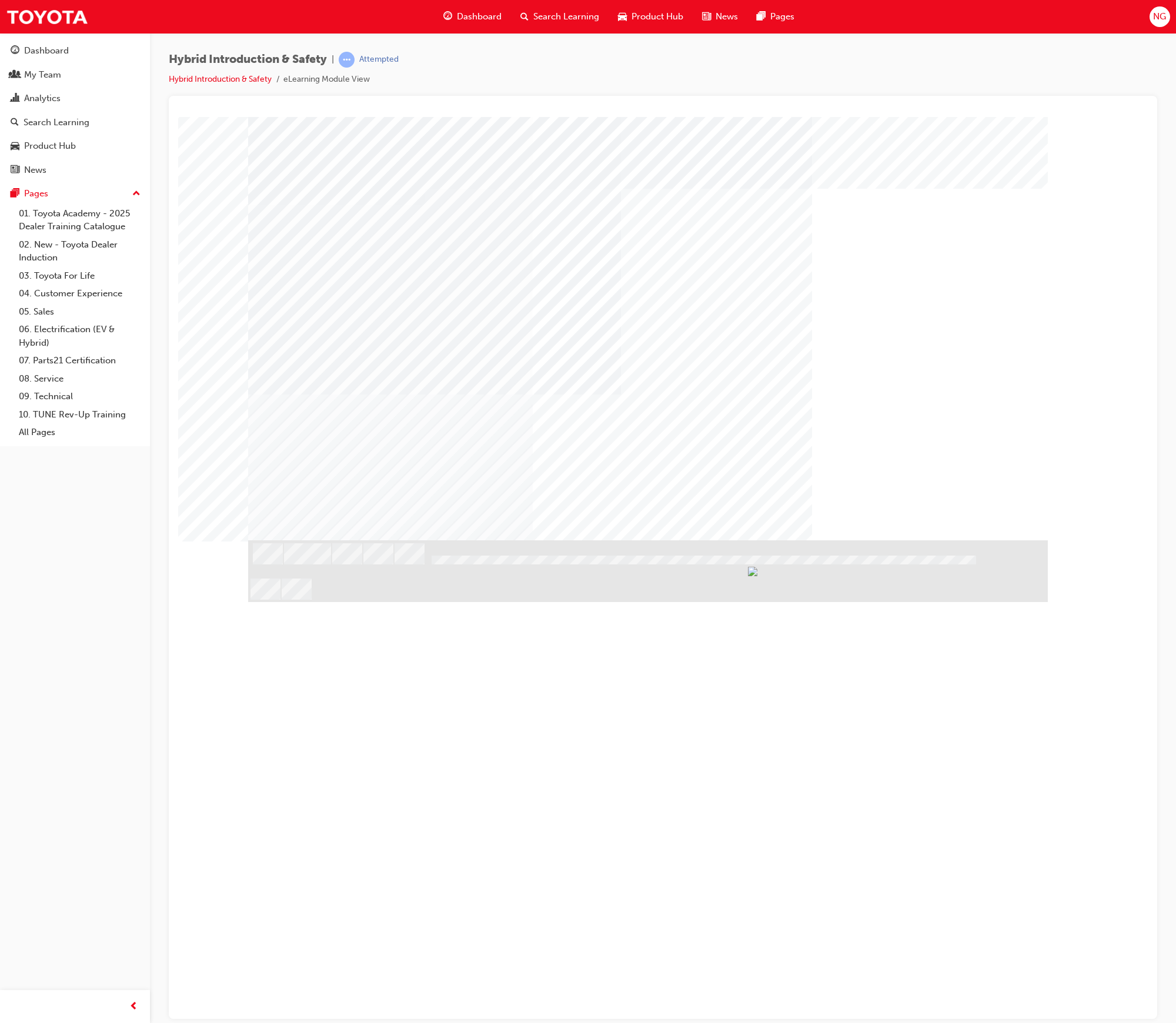 click at bounding box center [285, 1071] 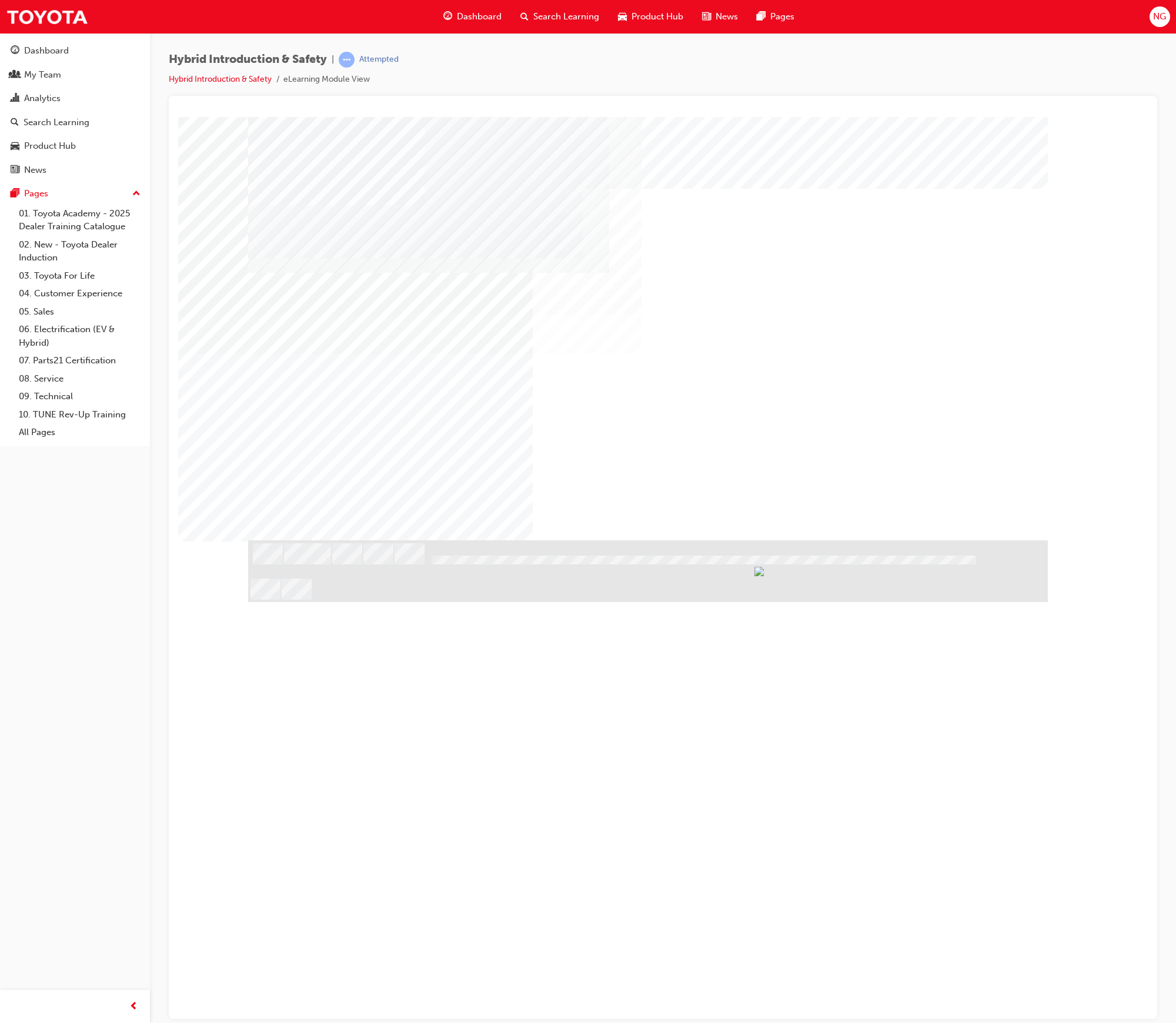 click at bounding box center (285, 648) 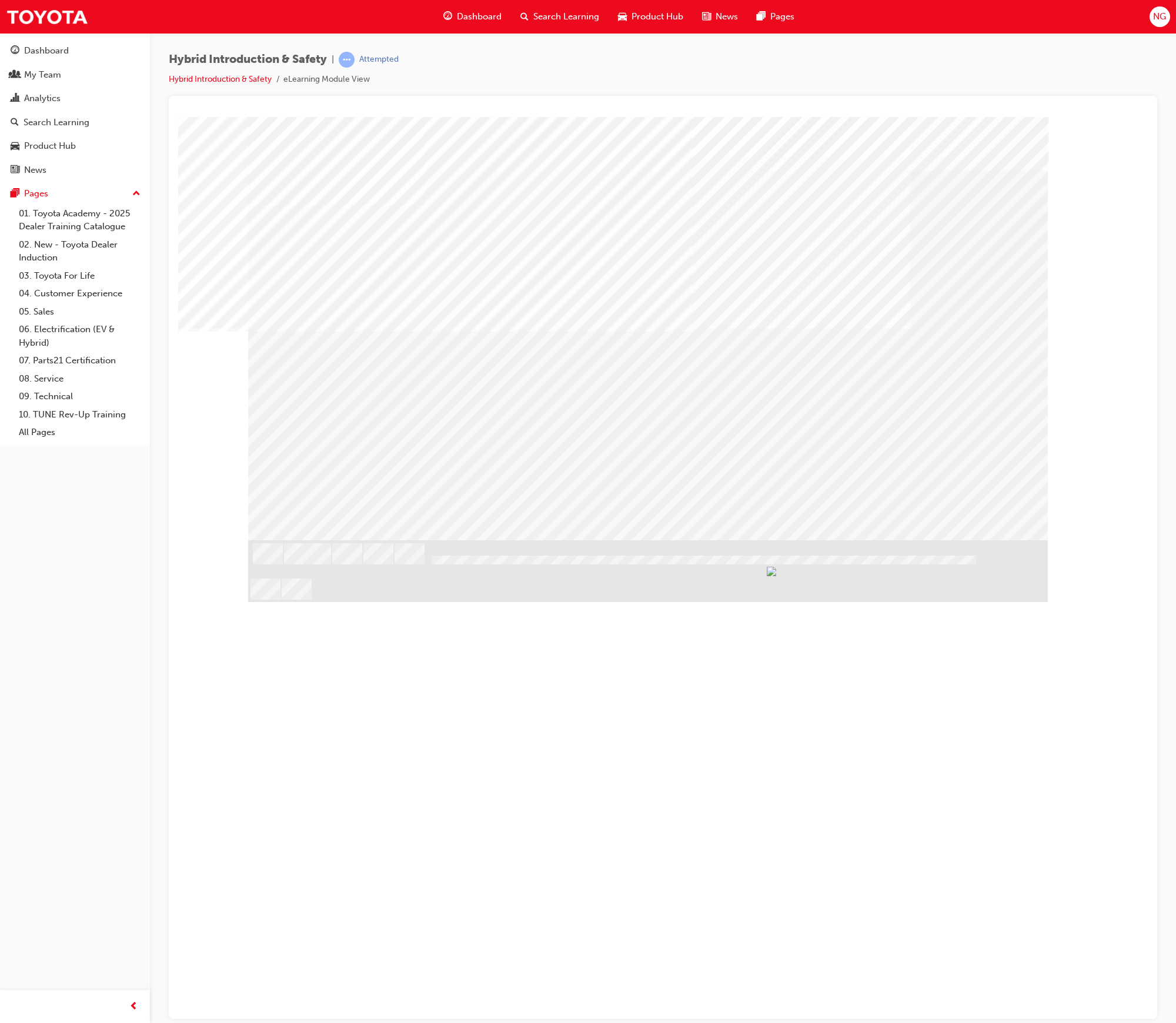 click at bounding box center [285, 1130] 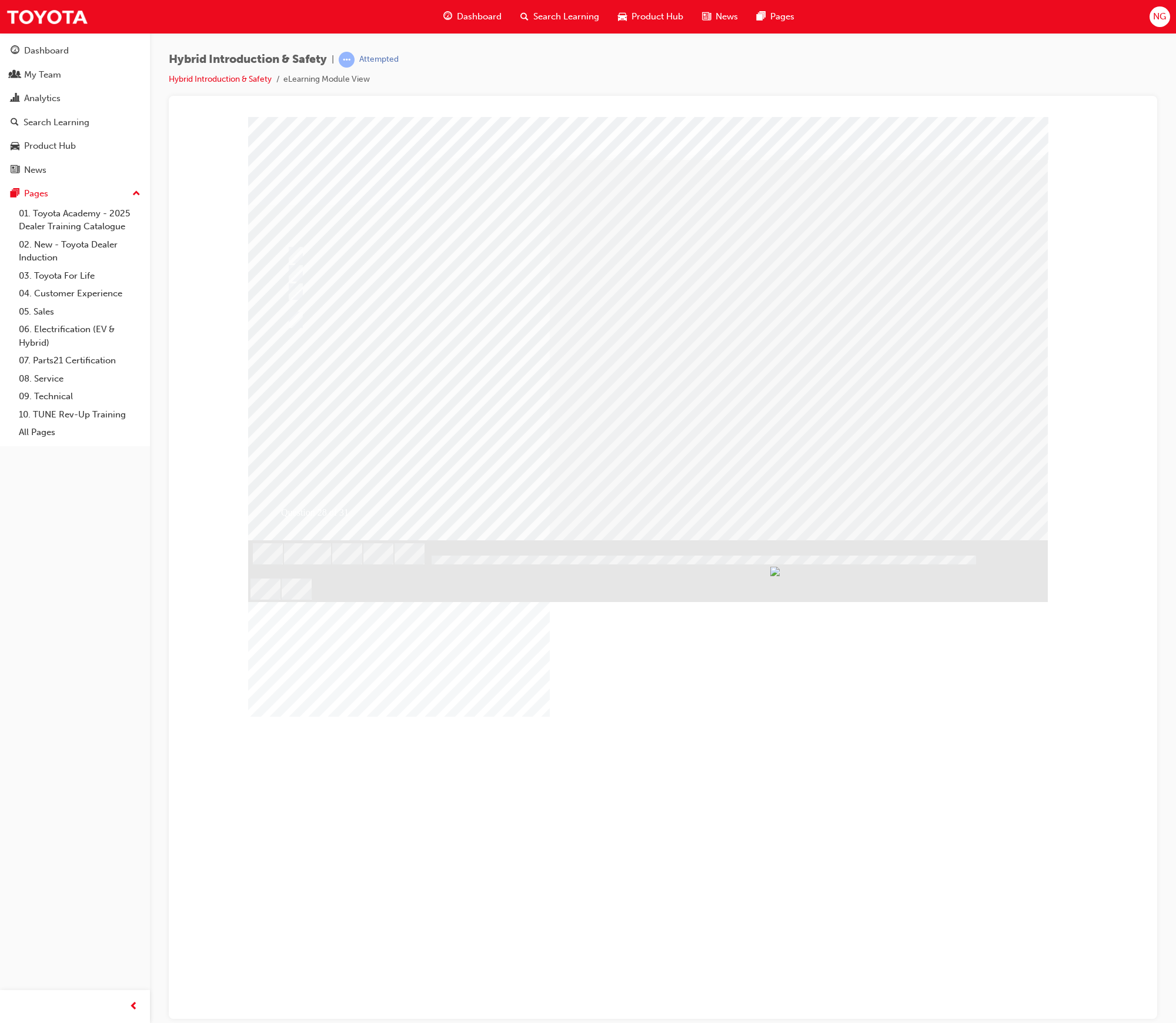 click at bounding box center (399, 1263) 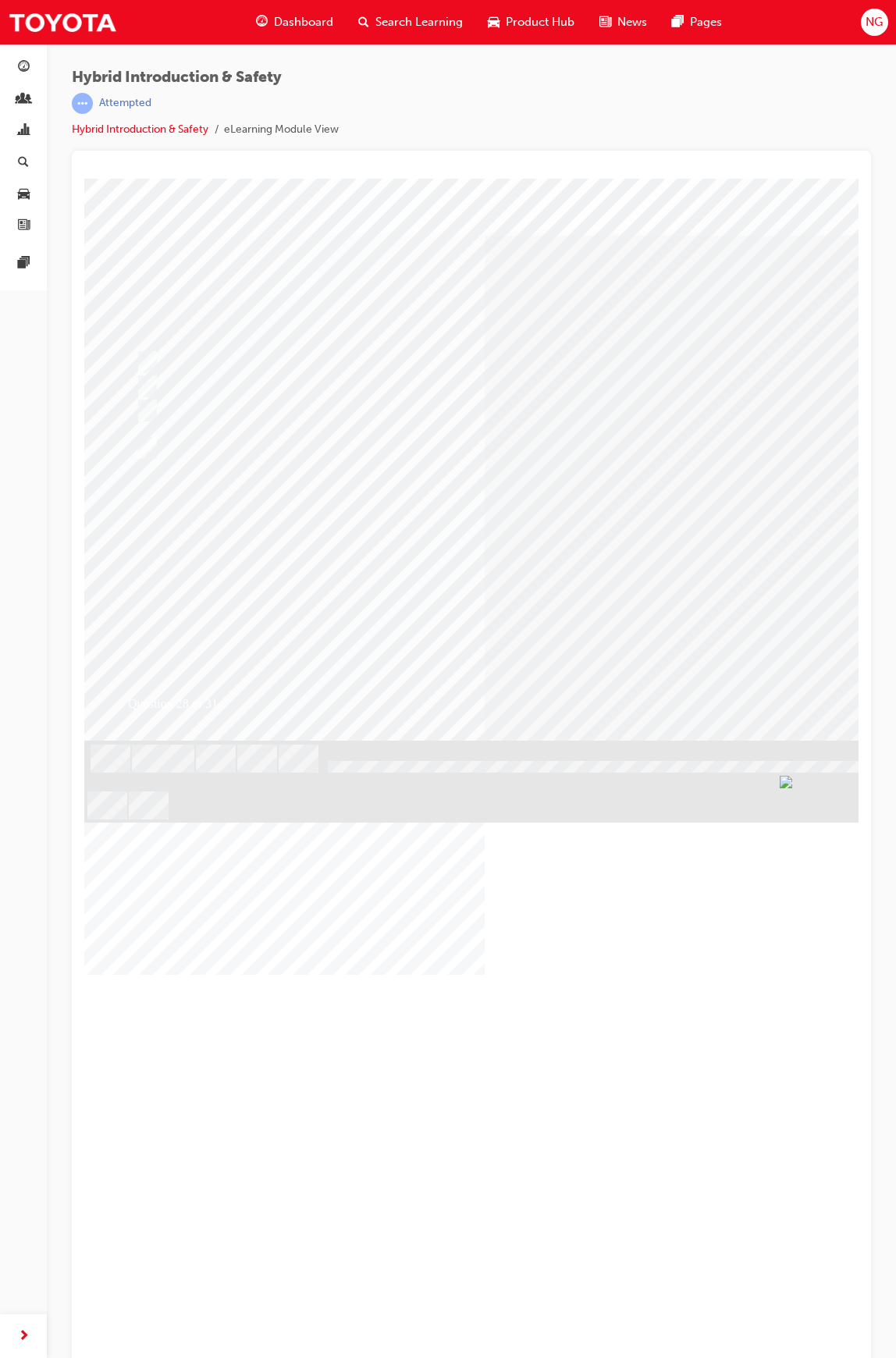 click at bounding box center (459, 448) 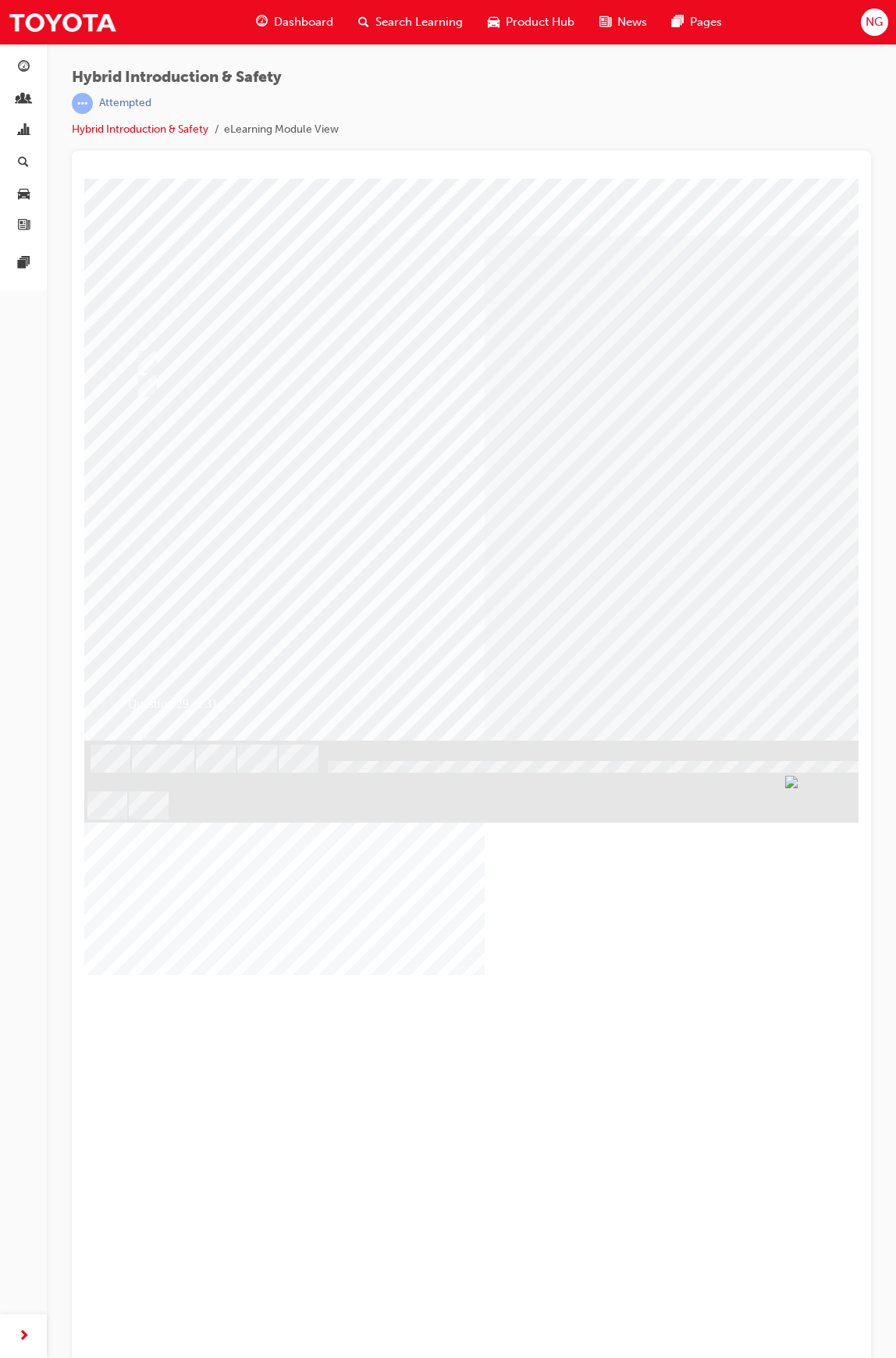 click at bounding box center [459, 387] 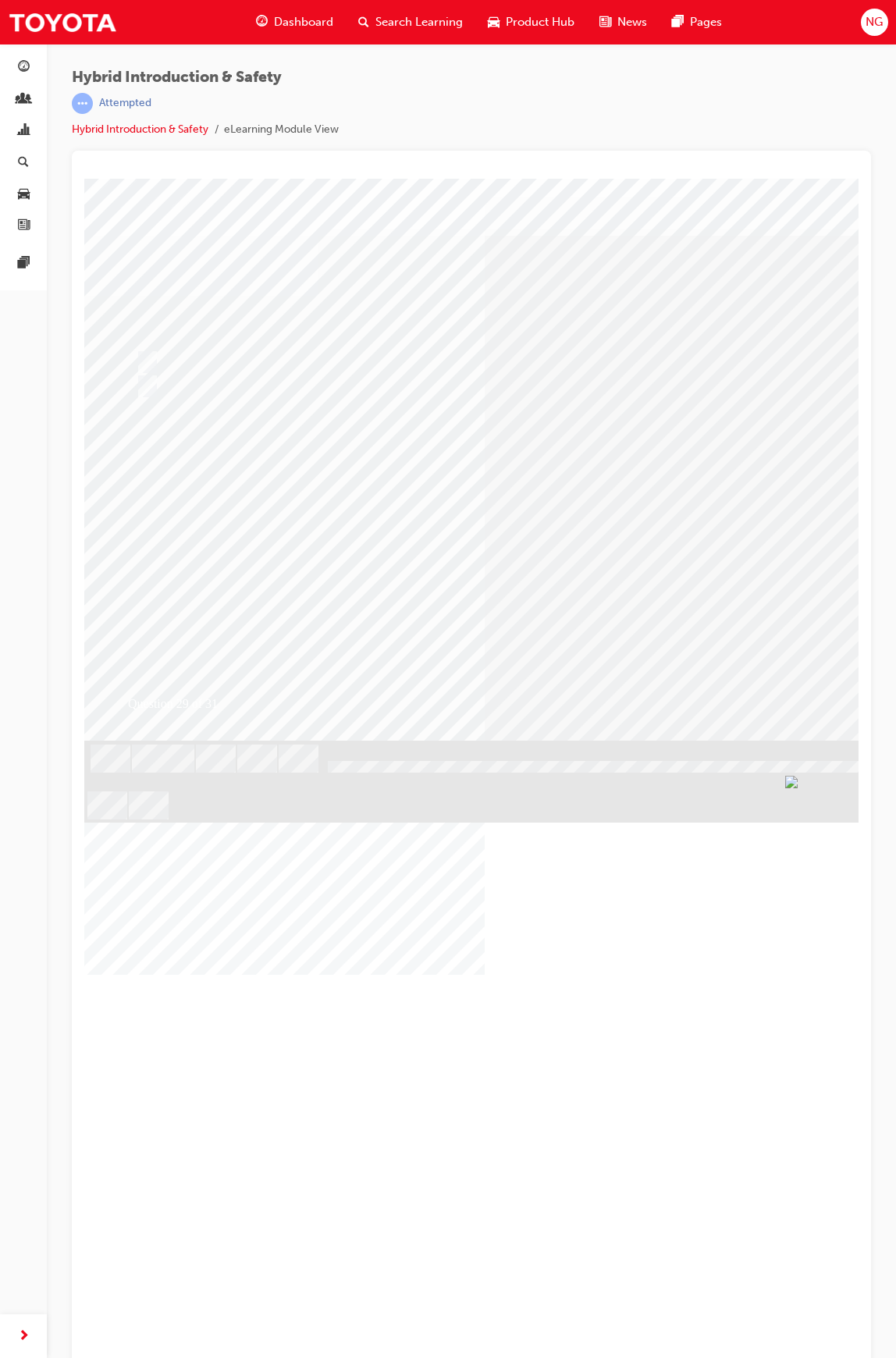 click at bounding box center (140, 2262) 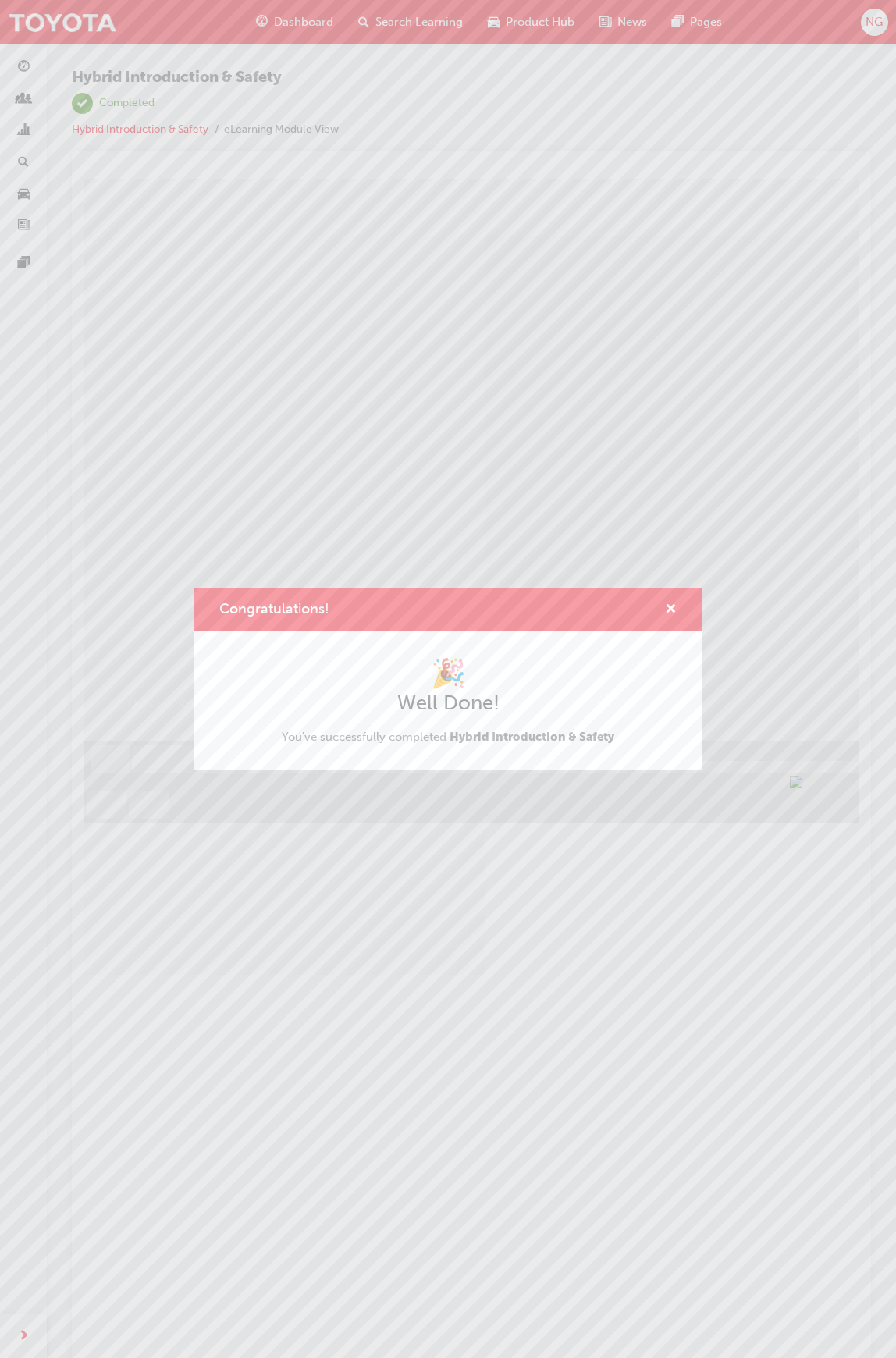 scroll, scrollTop: 17, scrollLeft: 0, axis: vertical 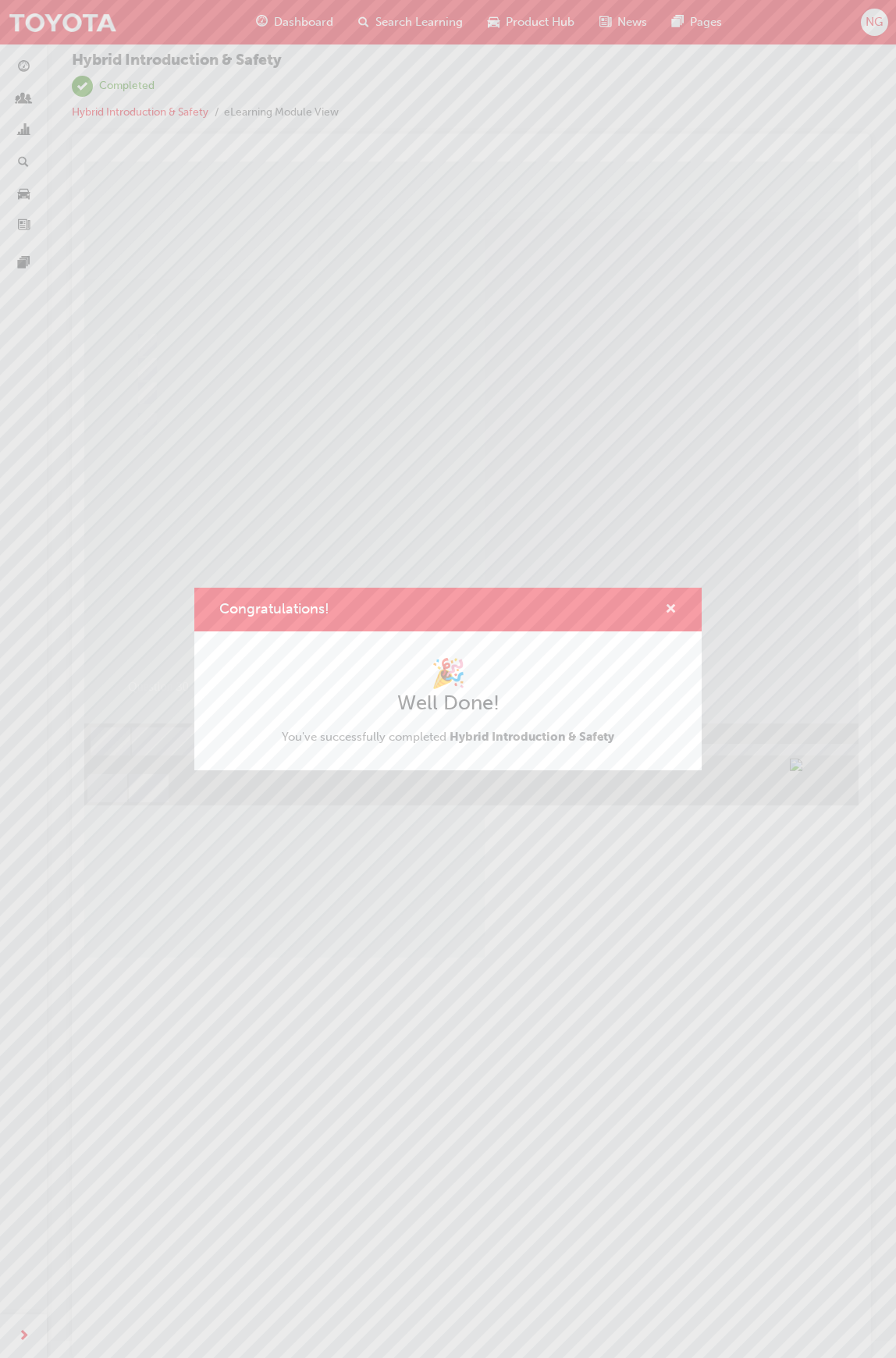 click at bounding box center [670, 610] 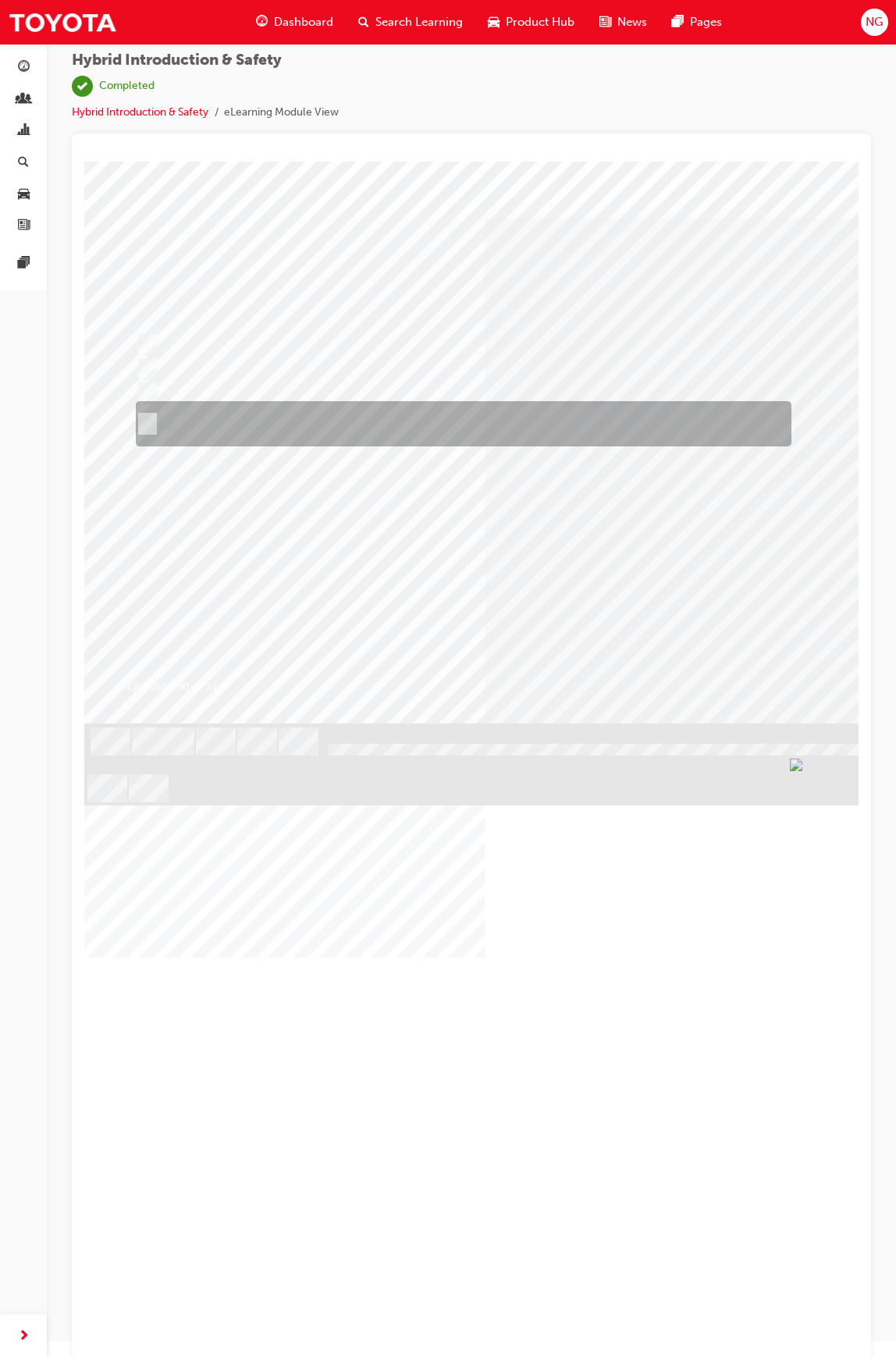 click at bounding box center [459, 425] 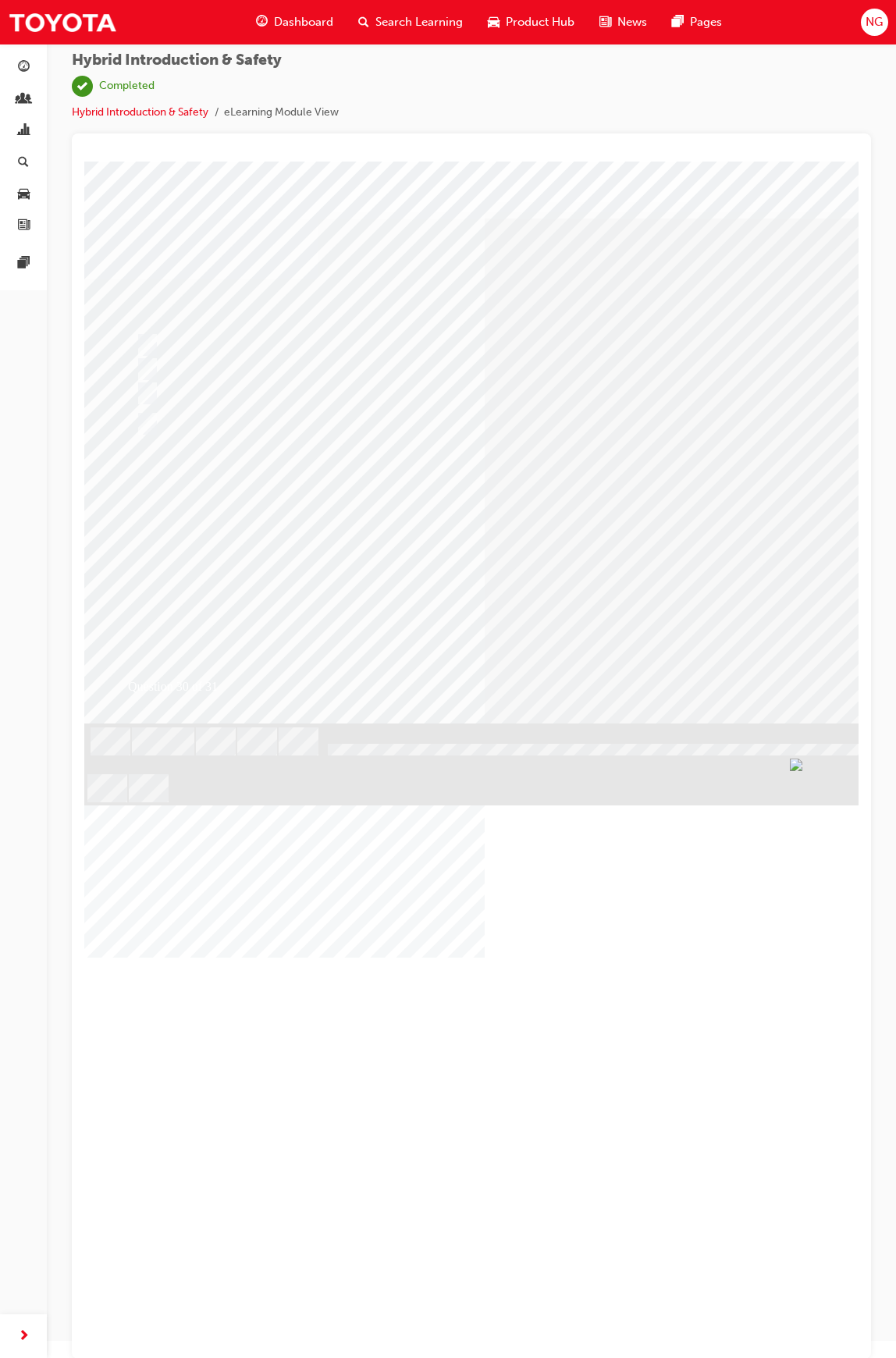 click at bounding box center (140, 2279) 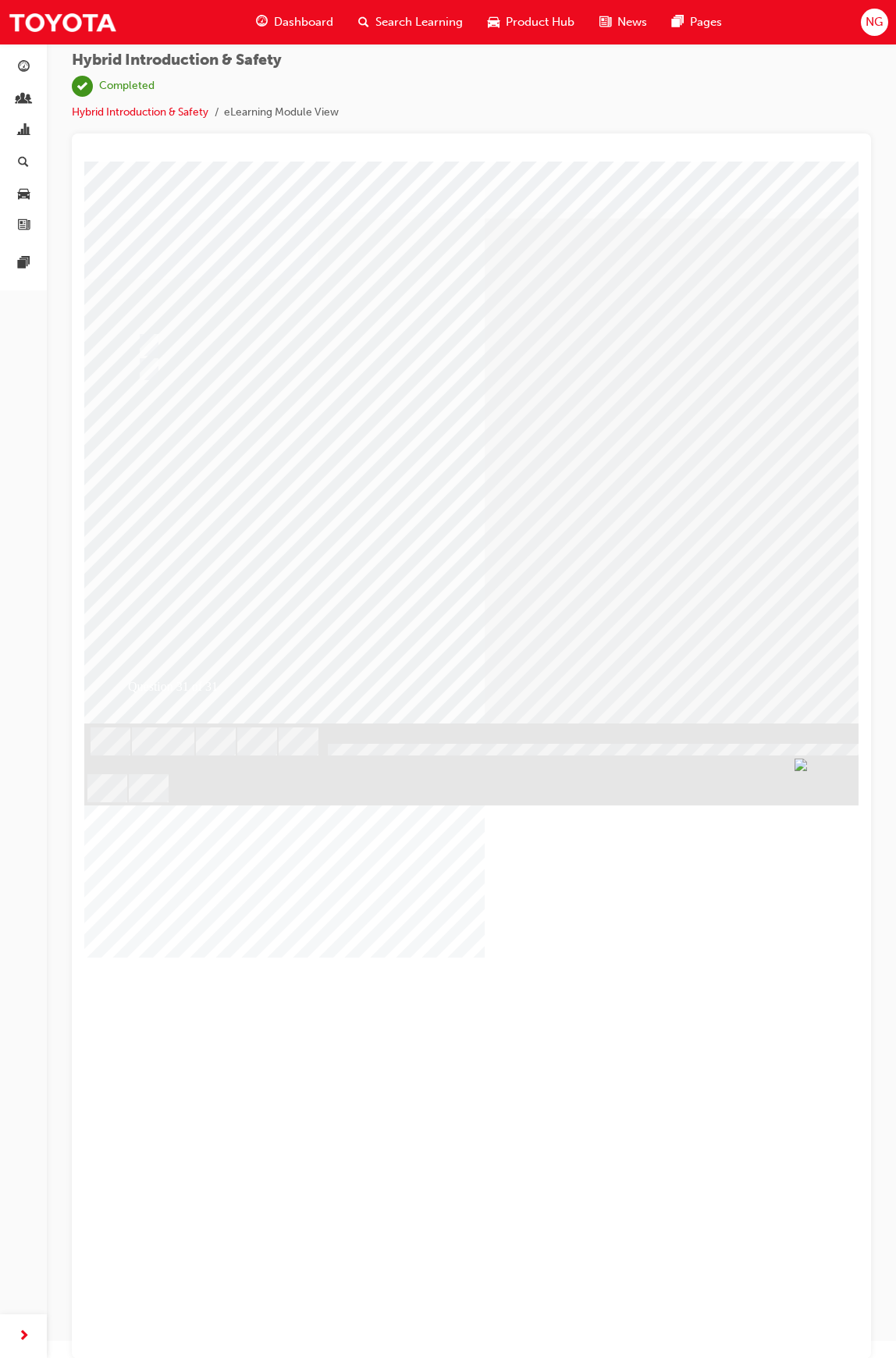 click at bounding box center (615, 1004) 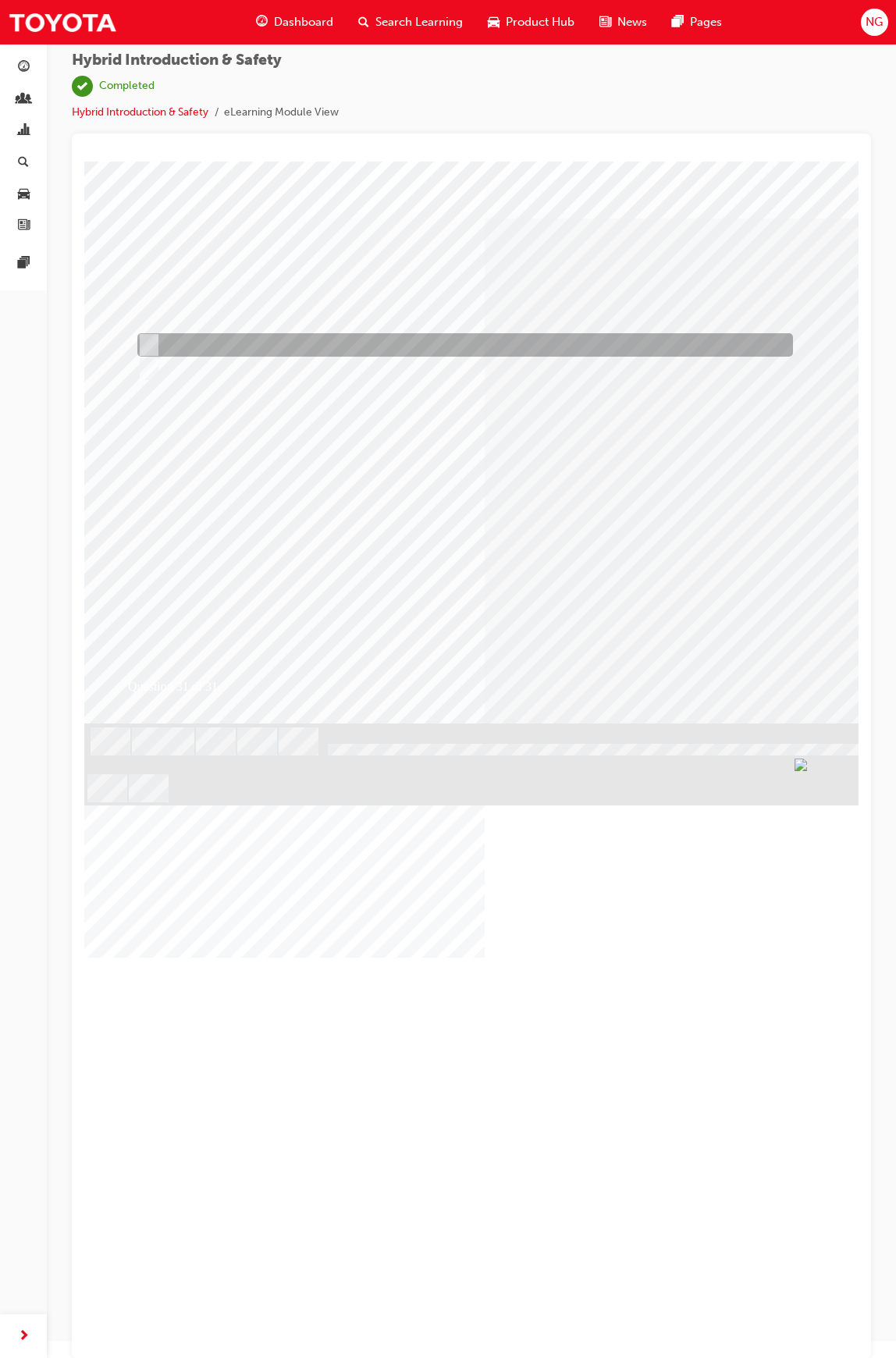 click at bounding box center [460, 346] 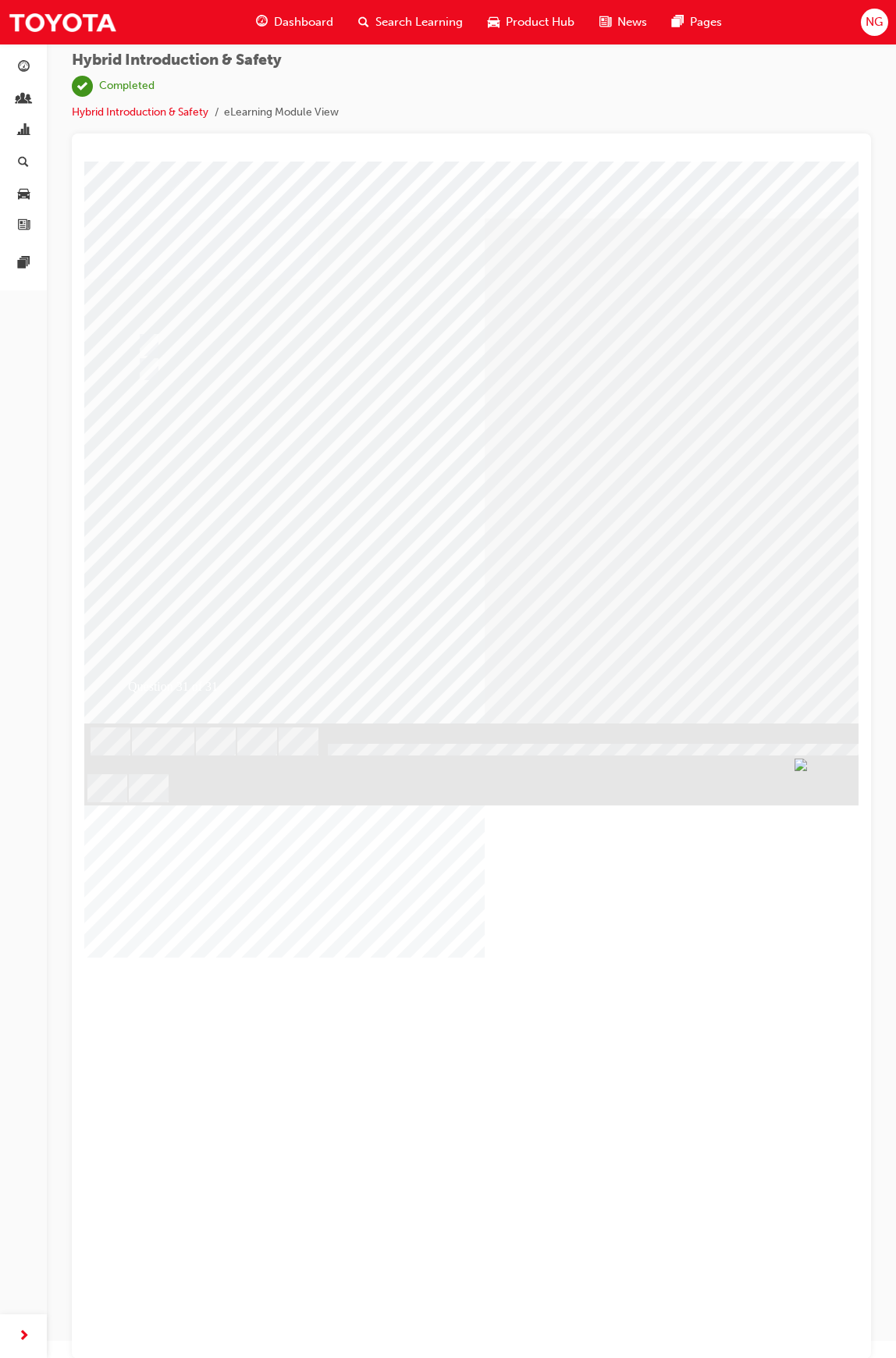 click at bounding box center (140, 2245) 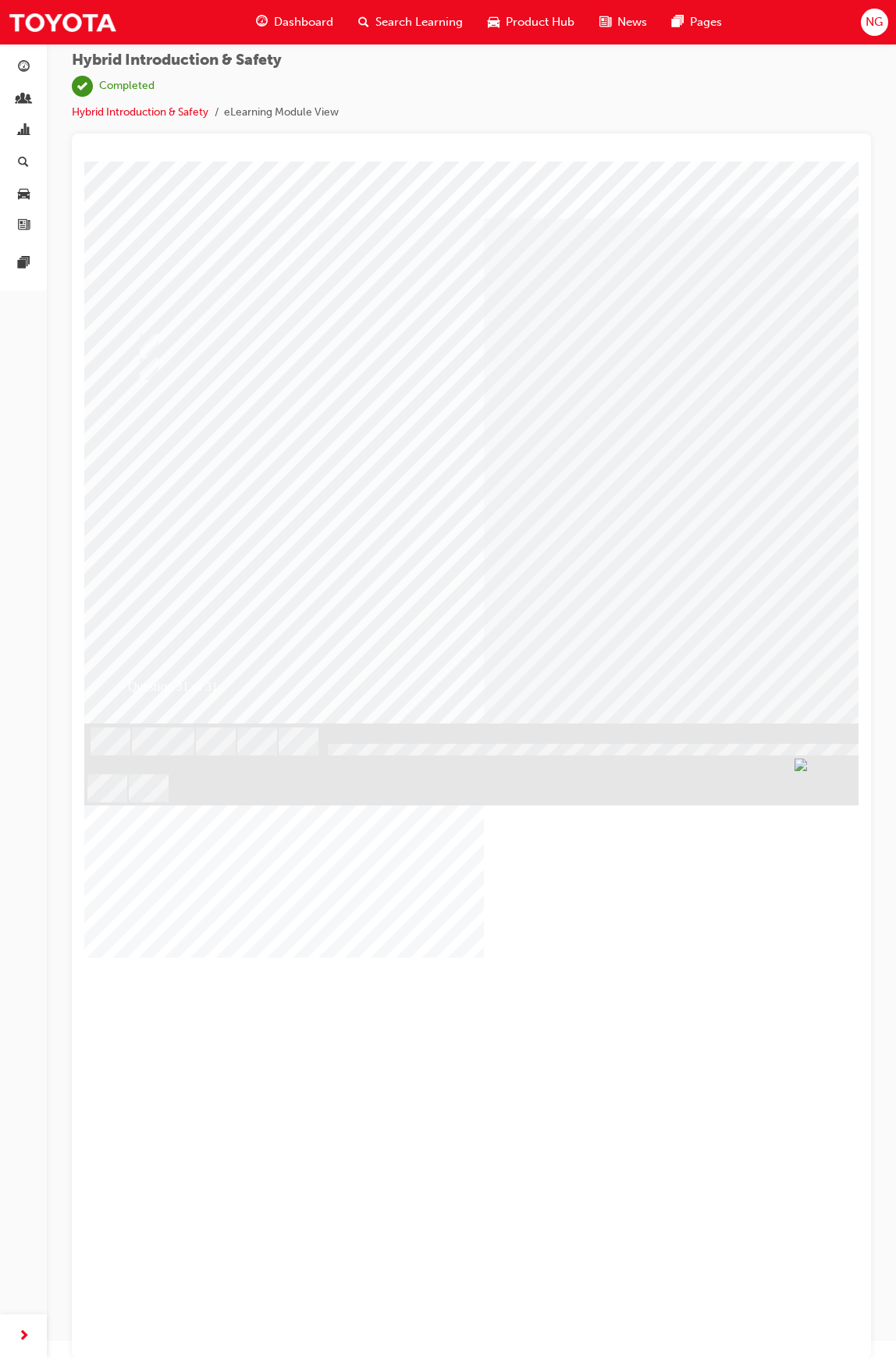 click at bounding box center (140, 2245) 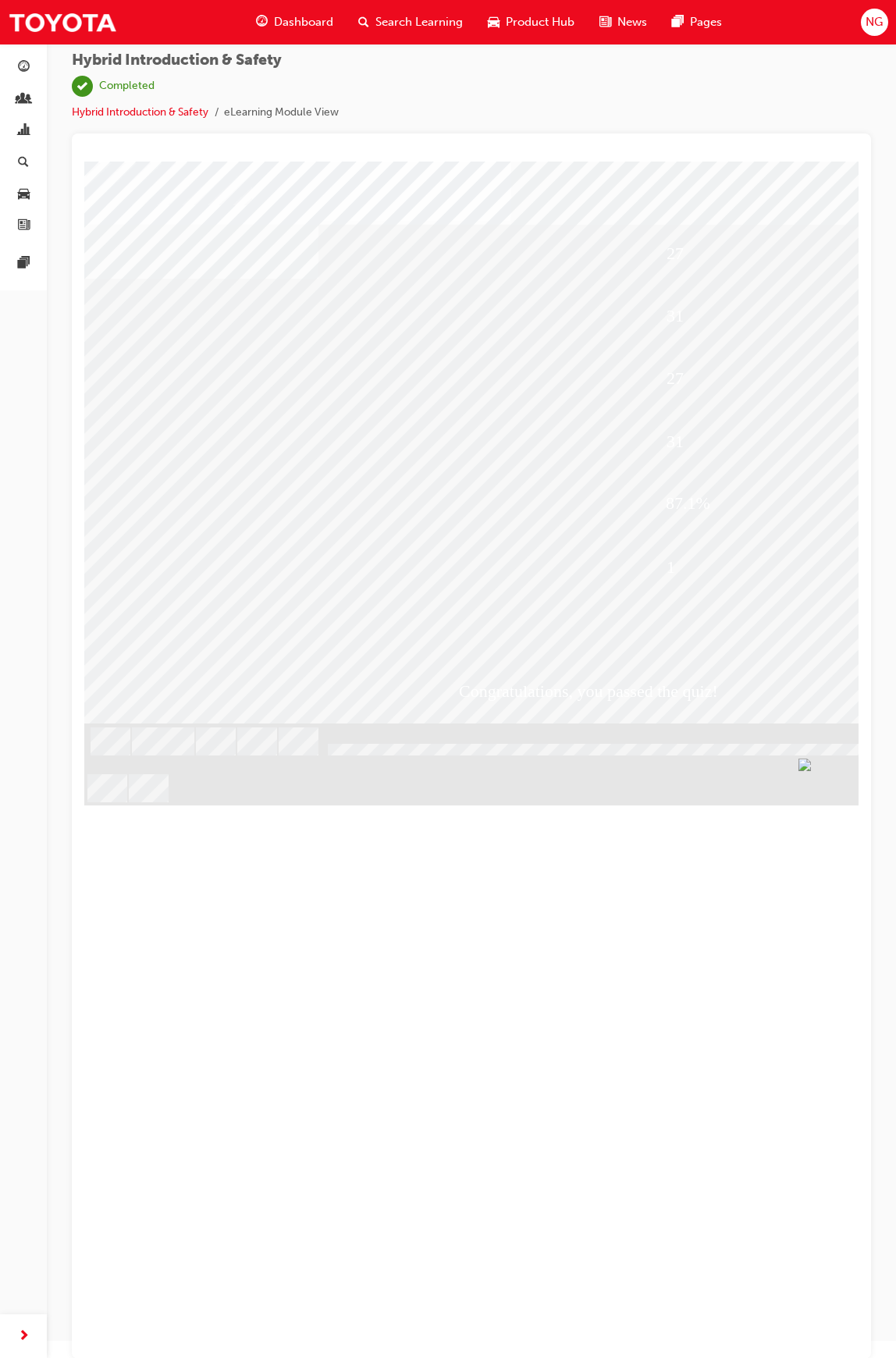 click at bounding box center (169, 1662) 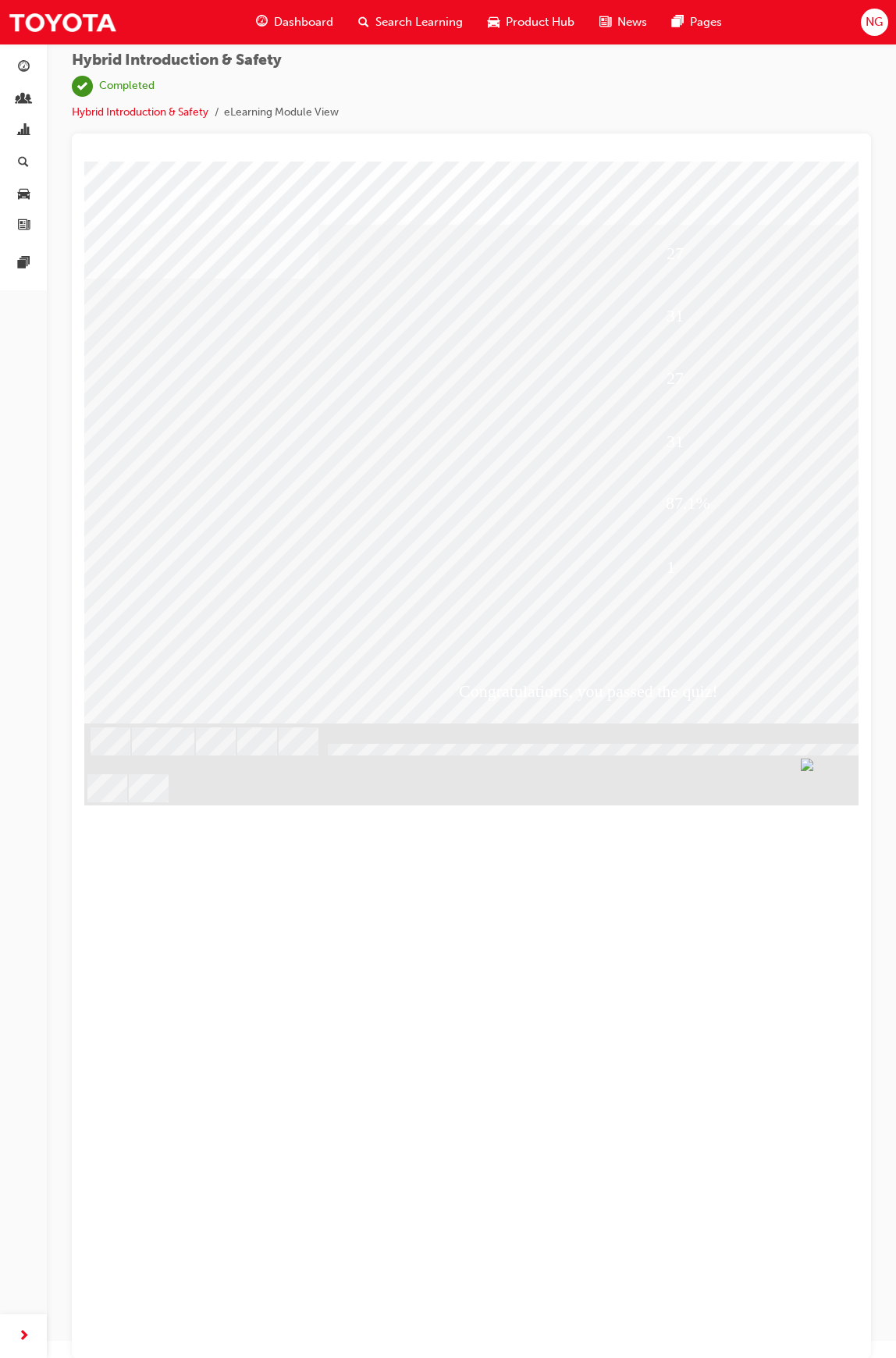 click at bounding box center [169, 1662] 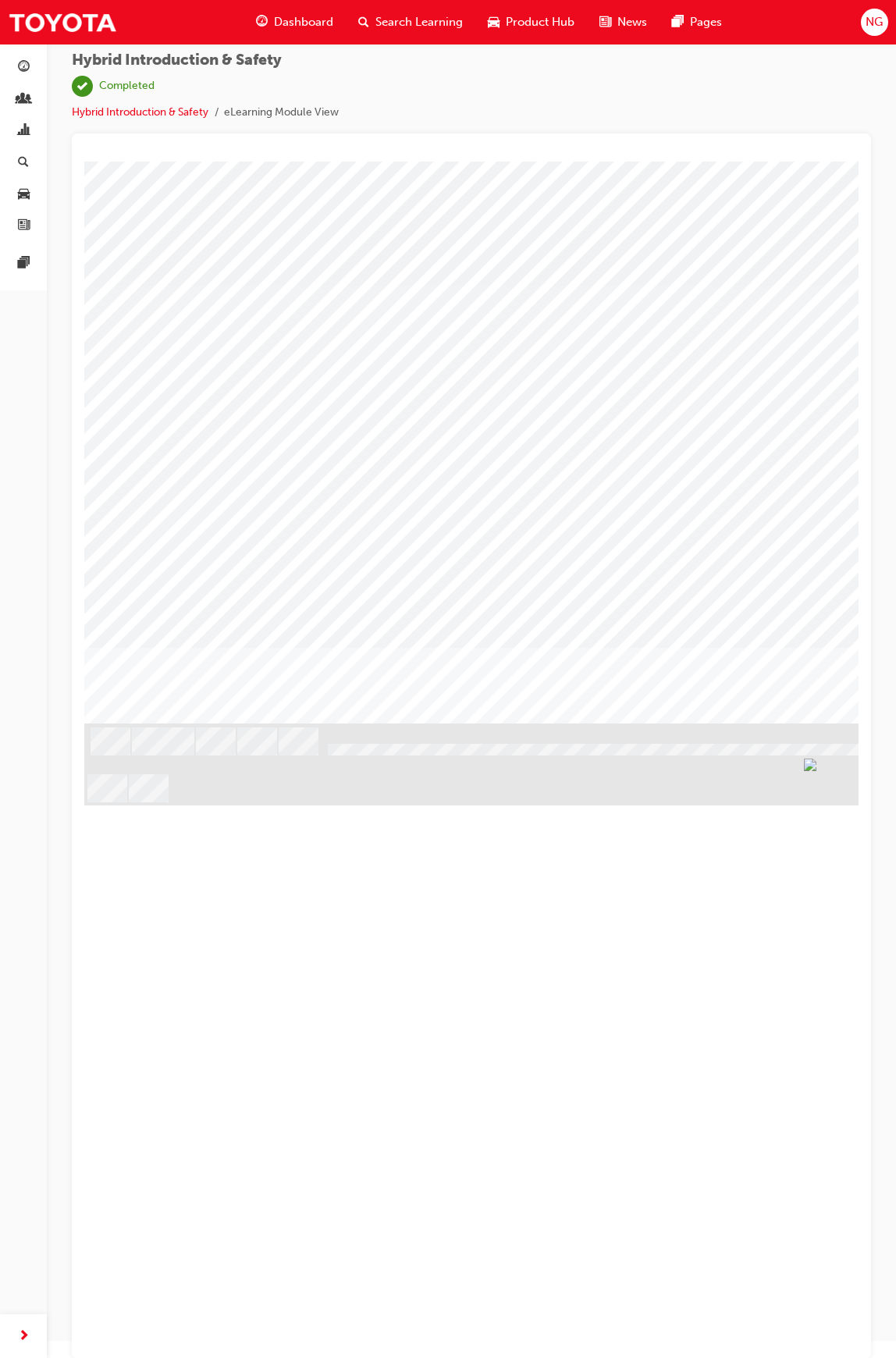 click at bounding box center (615, 443) 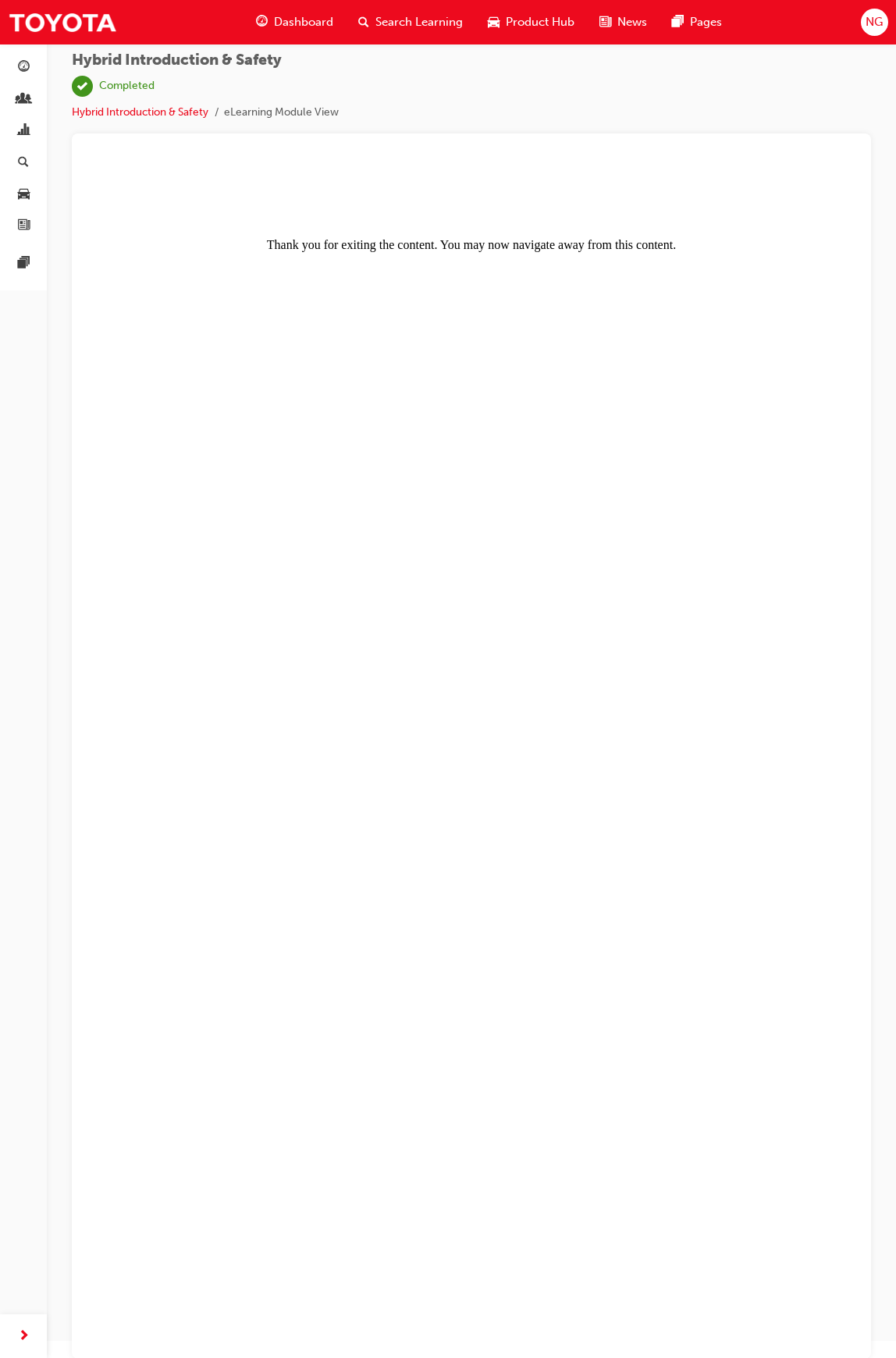 scroll, scrollTop: 0, scrollLeft: 0, axis: both 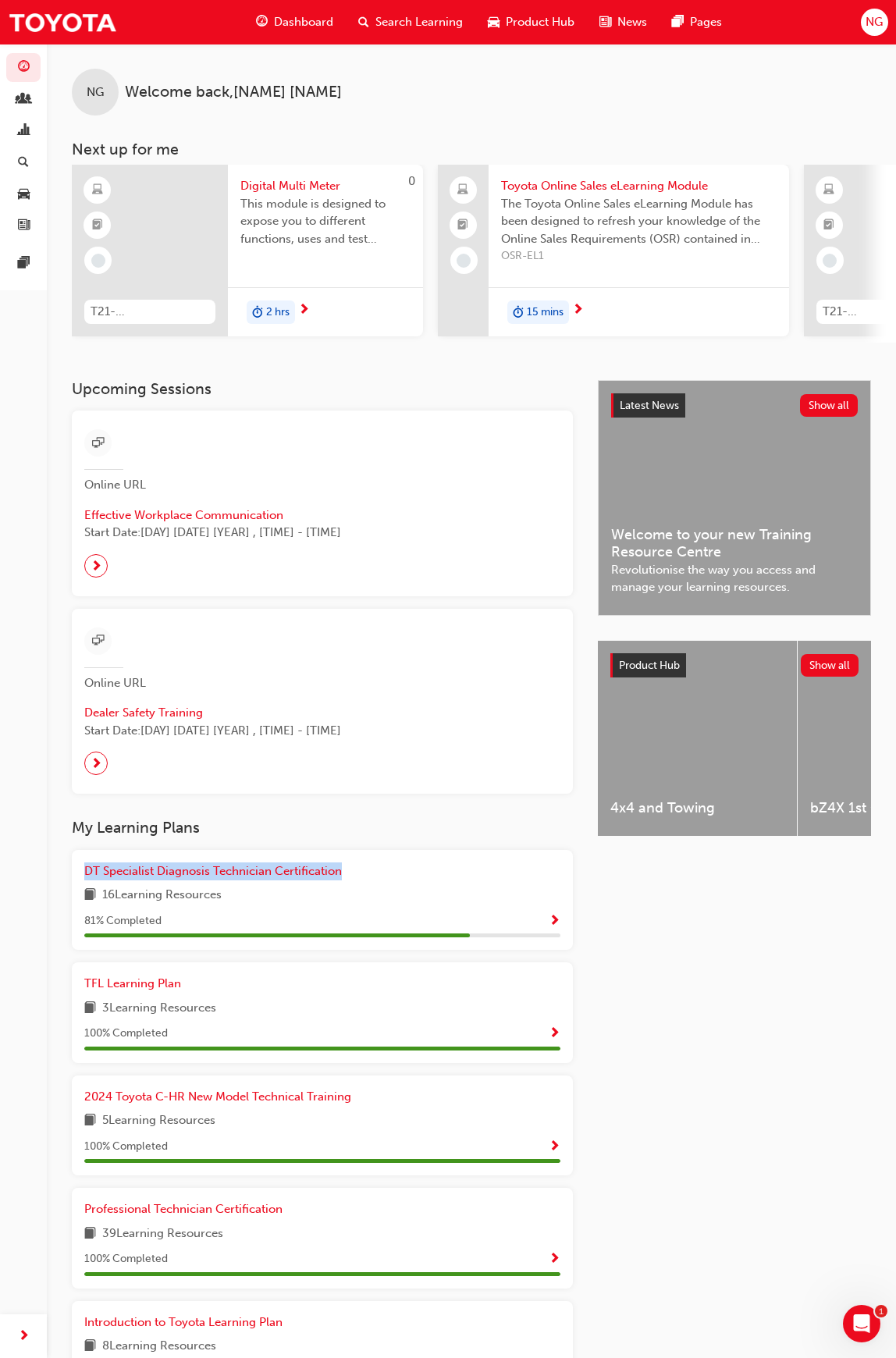 click on "My Learning Plans DT Specialist Diagnosis Technician Certification 16 Learning Resources 81 % Completed TFL Learning Plan 3 Learning Resources 100 % Completed 2024 Toyota C-HR New Model Technical Training 5 Learning Resources 100 % Completed Professional Technician Certification 39 Learning Resources 100 % Completed Introduction to Toyota Learning Plan 8 Learning Resources 75 % Completed Service Technician Certification 16 Learning Resources 100 % Completed" at bounding box center (335, 1172) 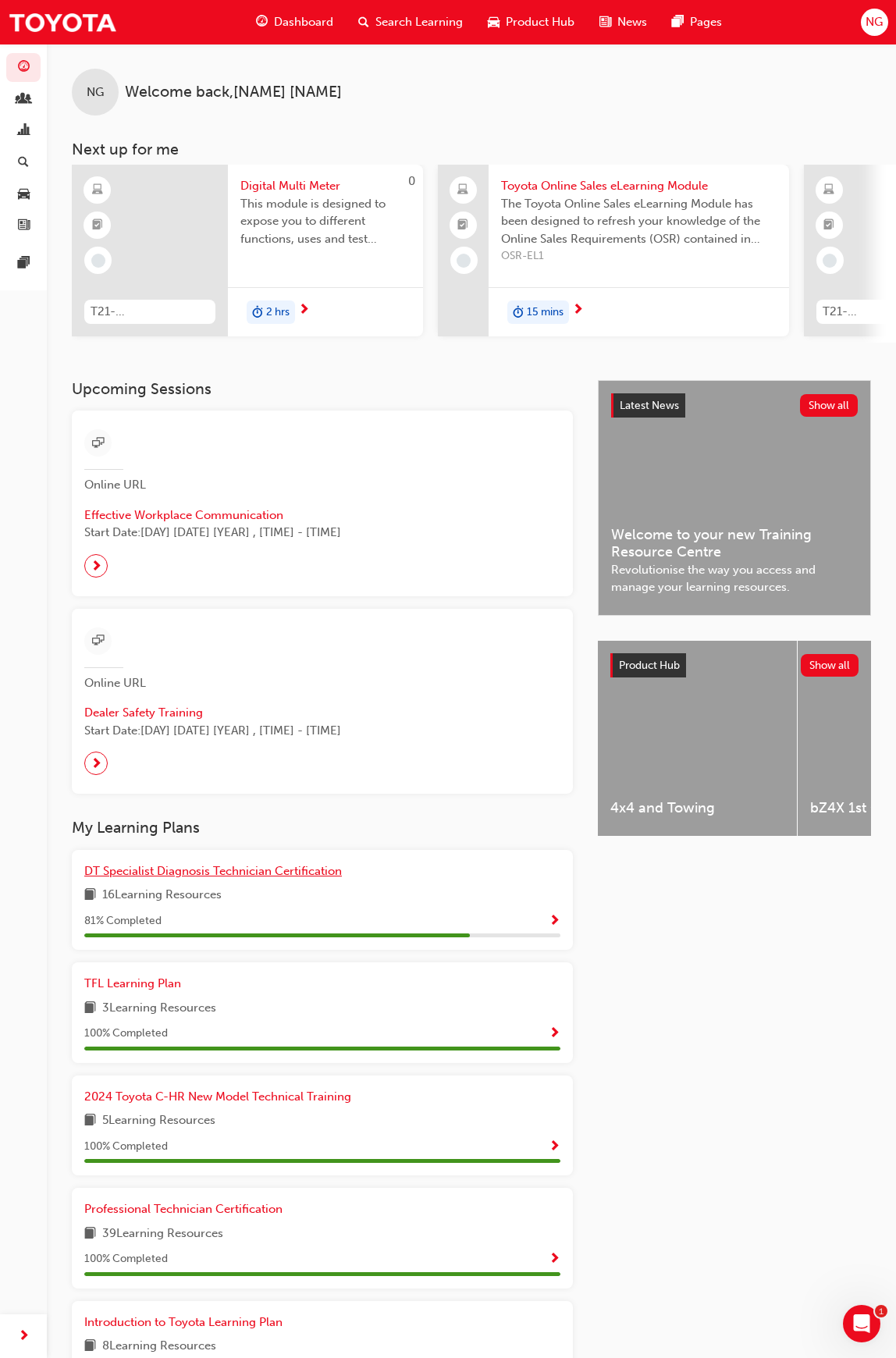 click on "DT Specialist Diagnosis Technician Certification" at bounding box center (213, 871) 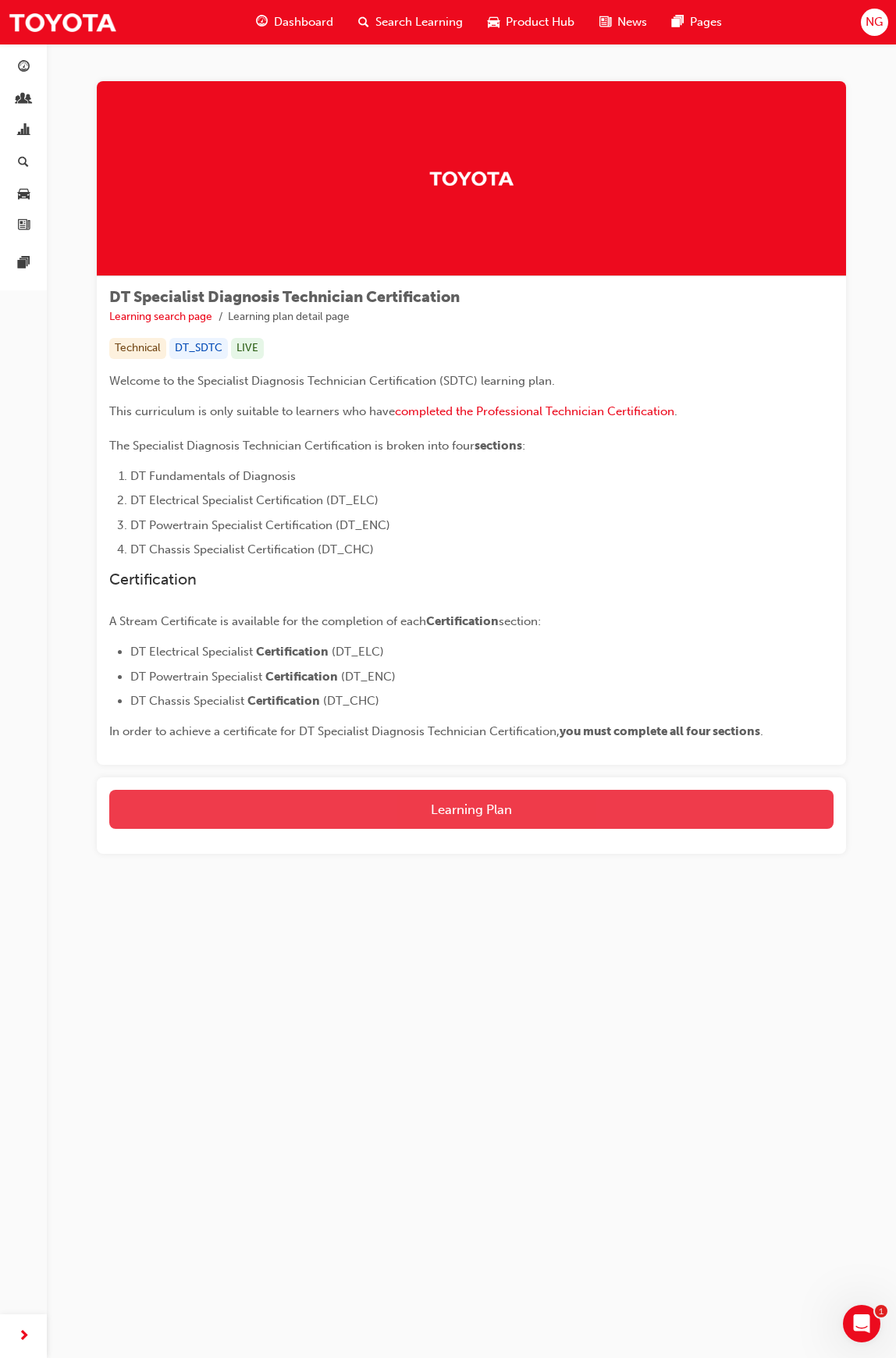 click on "Learning Plan" at bounding box center (471, 809) 